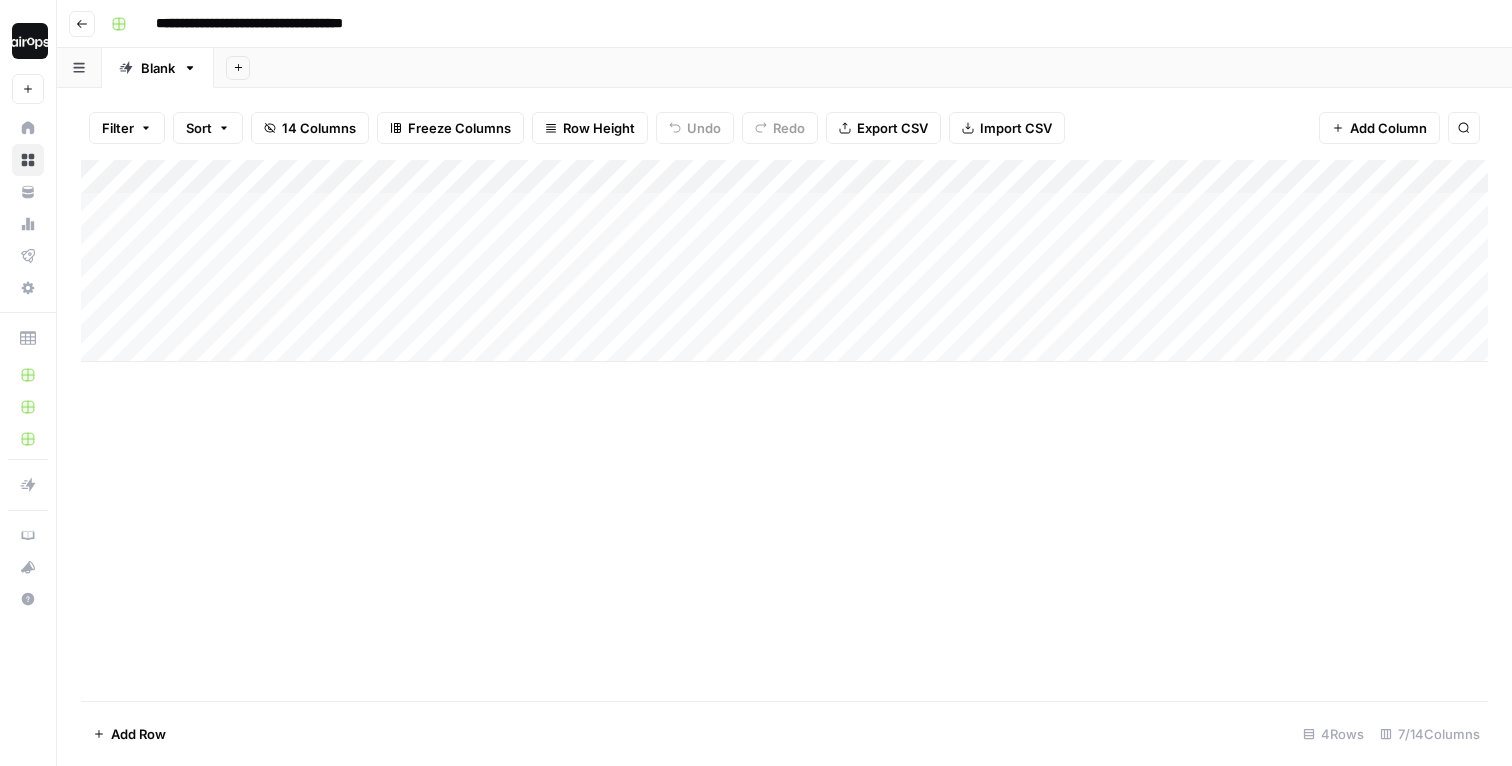 scroll, scrollTop: 0, scrollLeft: 0, axis: both 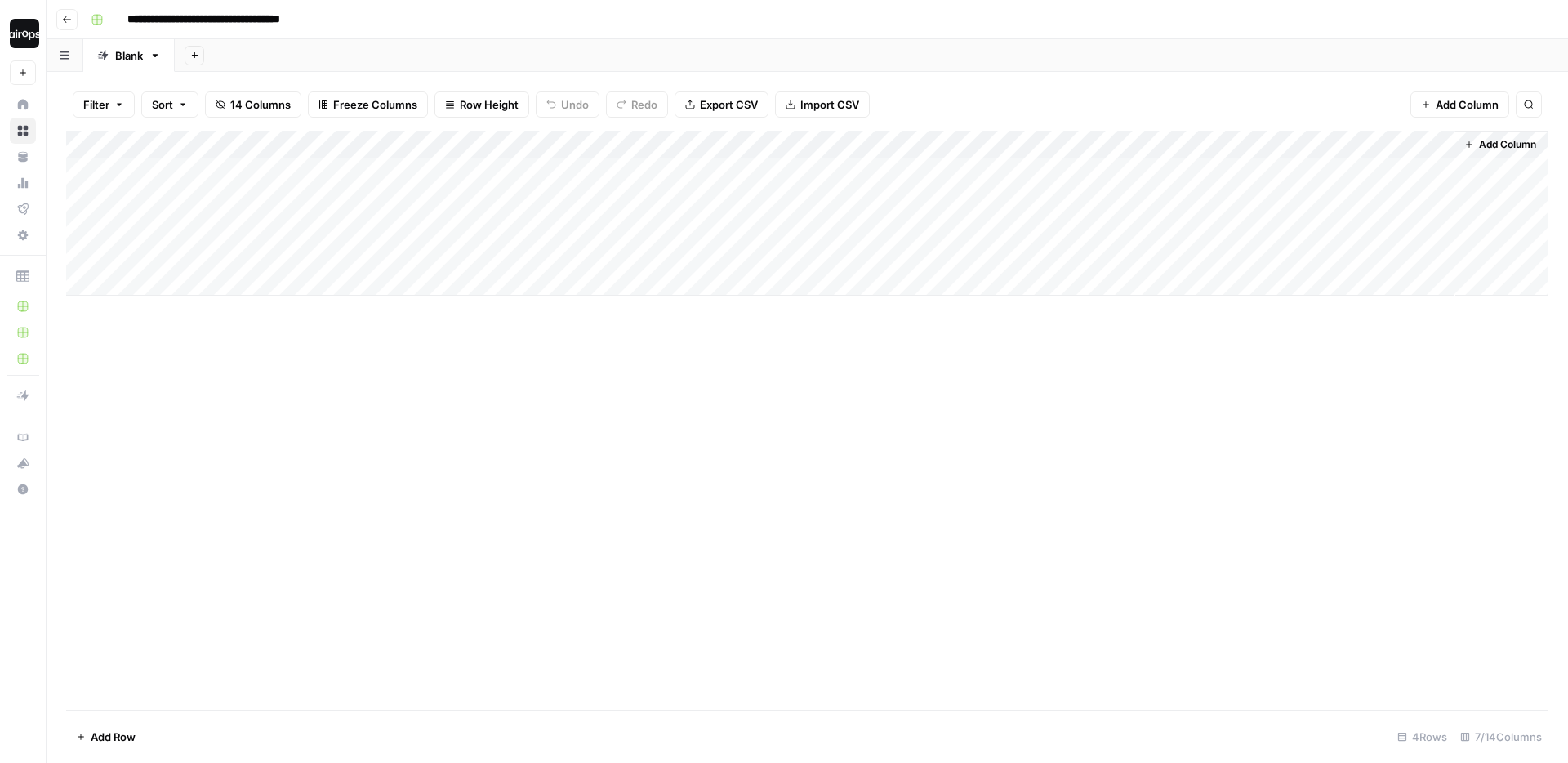 click on "Add Column" at bounding box center [807, 213] 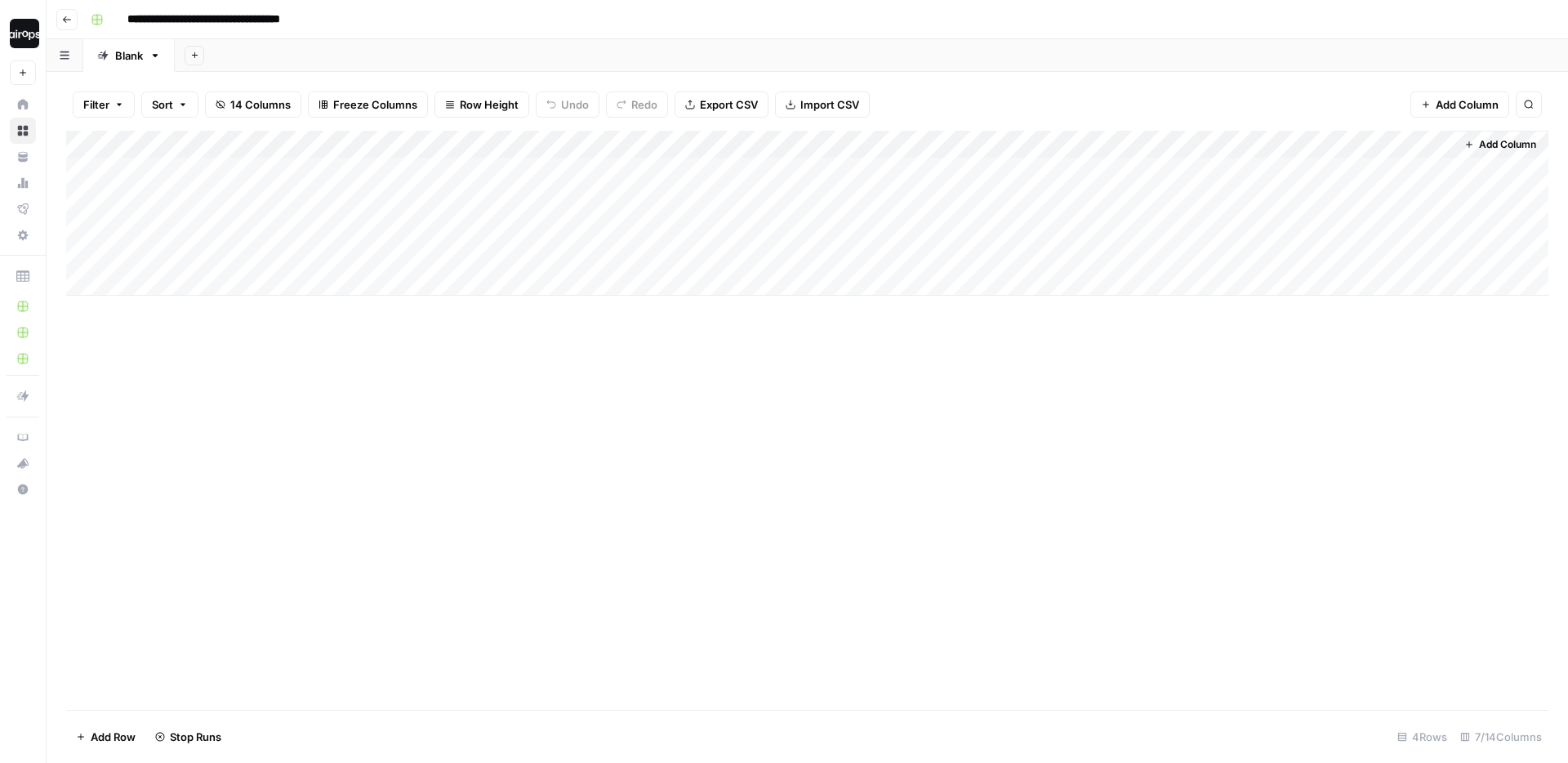 click on "Add Column" at bounding box center (807, 213) 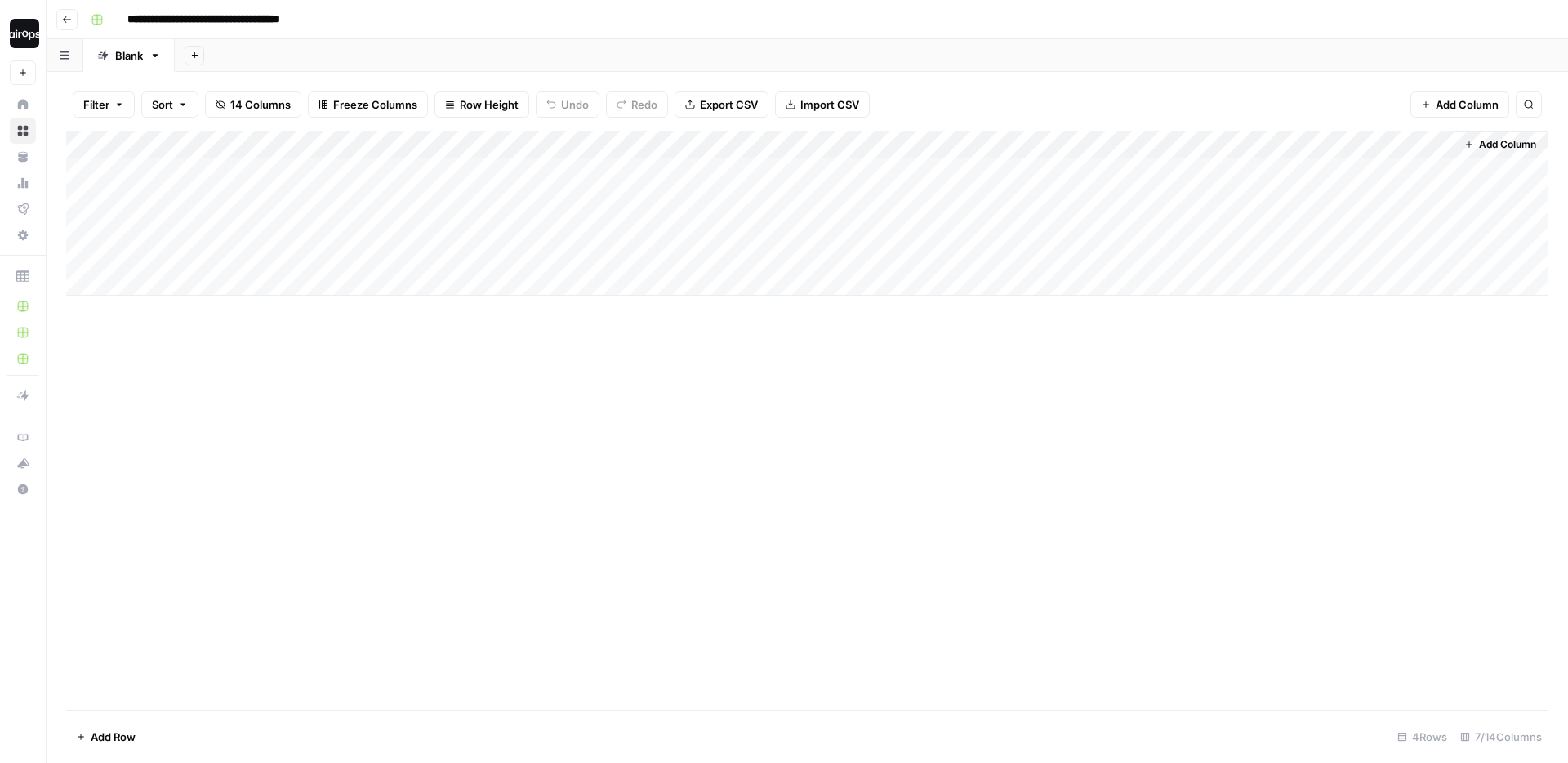 click on "Add Column" at bounding box center (807, 213) 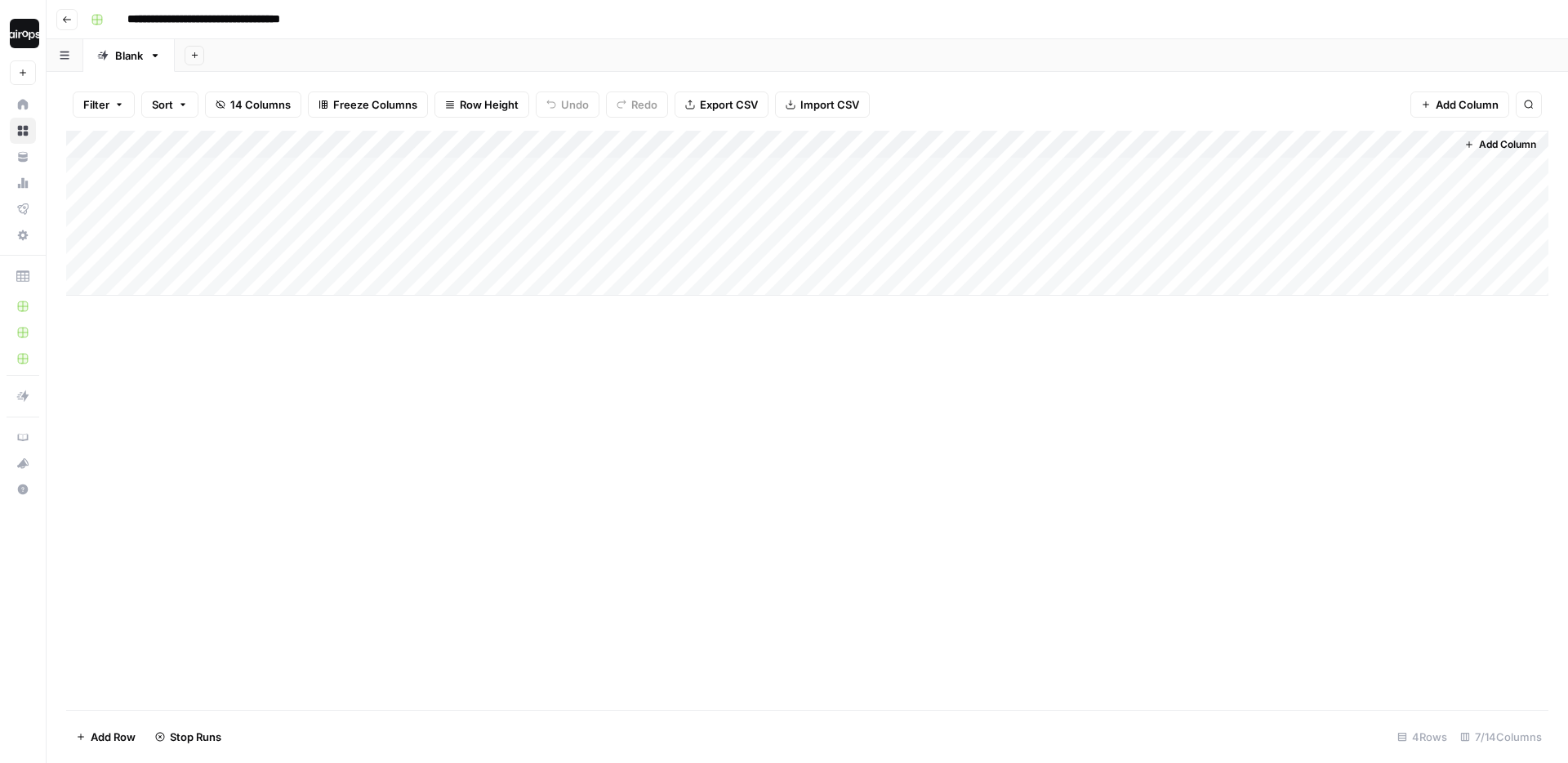 click on "Add Column" at bounding box center (807, 213) 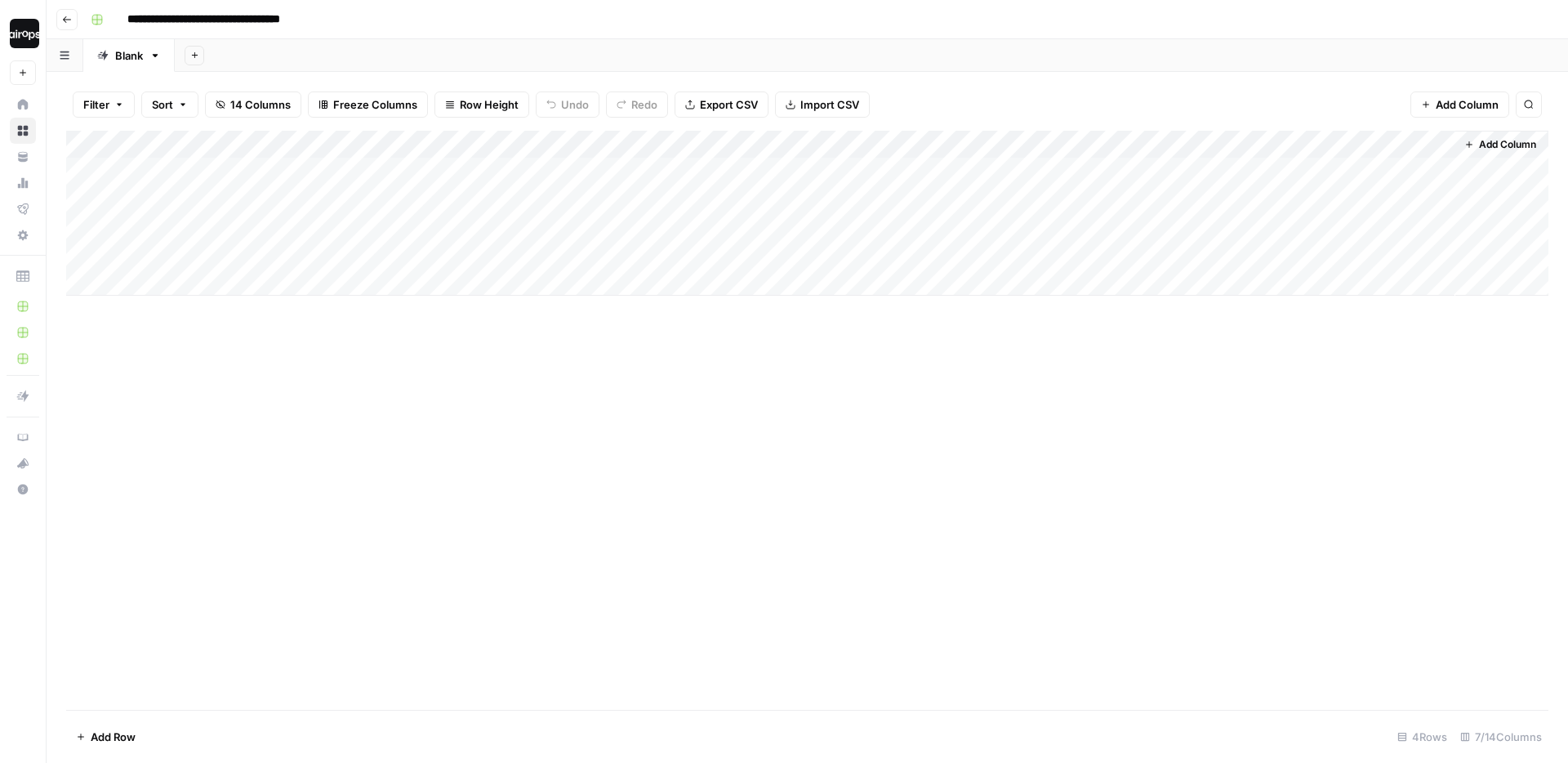 click on "Row Height" at bounding box center (489, 105) 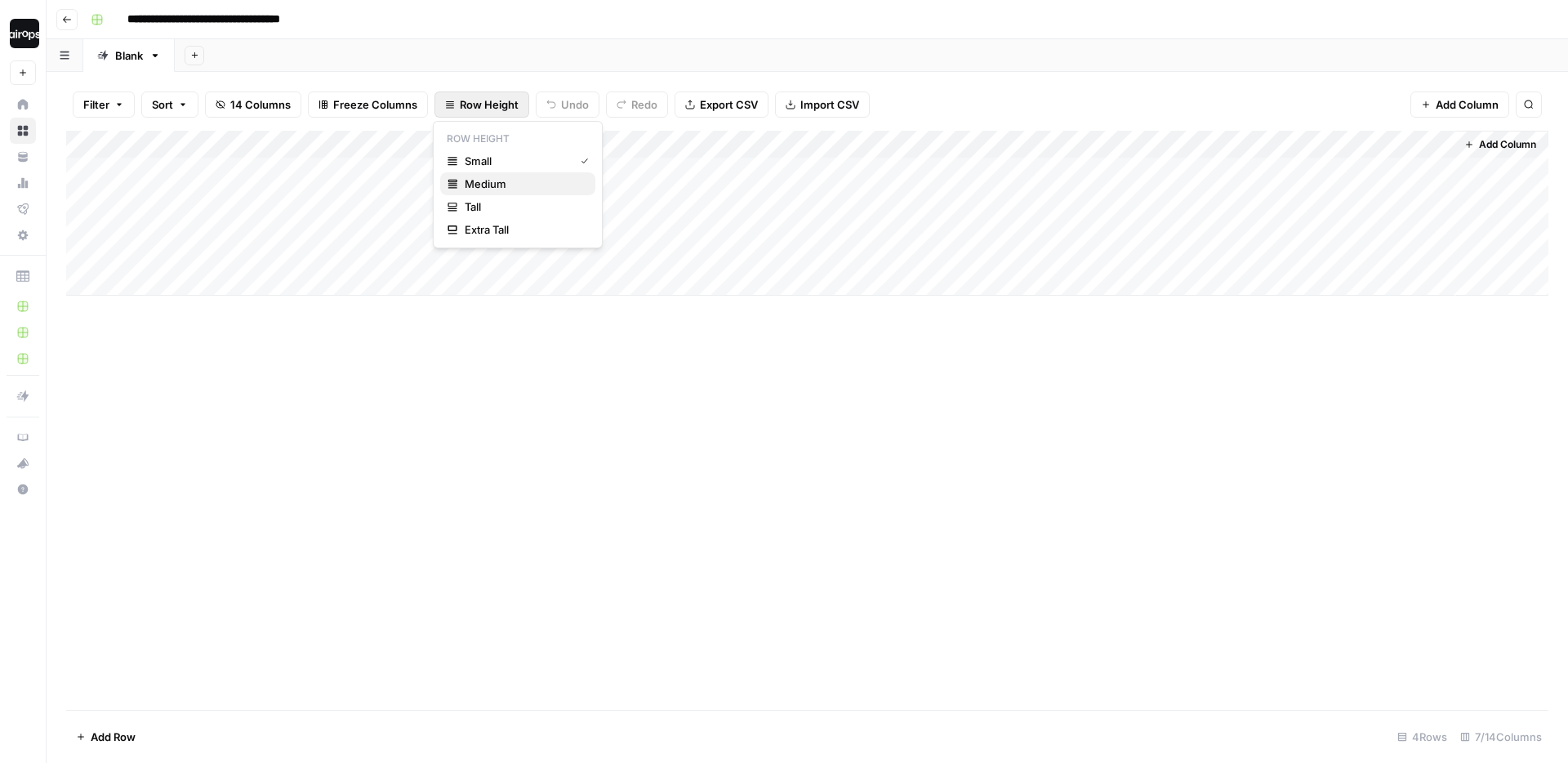 click on "Medium" at bounding box center [523, 184] 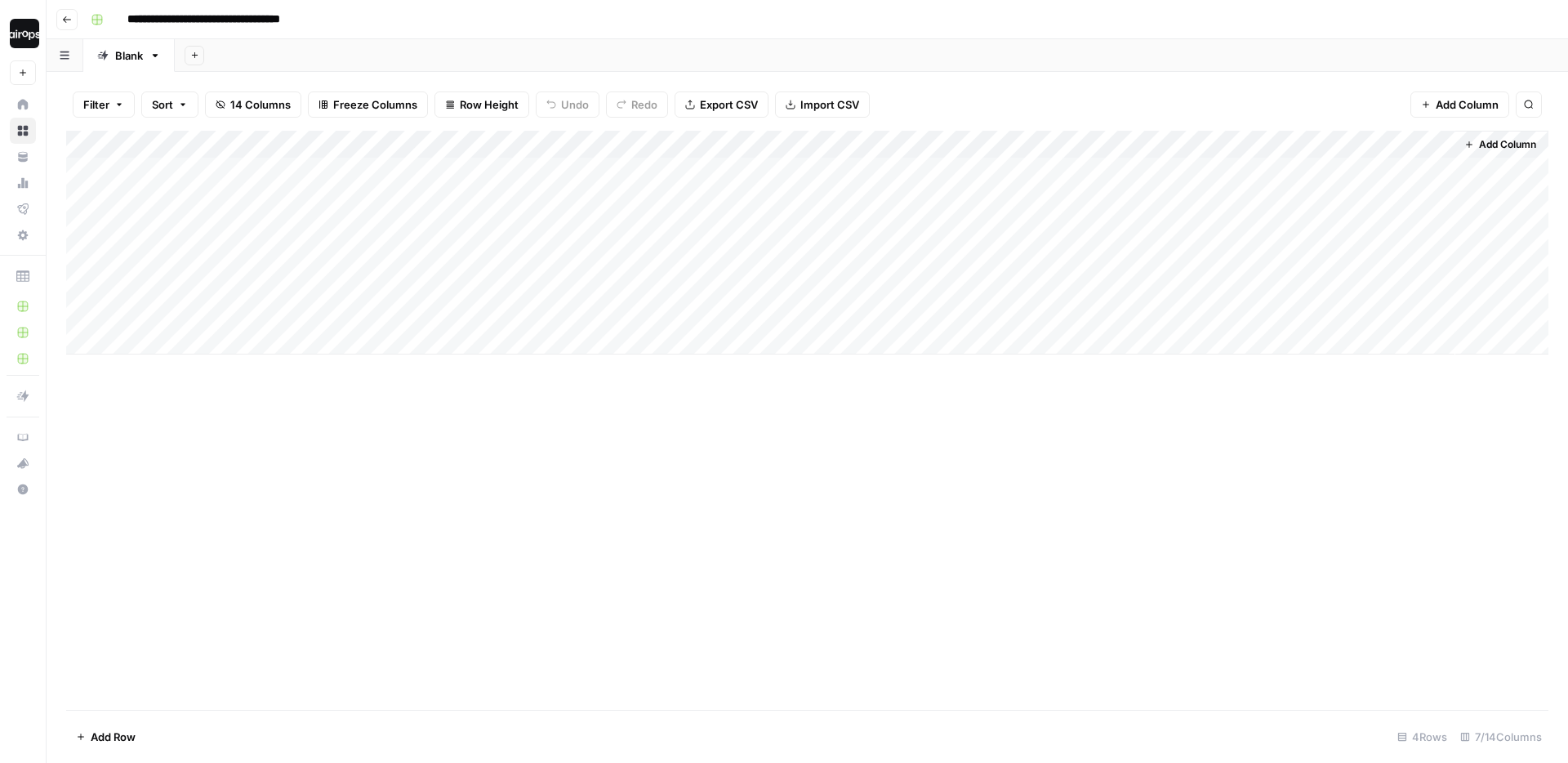 click on "Add Column" at bounding box center (807, 420) 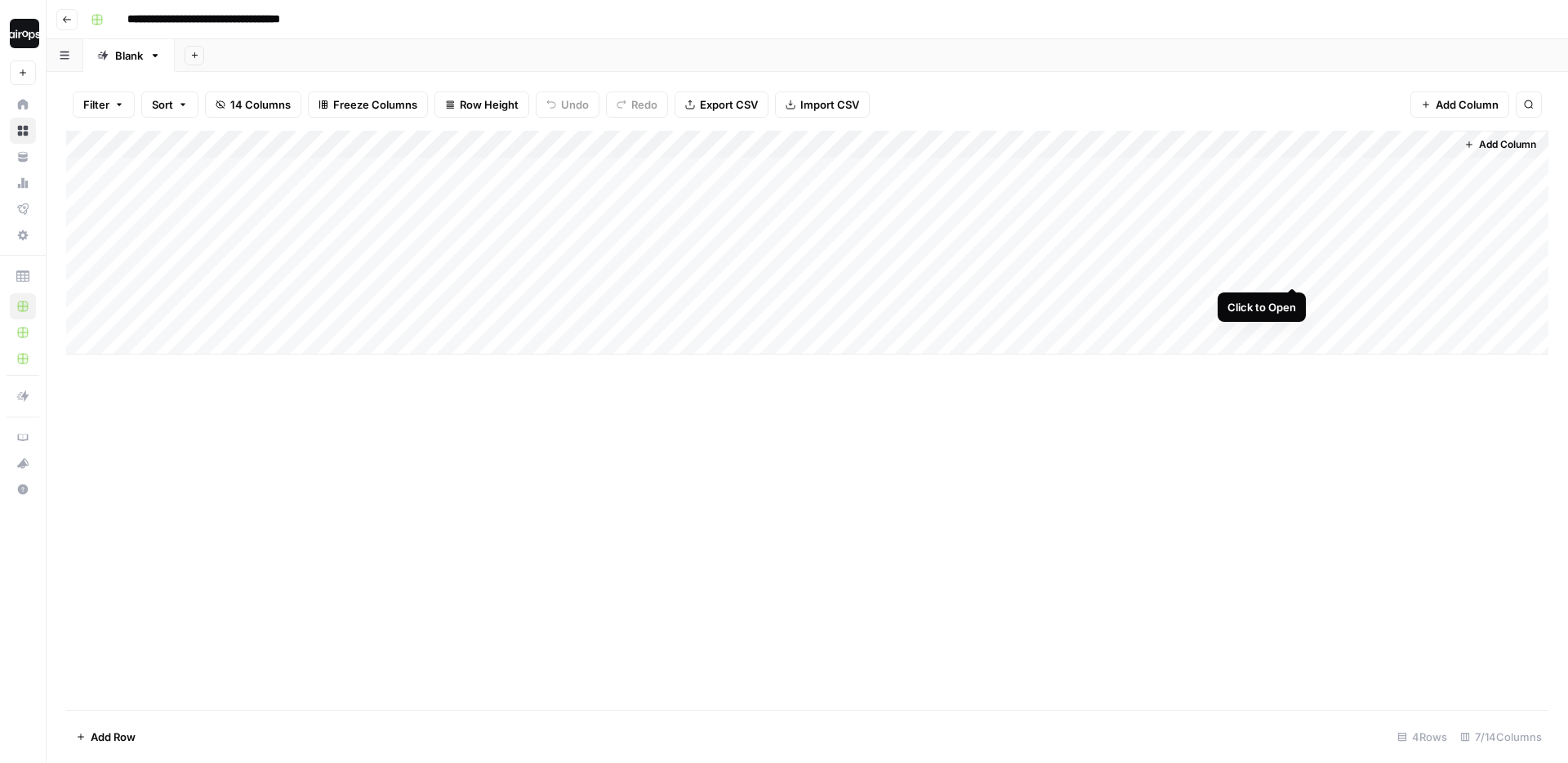 click on "Add Column" at bounding box center [807, 243] 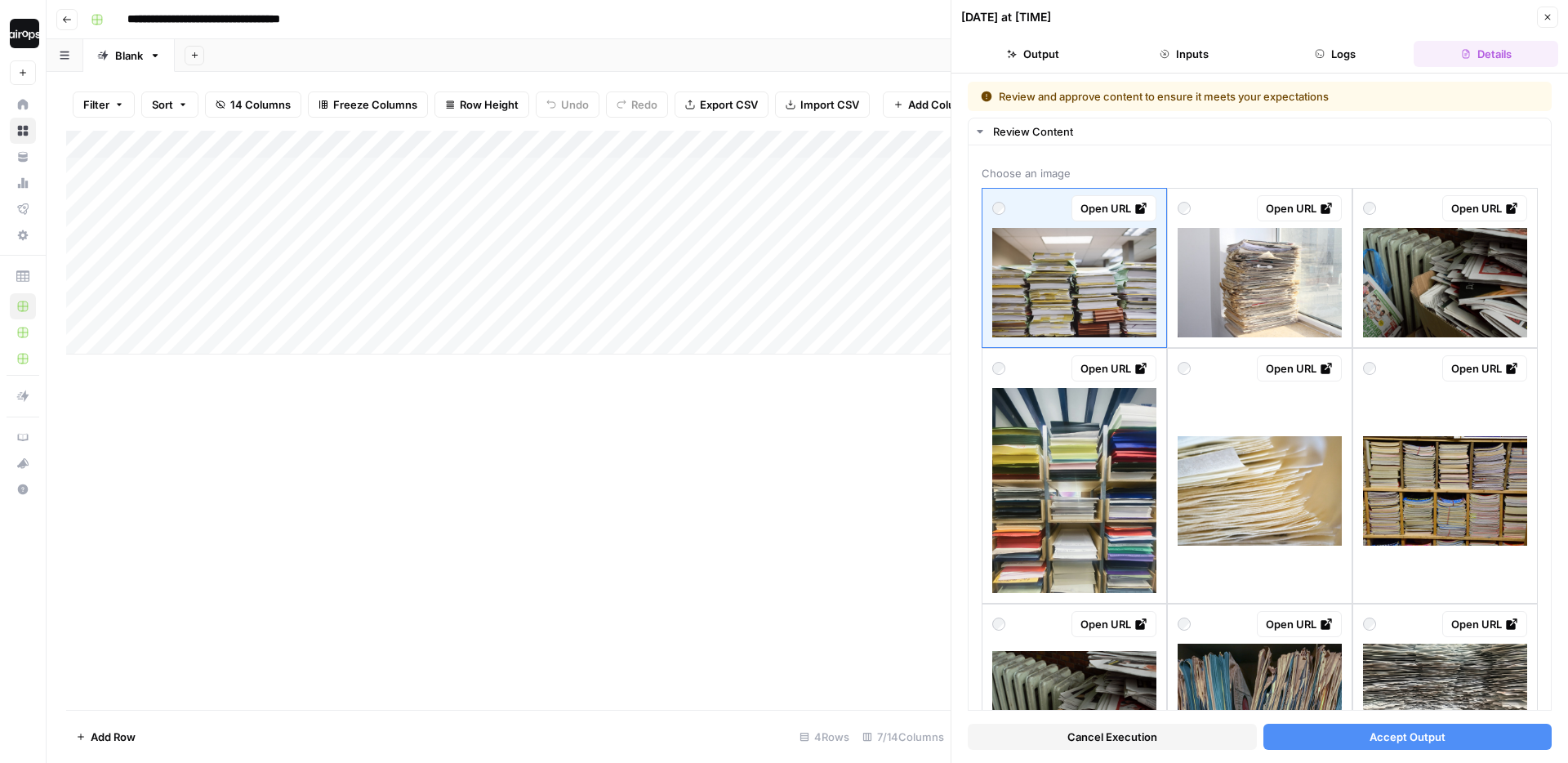 click on "Close" at bounding box center [1548, 17] 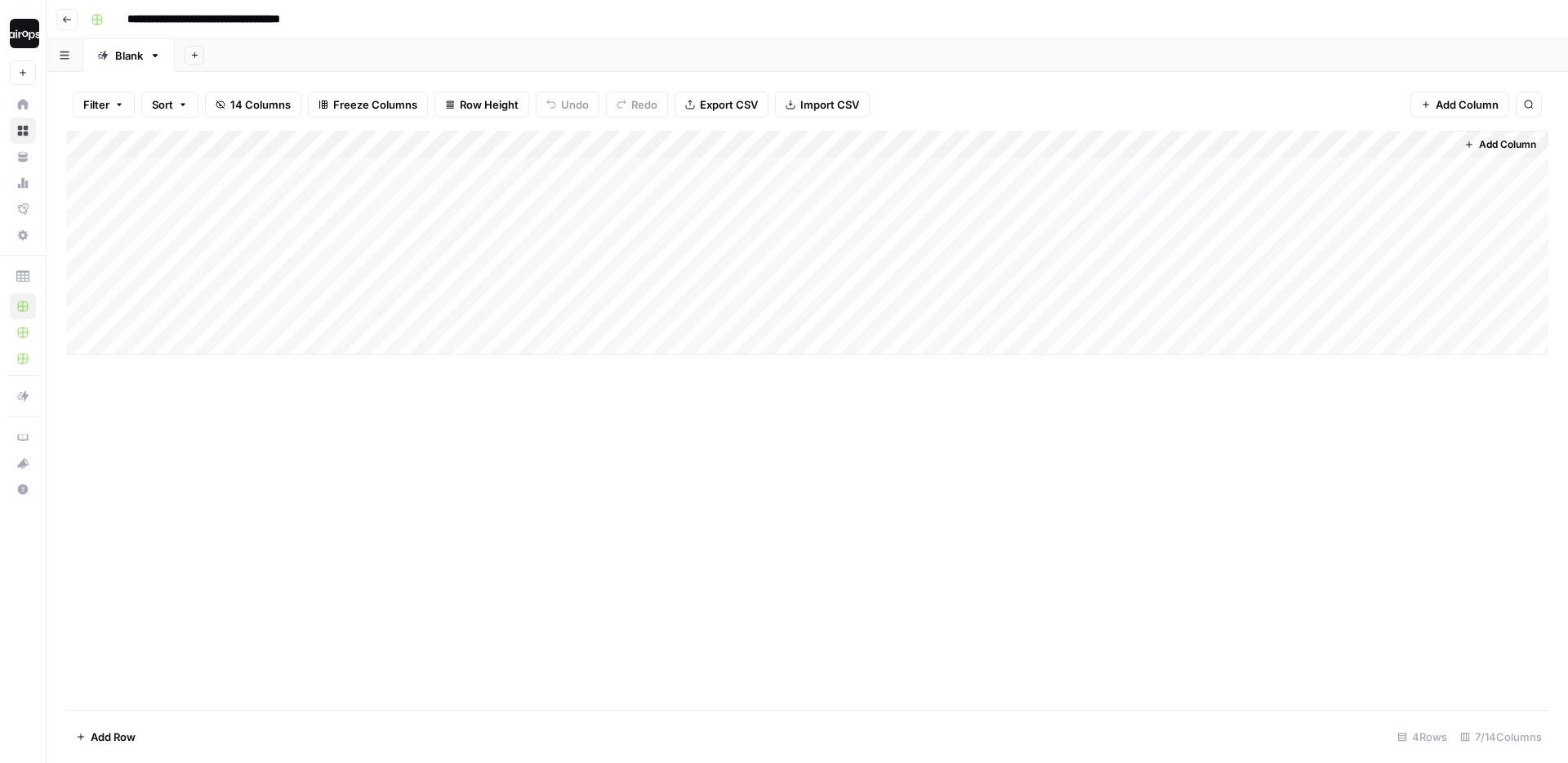 click on "Add Column" at bounding box center (807, 243) 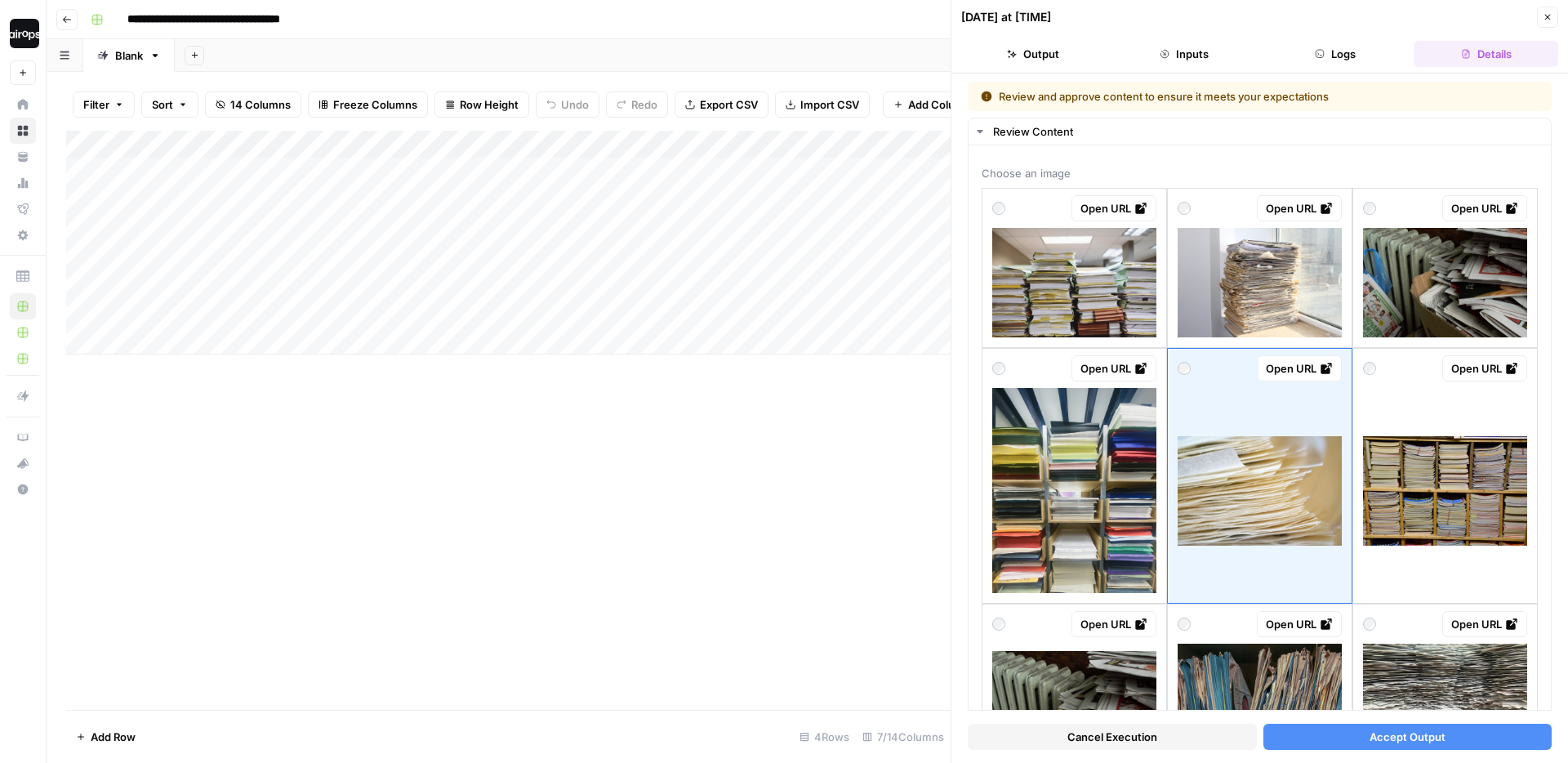click on "Accept Output" at bounding box center (1408, 737) 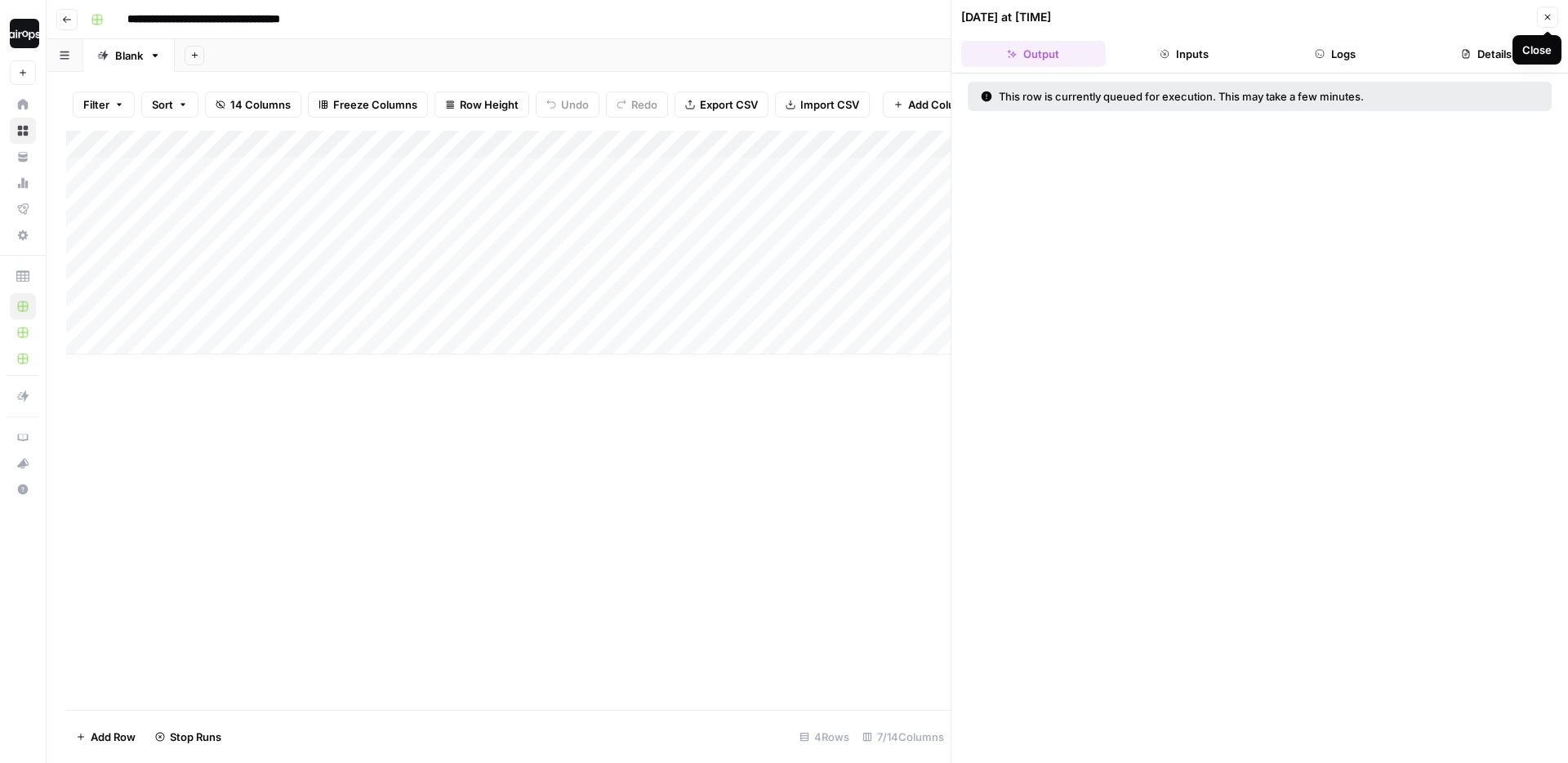 click on "Close" at bounding box center [1552, 17] 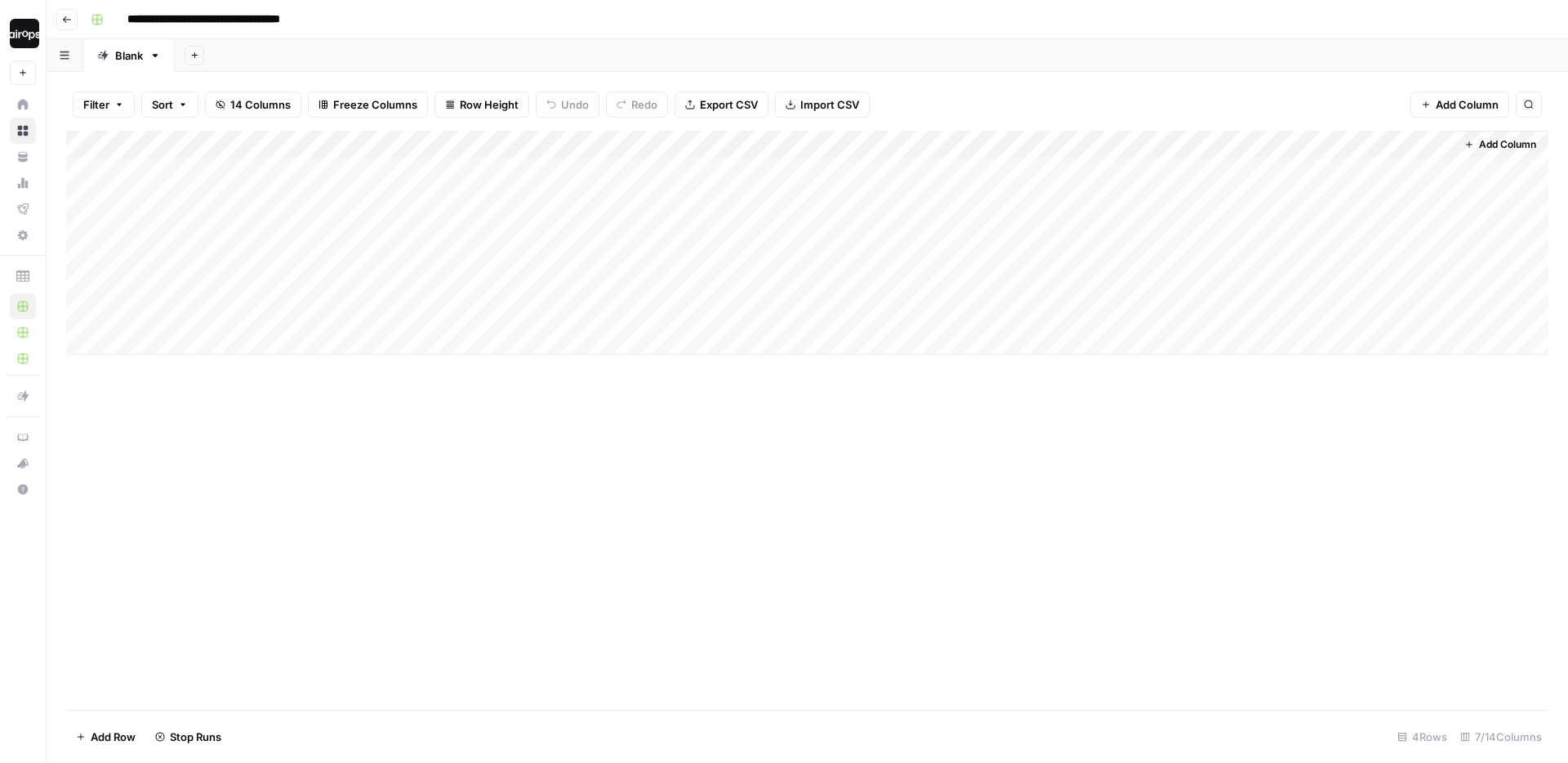 click on "Add Sheet" at bounding box center (871, 56) 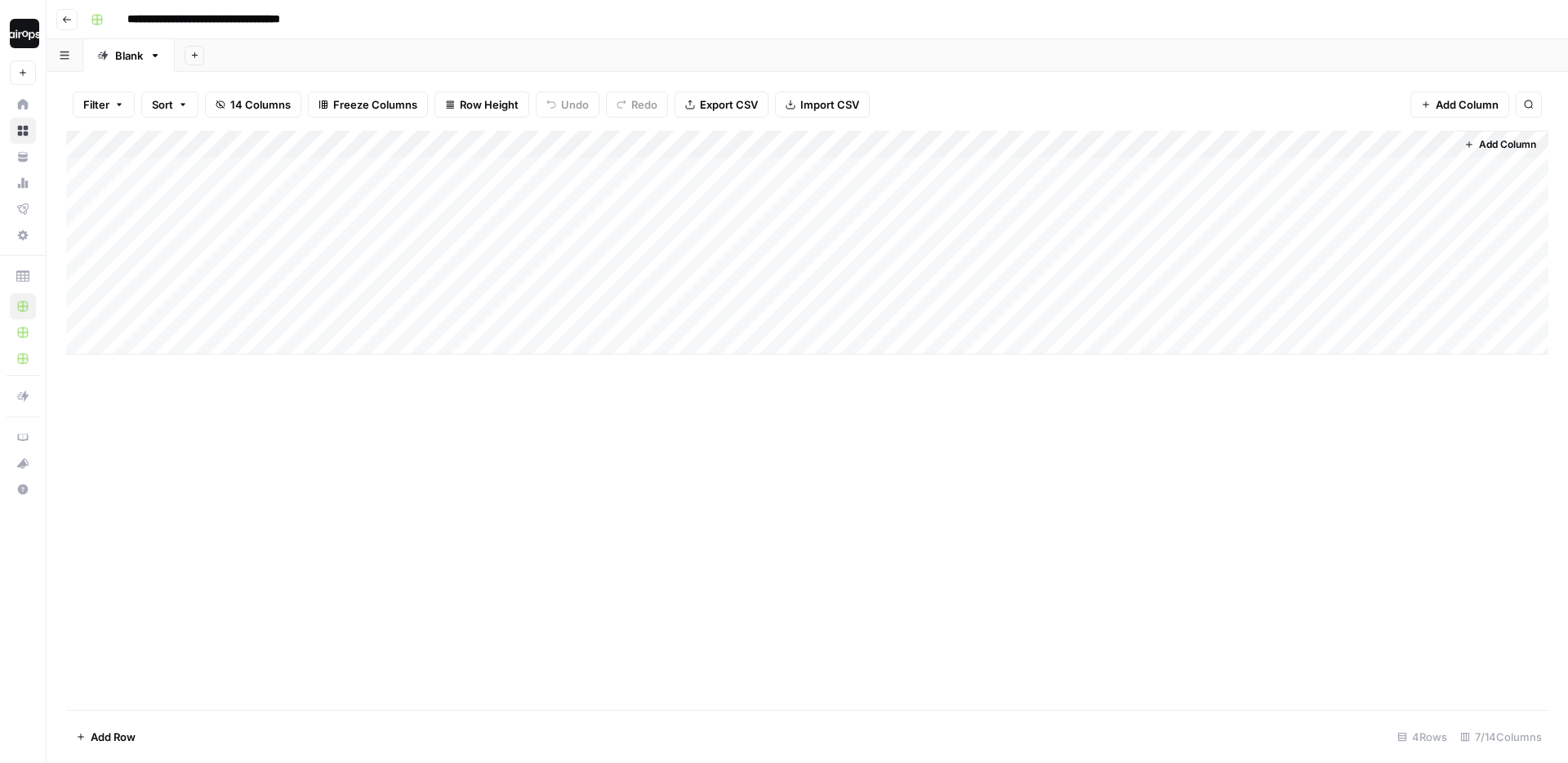 click on "Add Sheet" at bounding box center (871, 56) 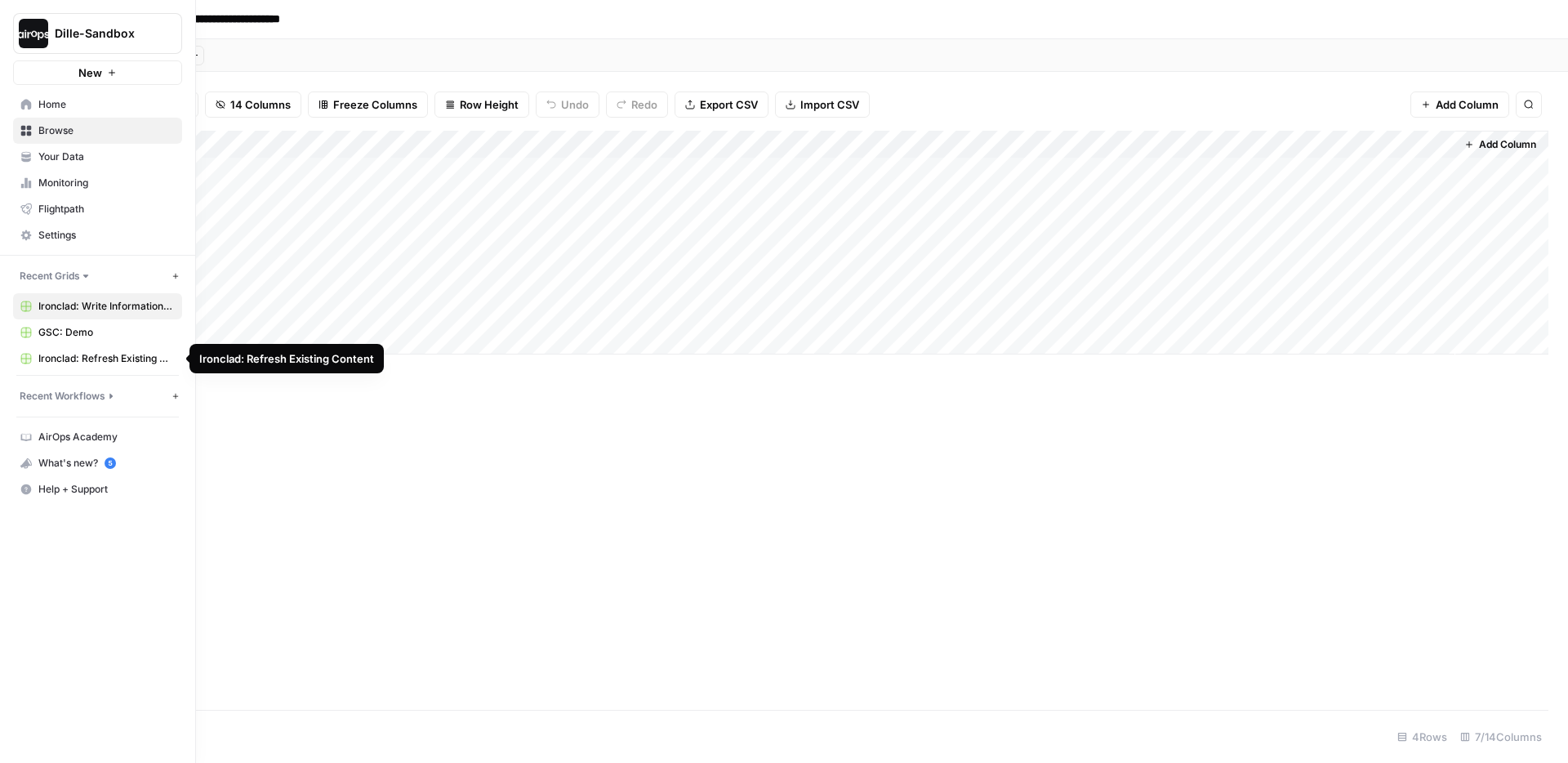 click on "Ironclad: Refresh Existing Content" at bounding box center [106, 359] 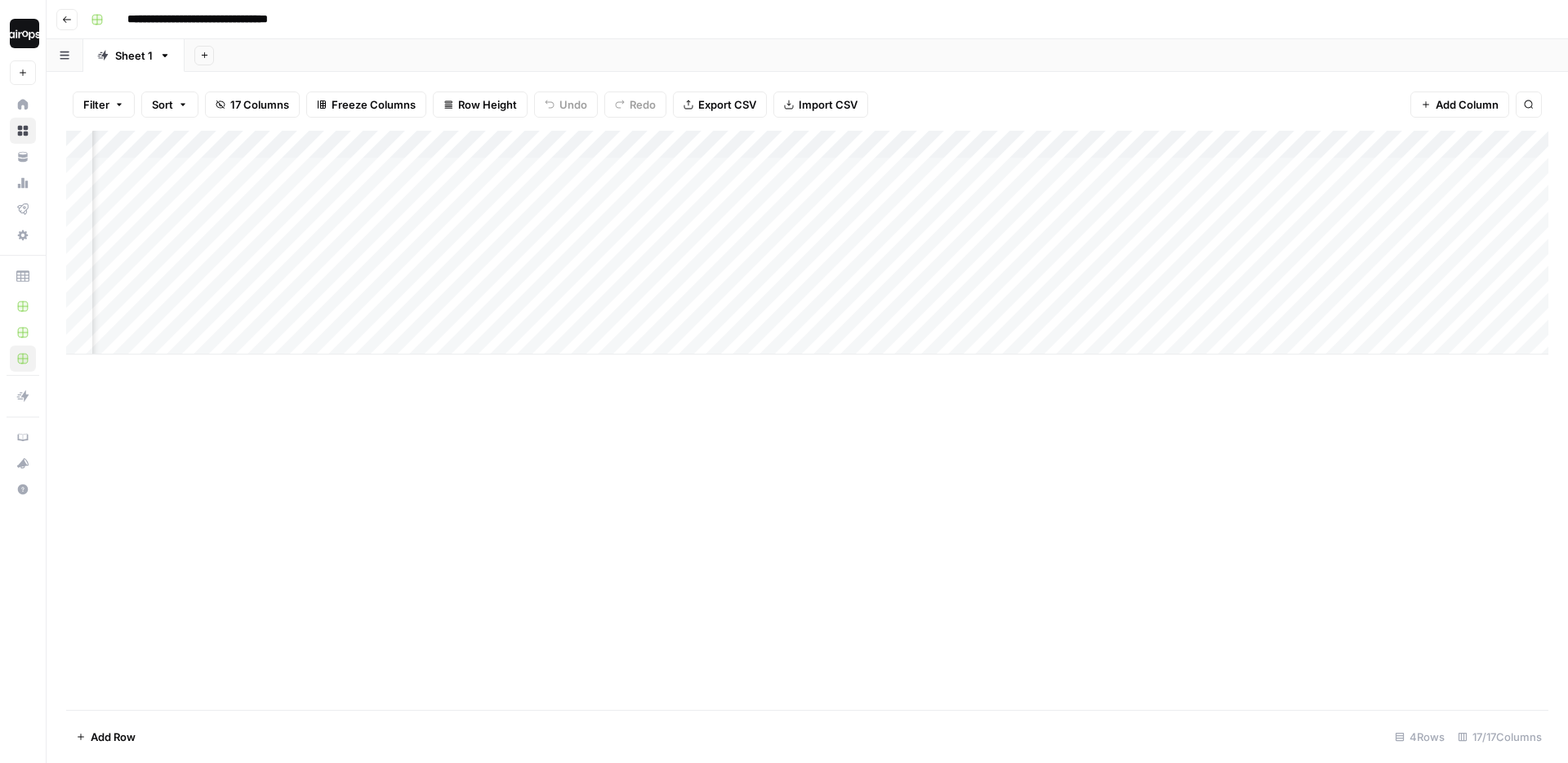 scroll, scrollTop: 0, scrollLeft: 1236, axis: horizontal 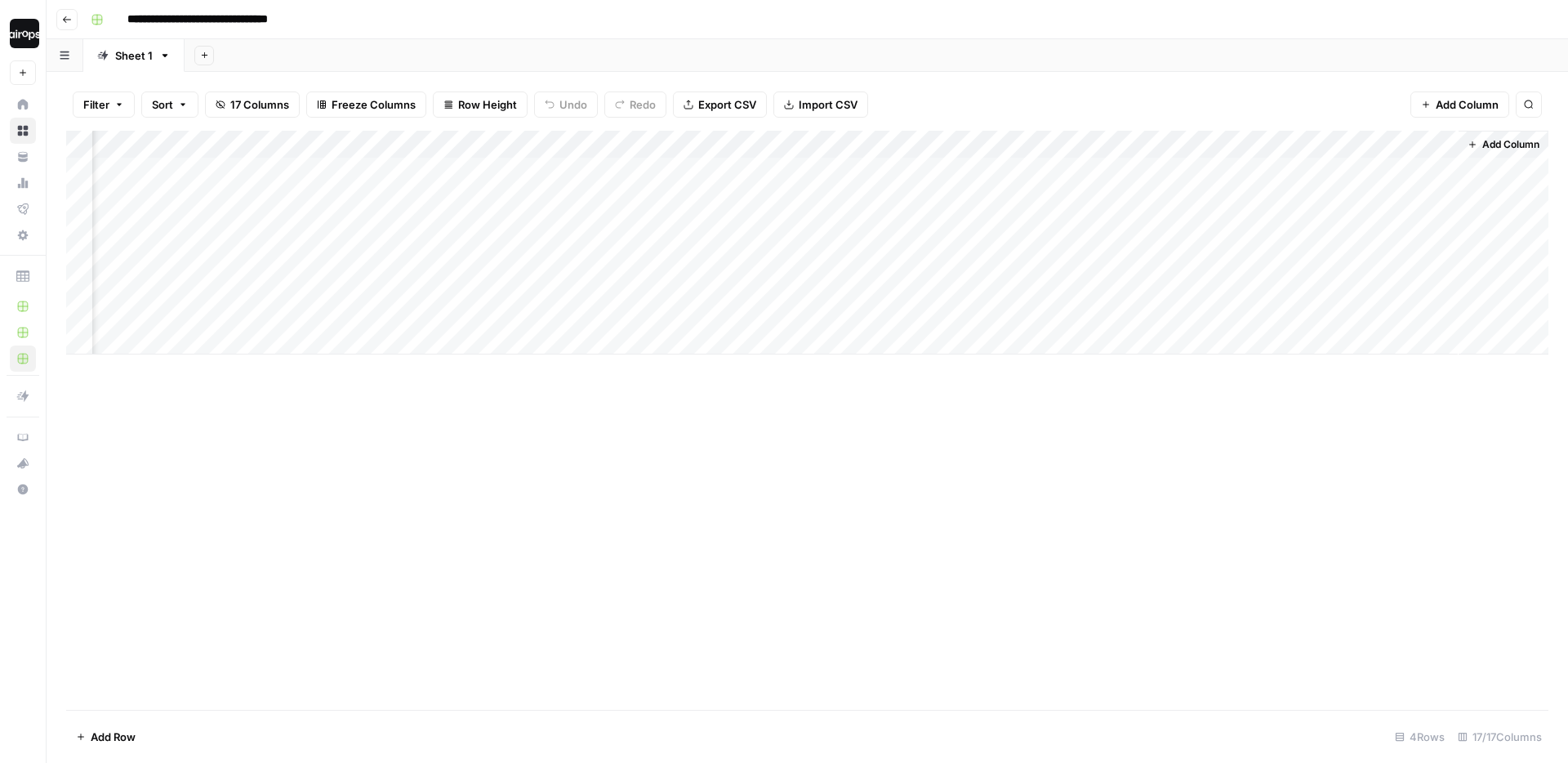 click on "Add Column" at bounding box center (807, 243) 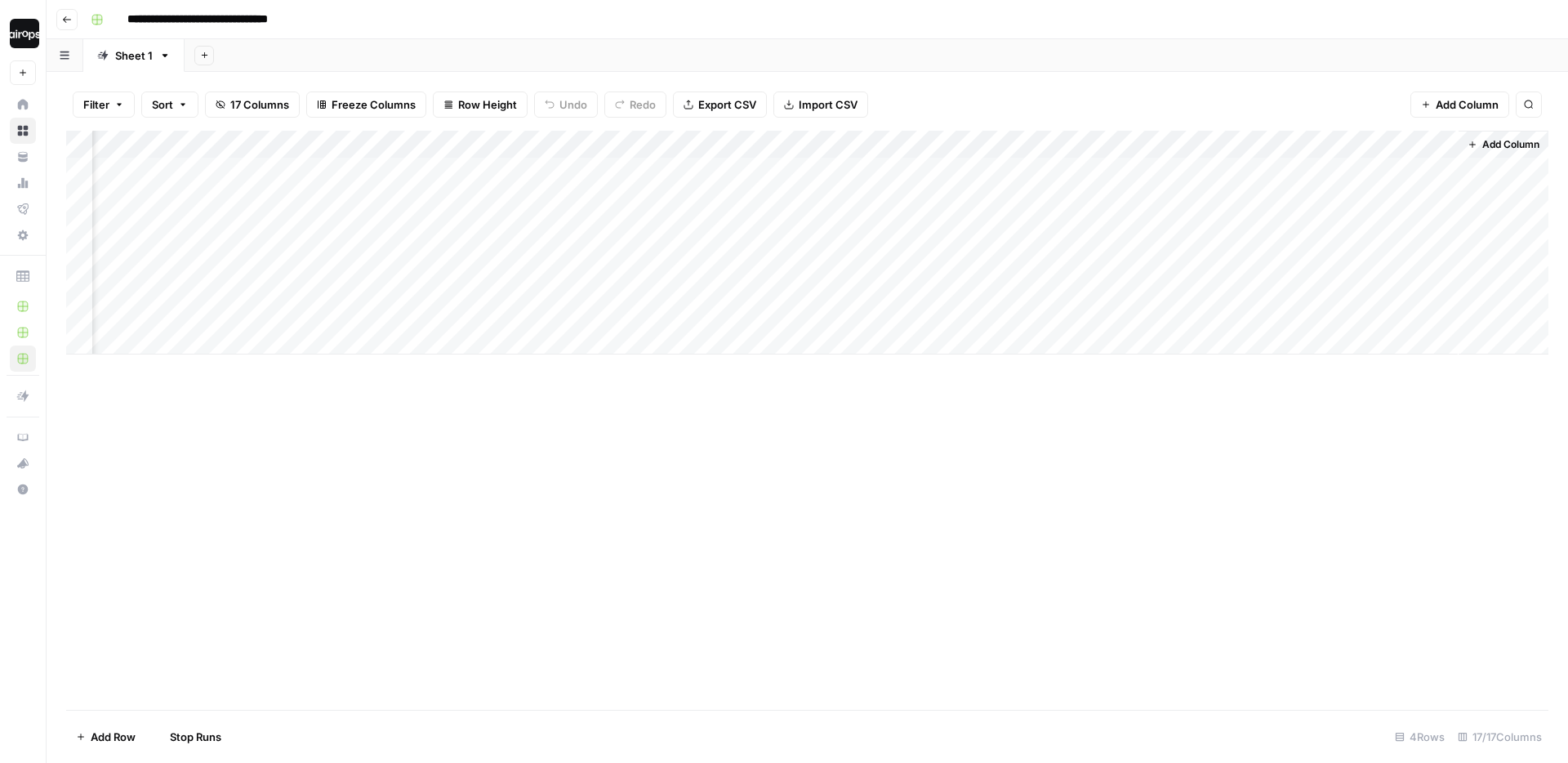 click on "Add Column" at bounding box center (807, 243) 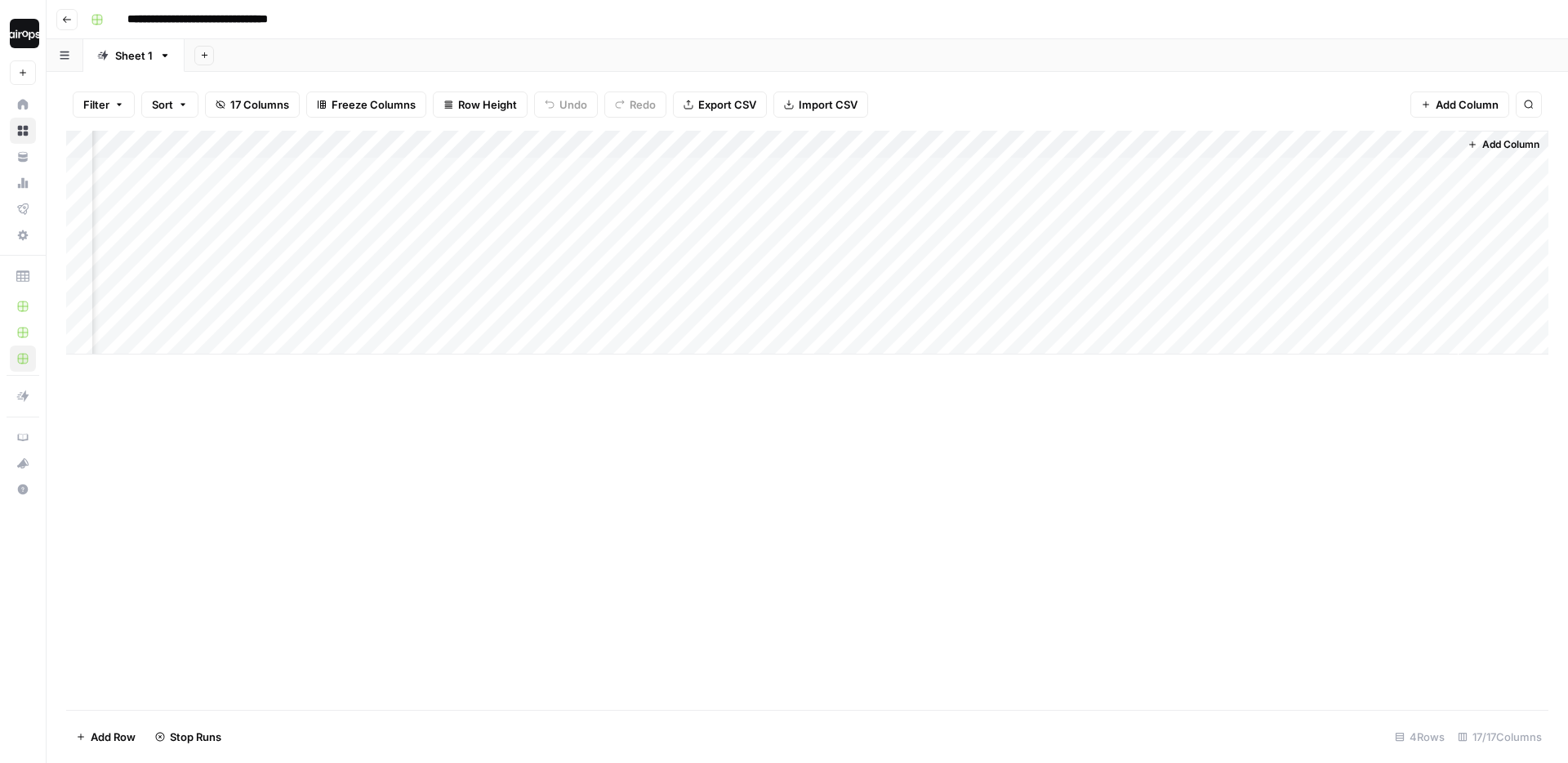 click on "Add Column" at bounding box center [807, 243] 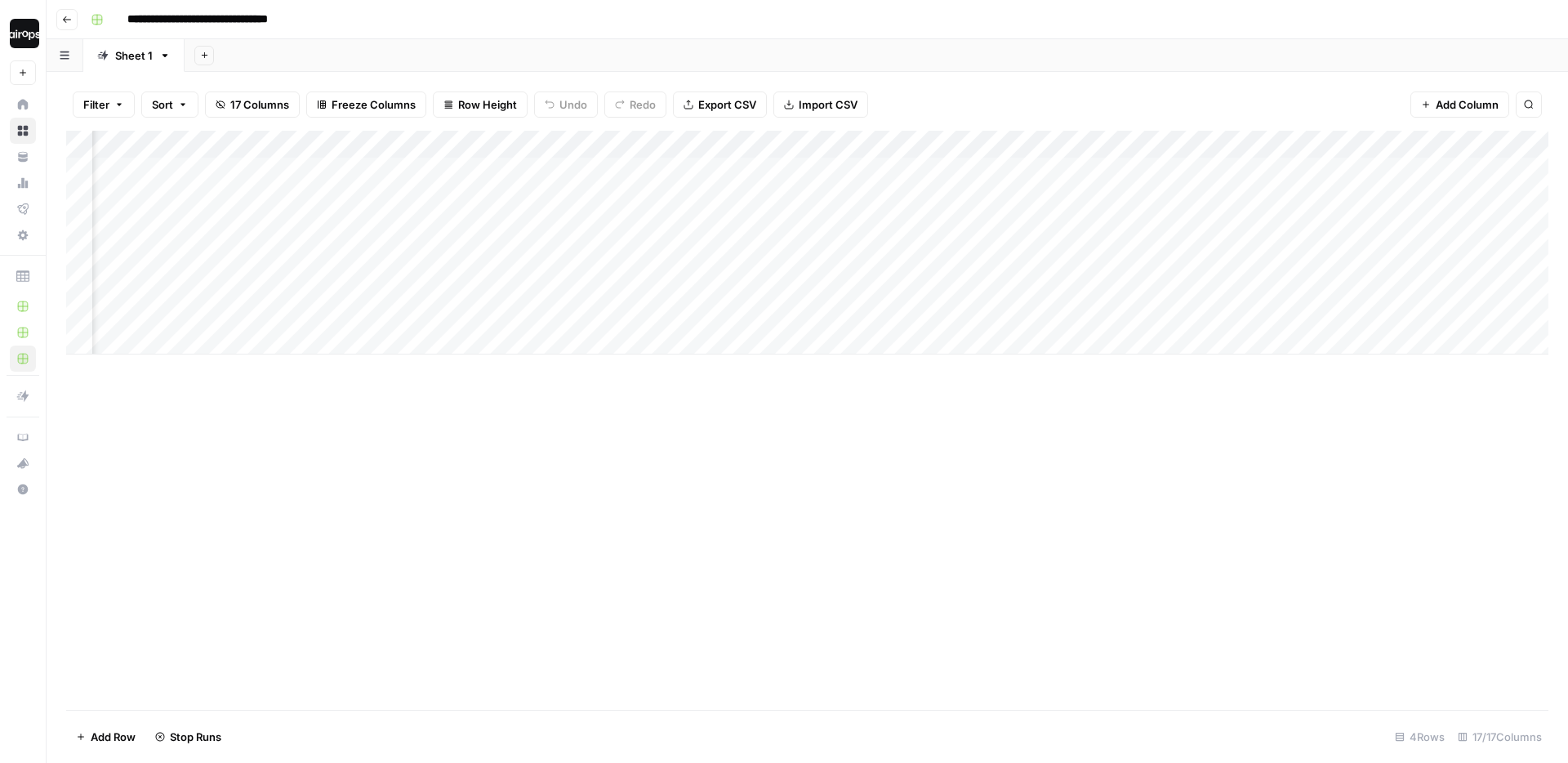 scroll, scrollTop: 0, scrollLeft: 0, axis: both 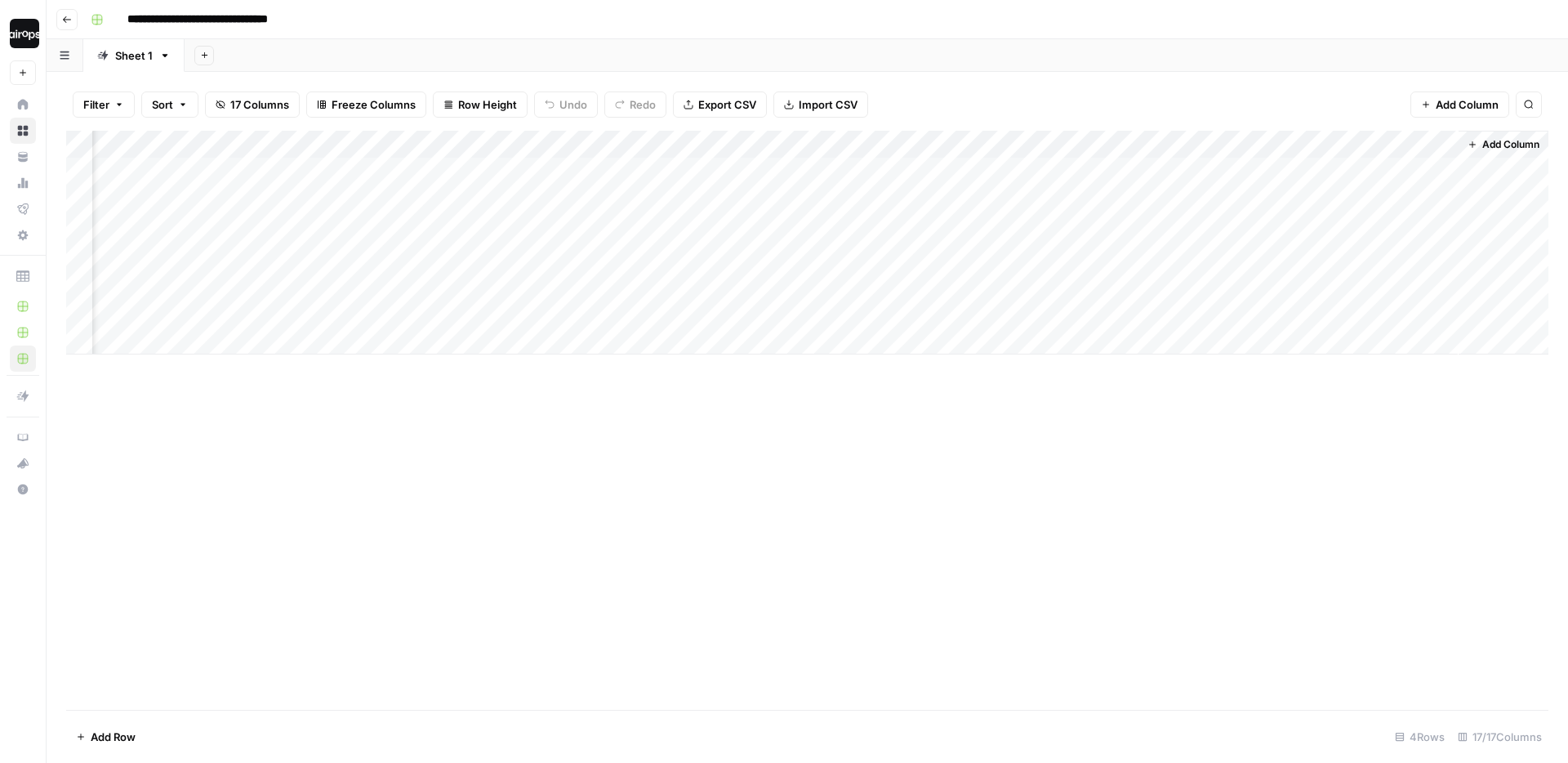 click on "Add Sheet" at bounding box center (876, 56) 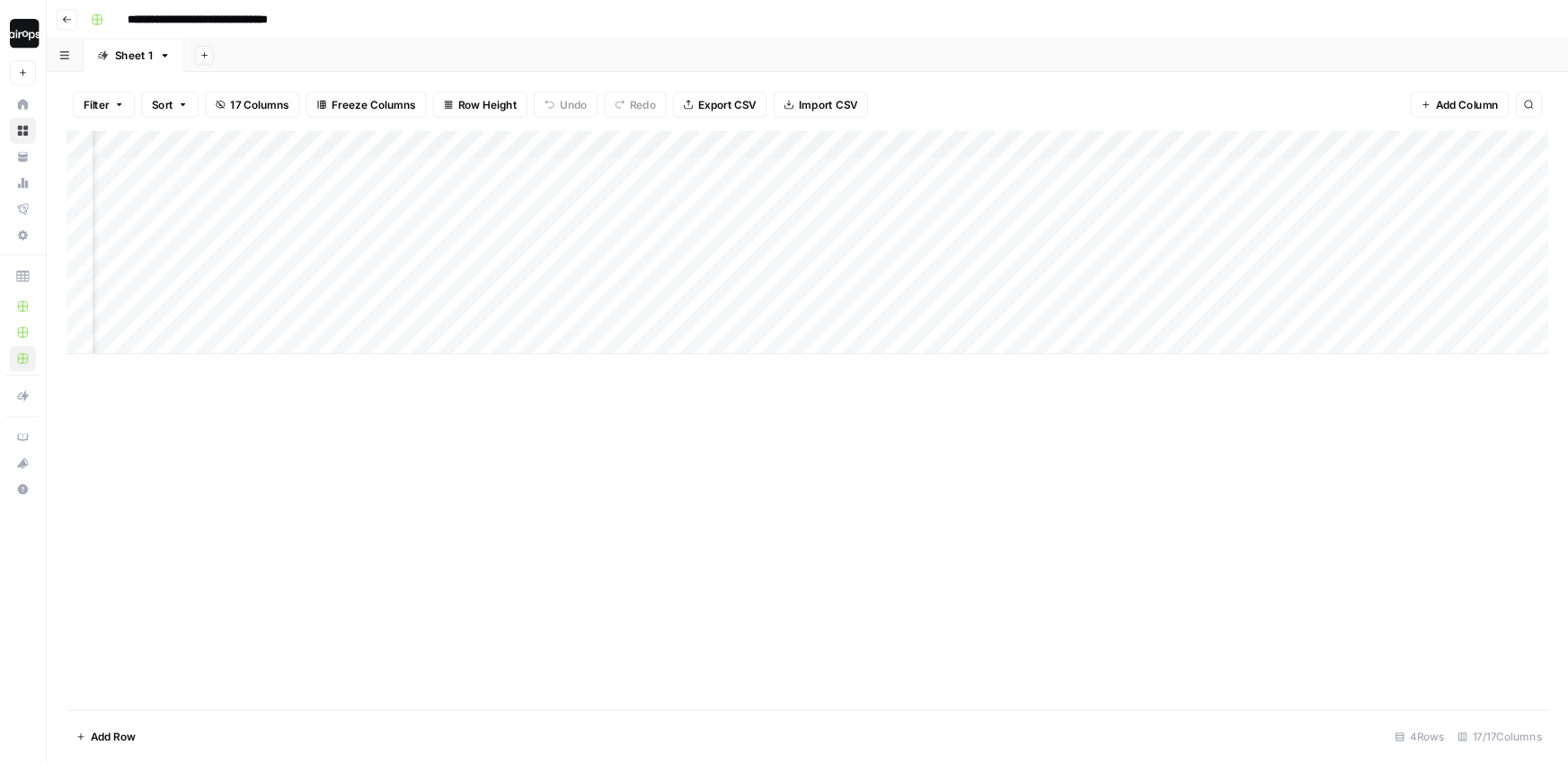 scroll, scrollTop: 0, scrollLeft: 0, axis: both 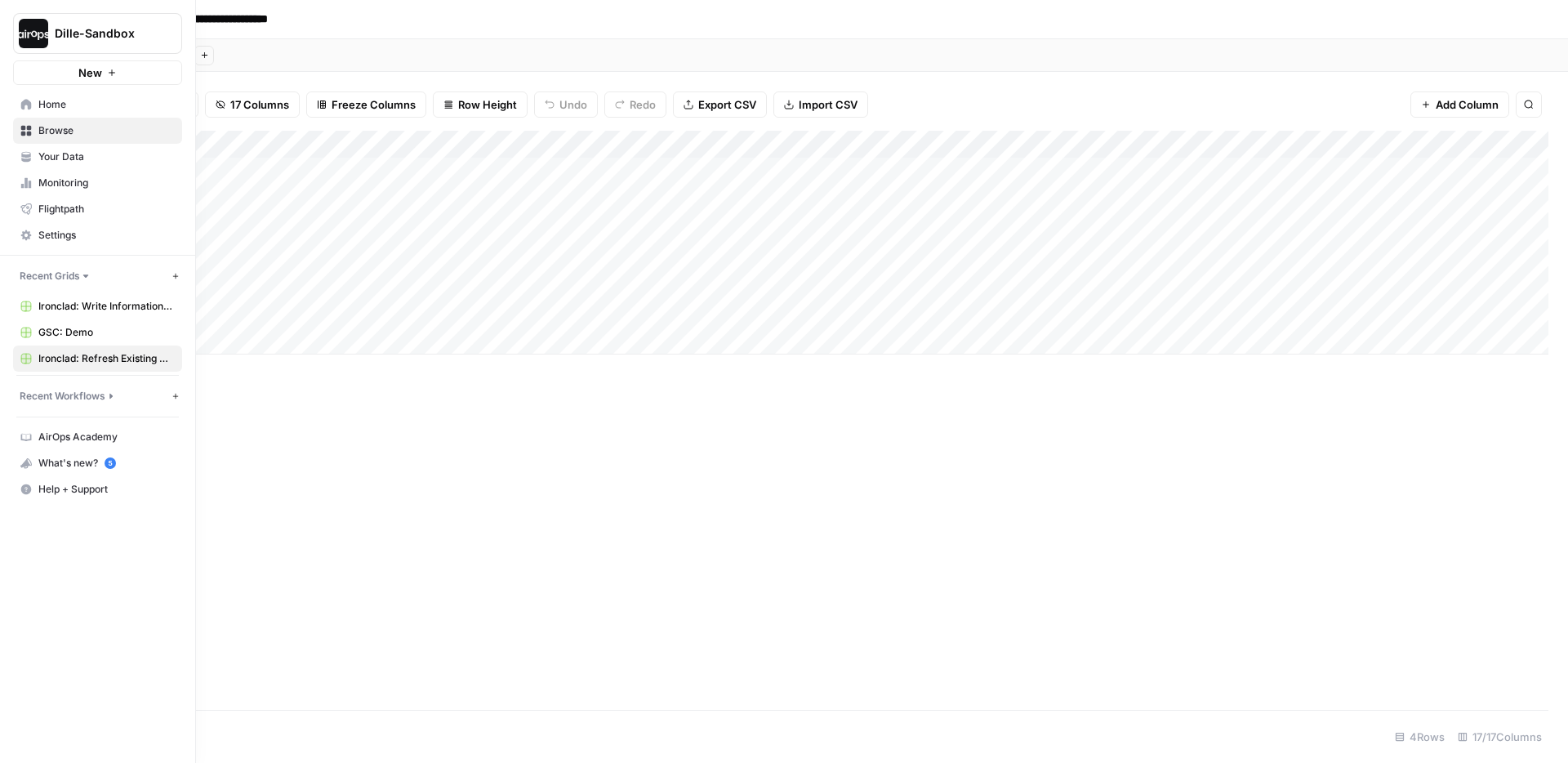 click on "Your Data" at bounding box center (97, 157) 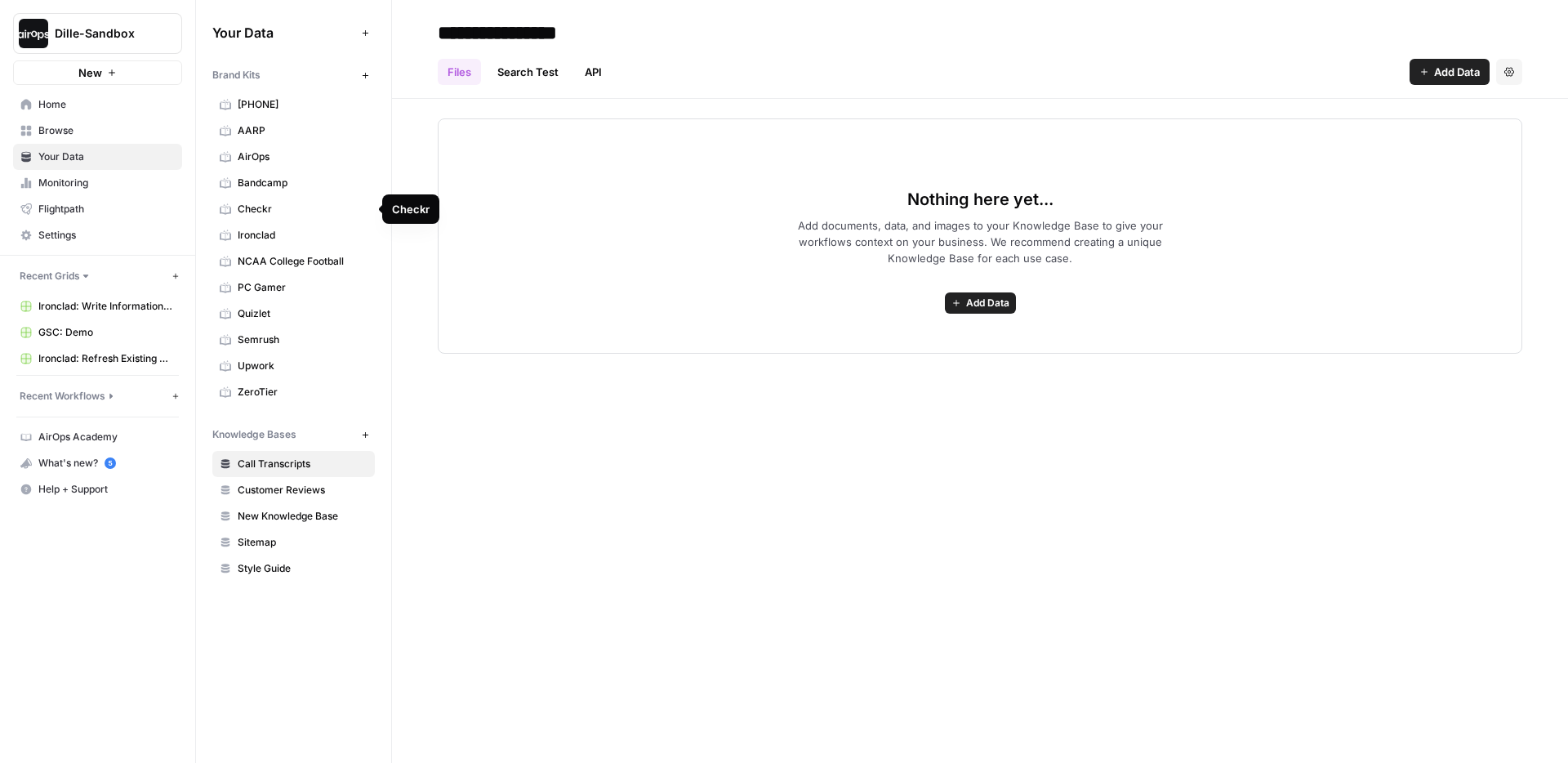 click on "Ironclad" at bounding box center [302, 235] 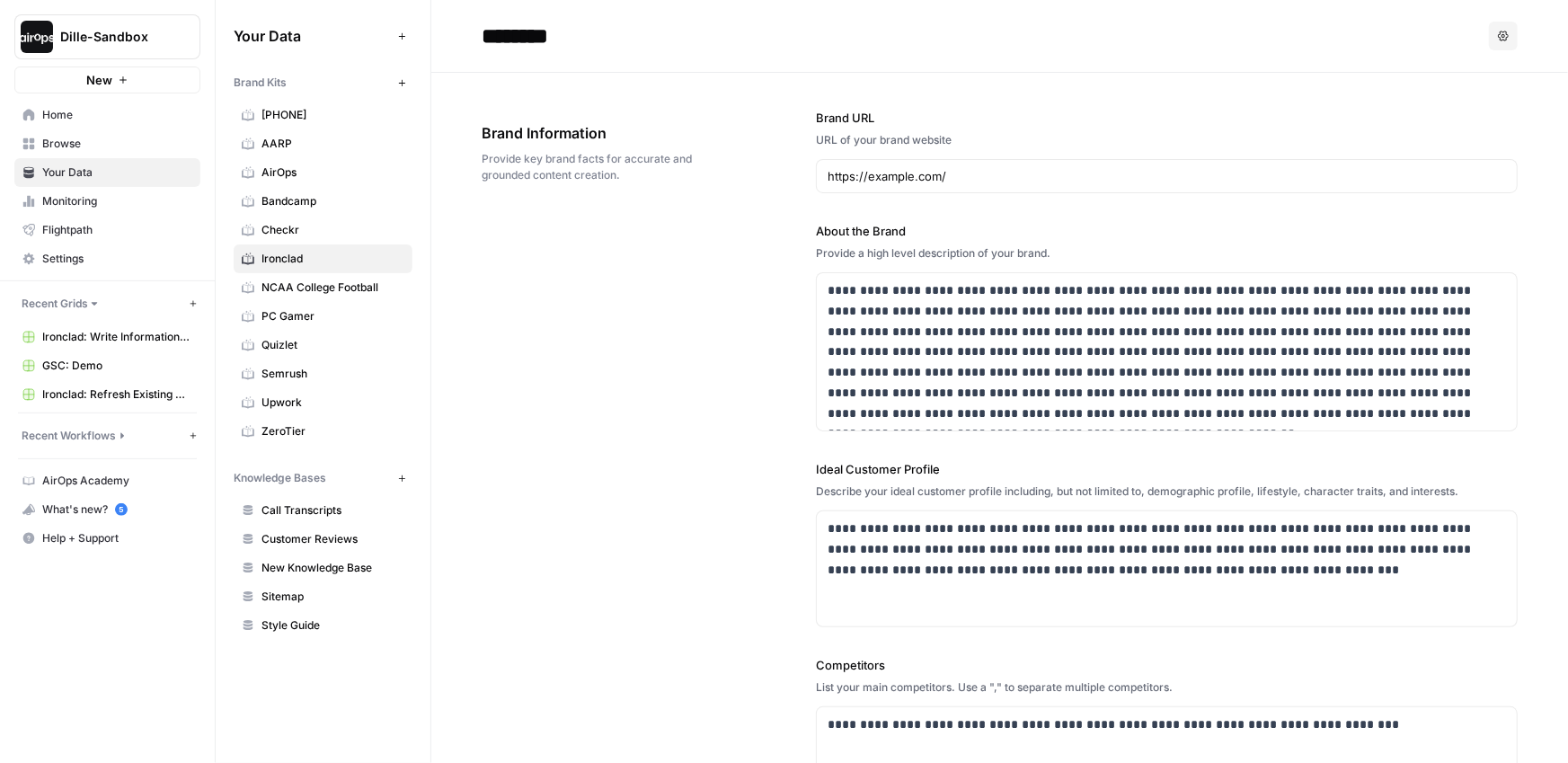 click on "**********" at bounding box center [999, 564] 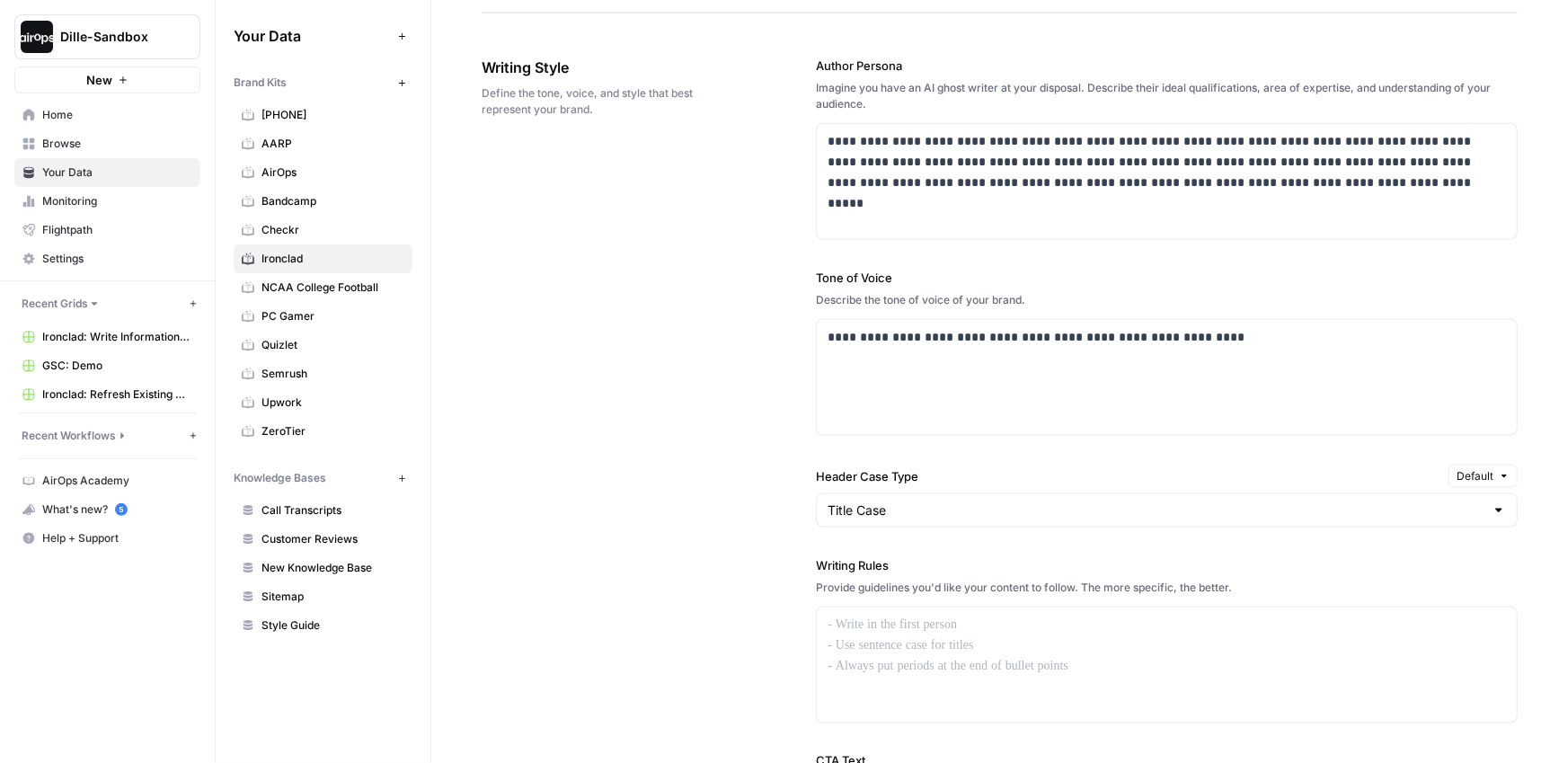 scroll, scrollTop: 1043, scrollLeft: 0, axis: vertical 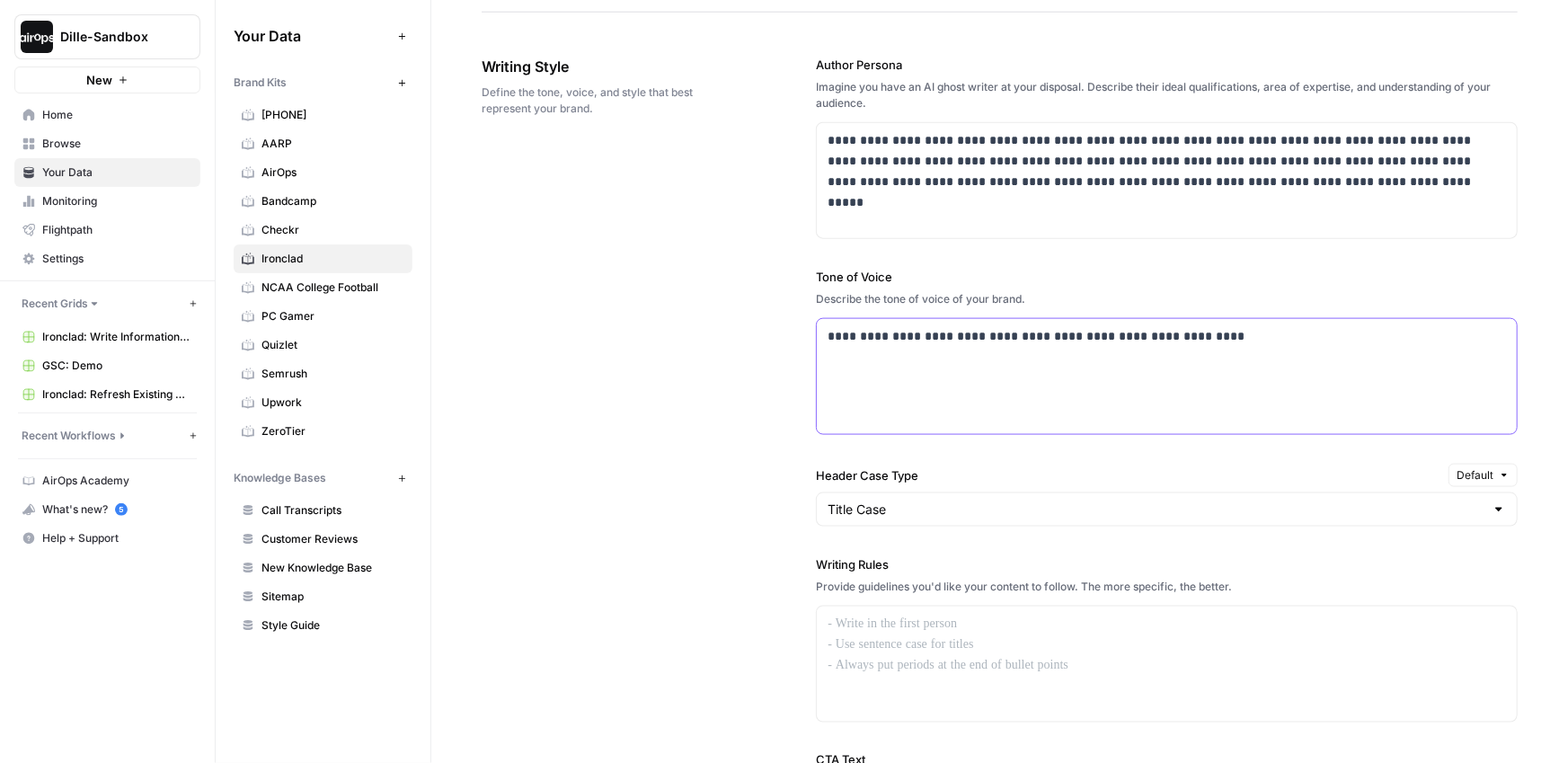 click on "**********" at bounding box center [1166, 377] 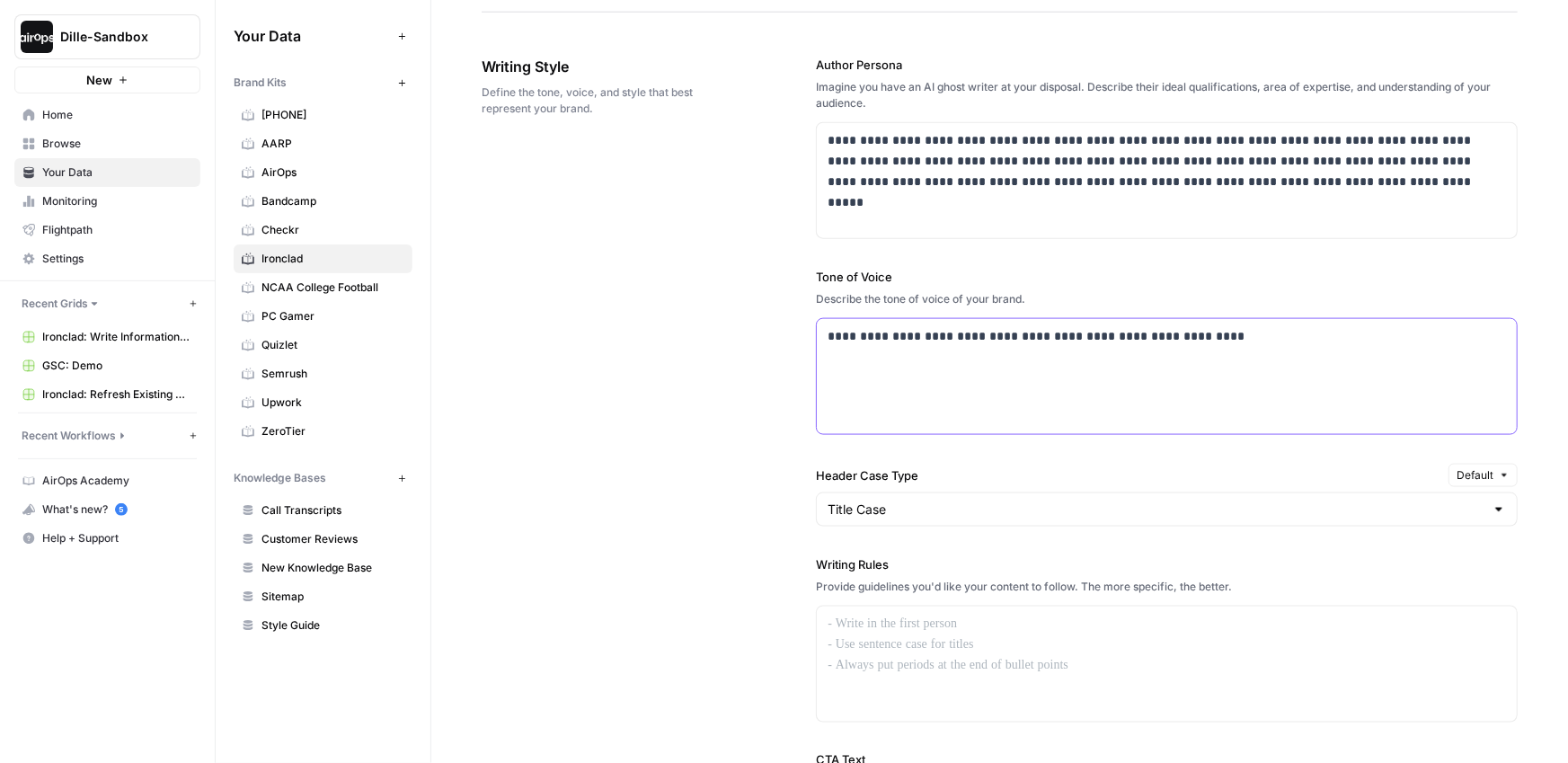 scroll, scrollTop: 1043, scrollLeft: 0, axis: vertical 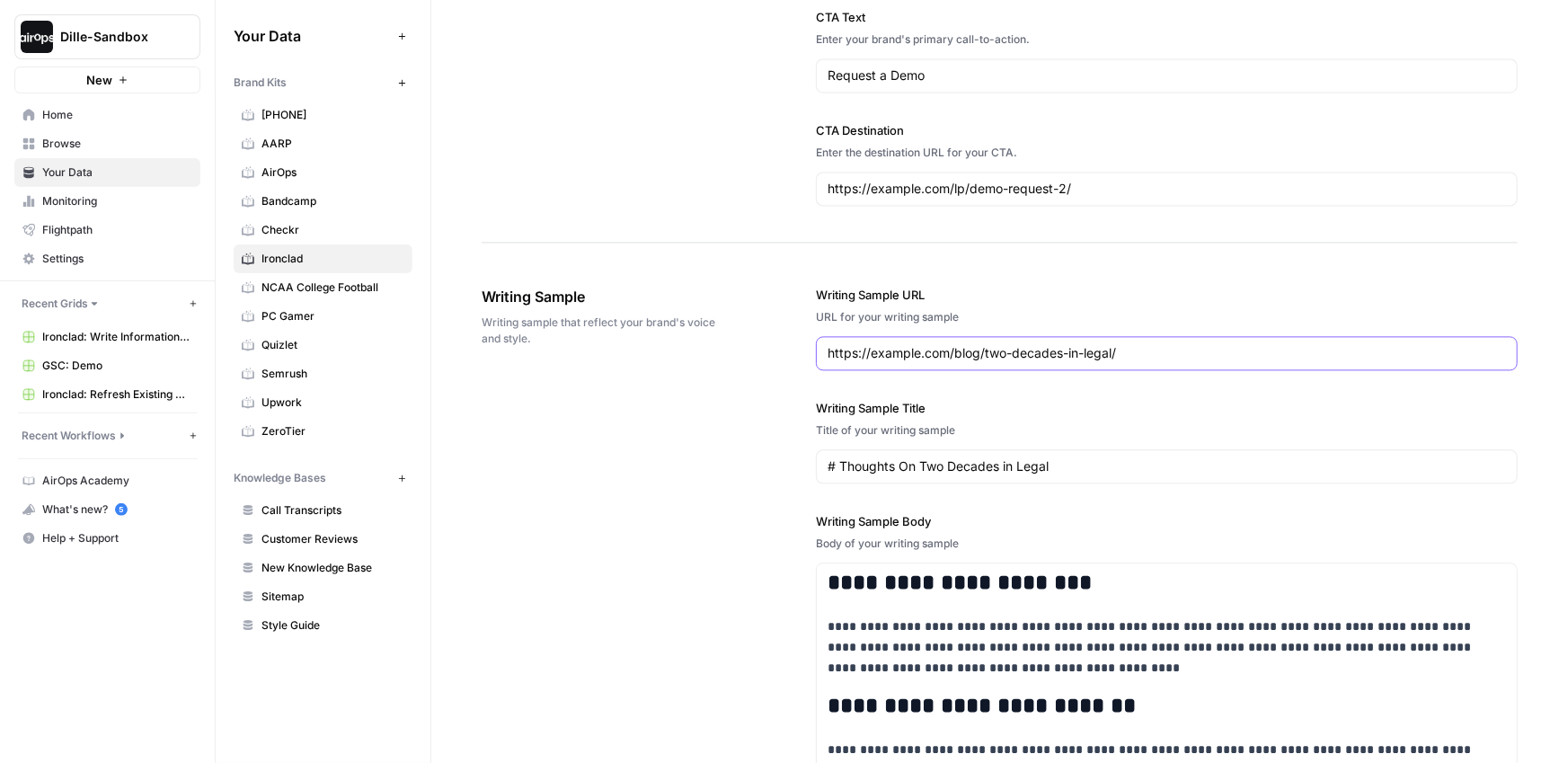 drag, startPoint x: 1171, startPoint y: 356, endPoint x: 818, endPoint y: 348, distance: 353.09064 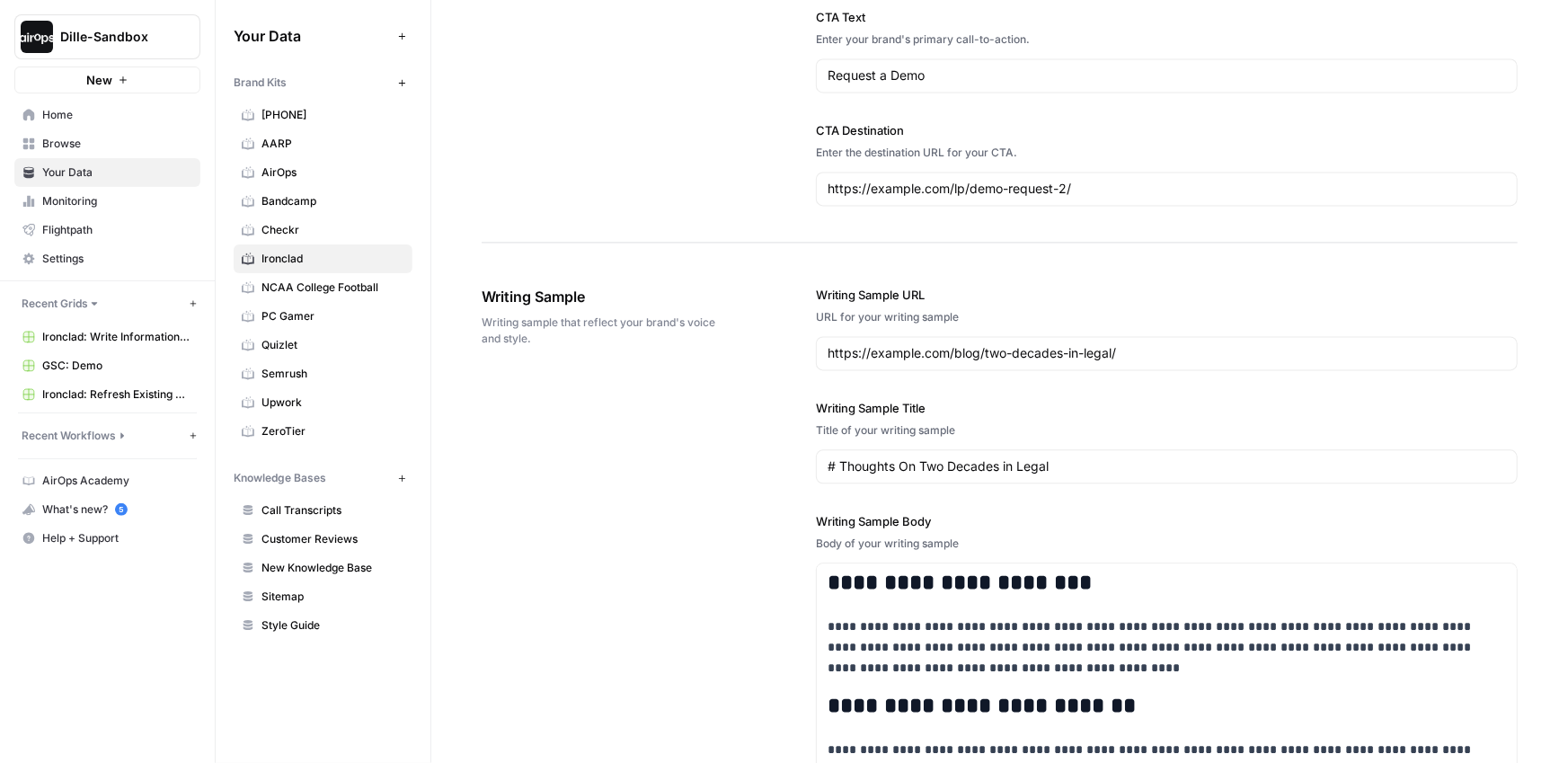 click on "**********" at bounding box center (999, 694) 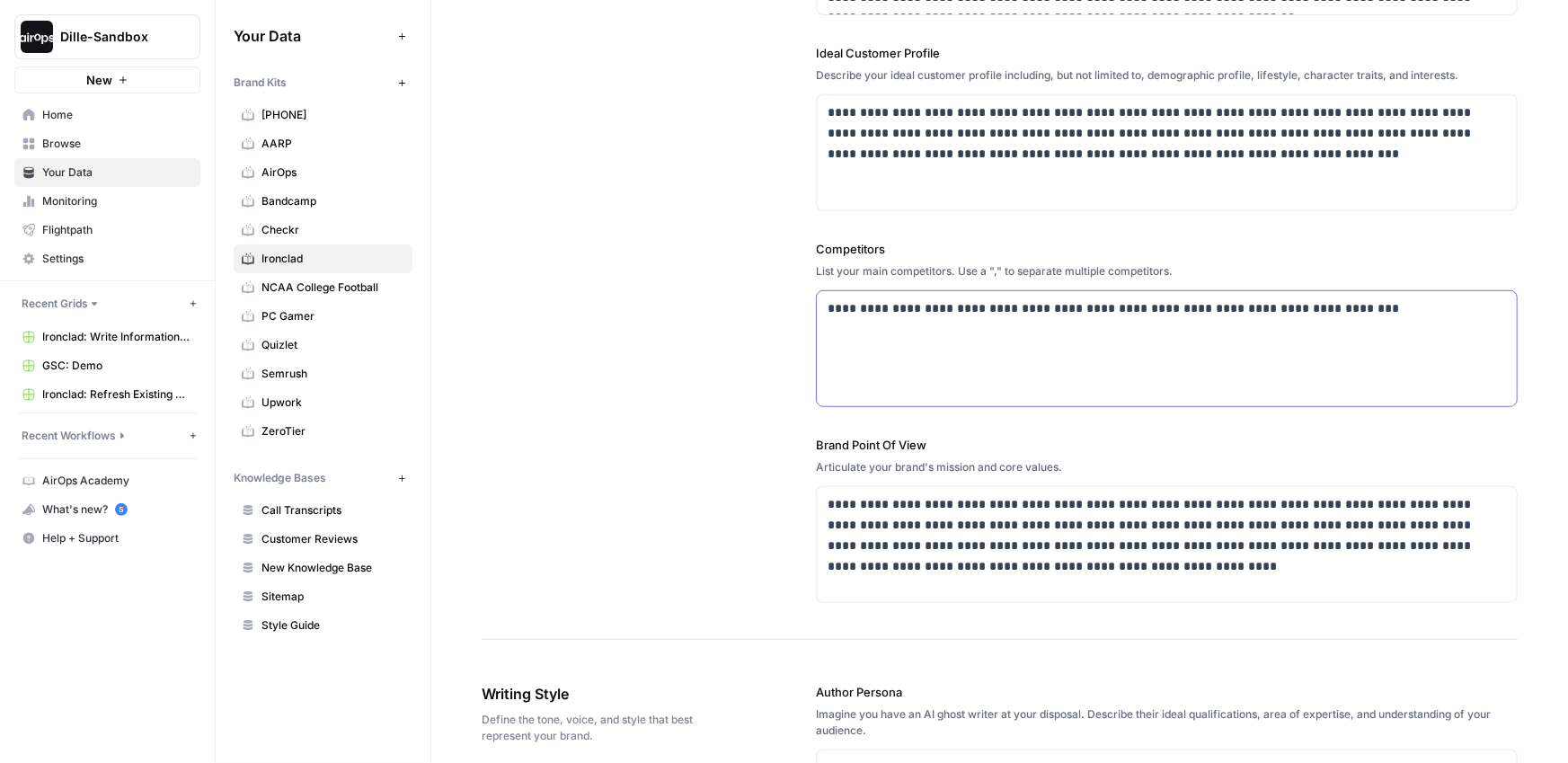 click on "**********" at bounding box center (1166, 308) 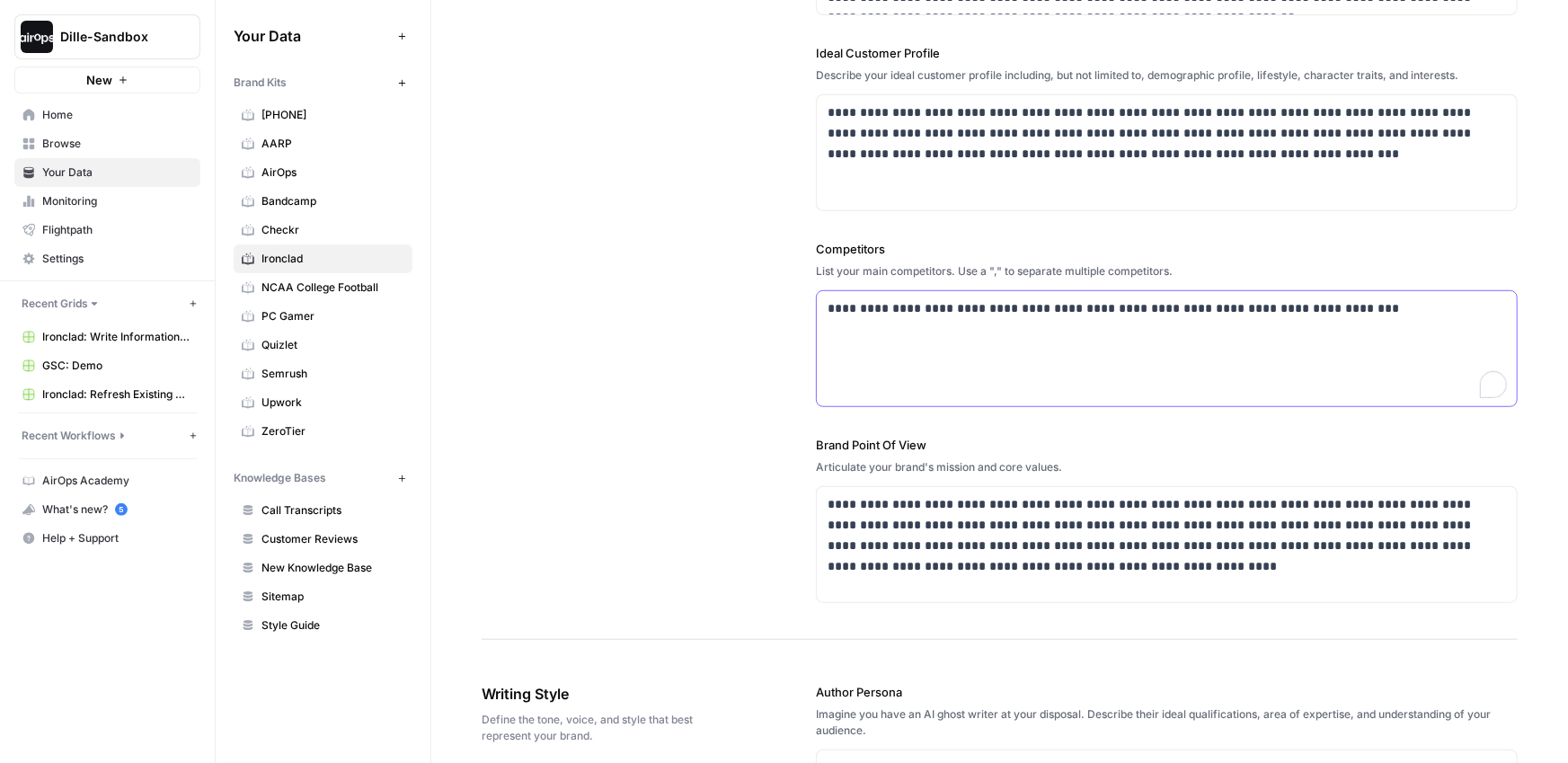 click on "**********" at bounding box center (1166, 308) 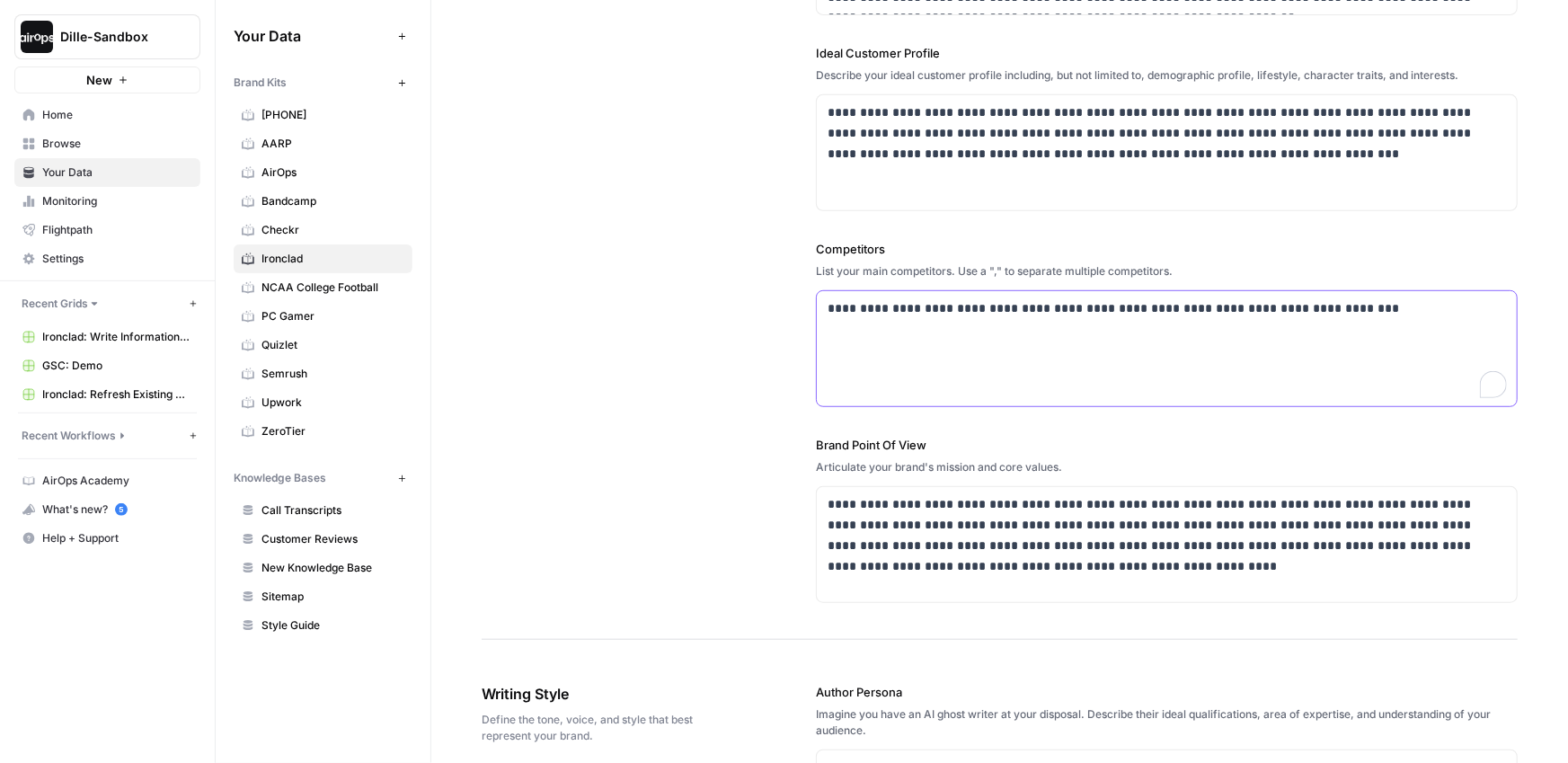 click on "**********" at bounding box center [1166, 308] 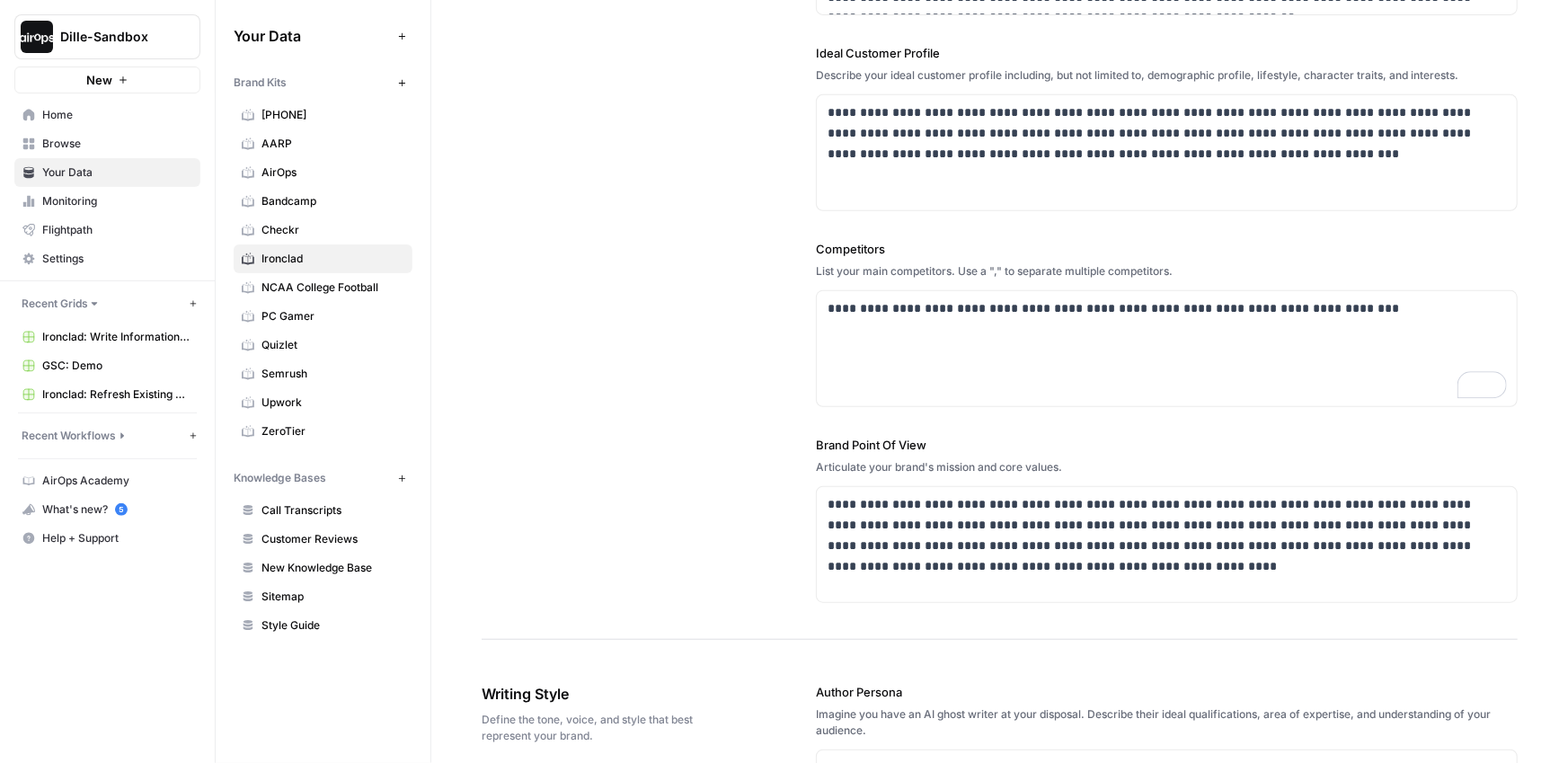 click on "**********" at bounding box center [999, 148] 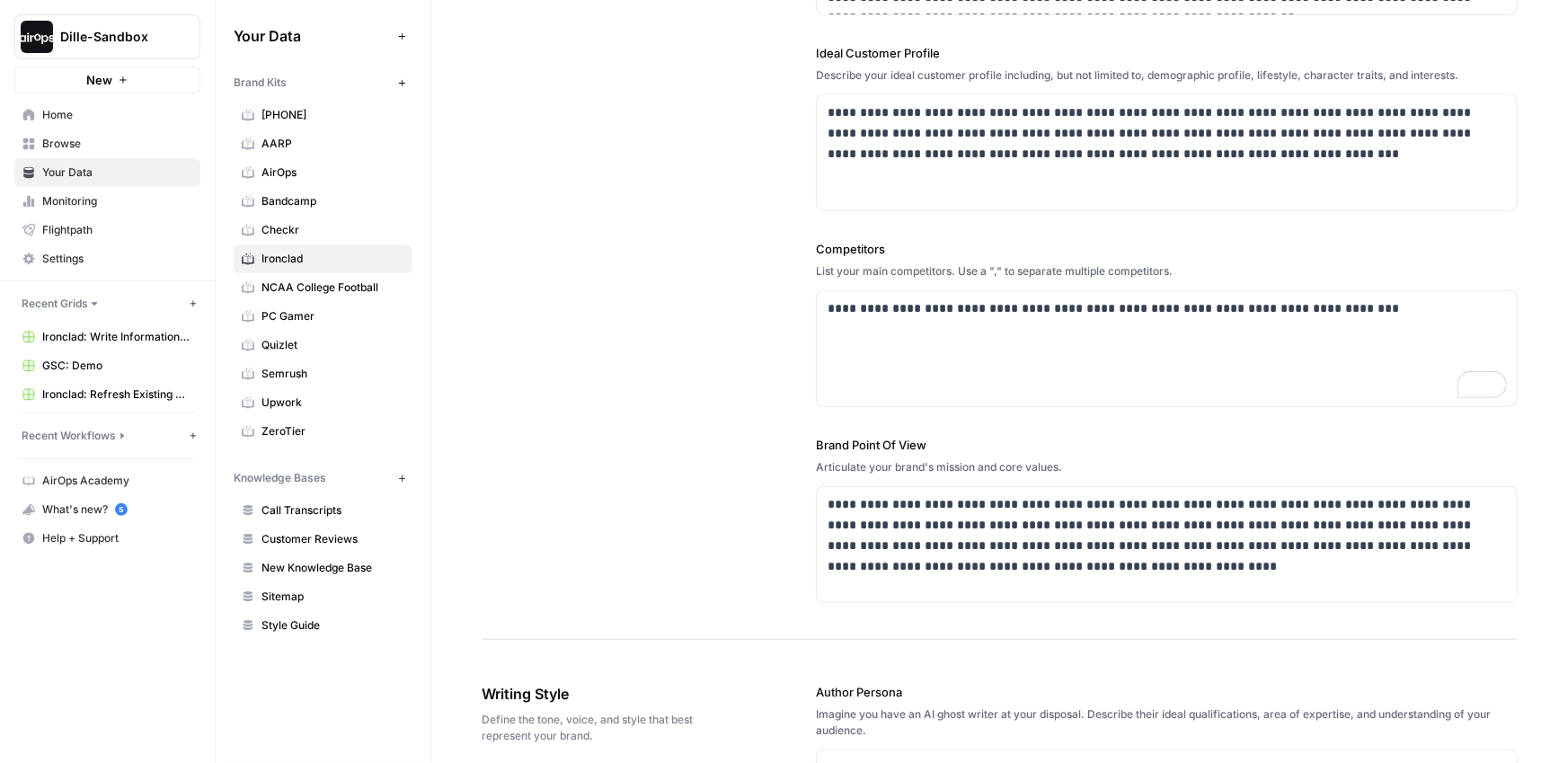 click on "**********" at bounding box center [999, 148] 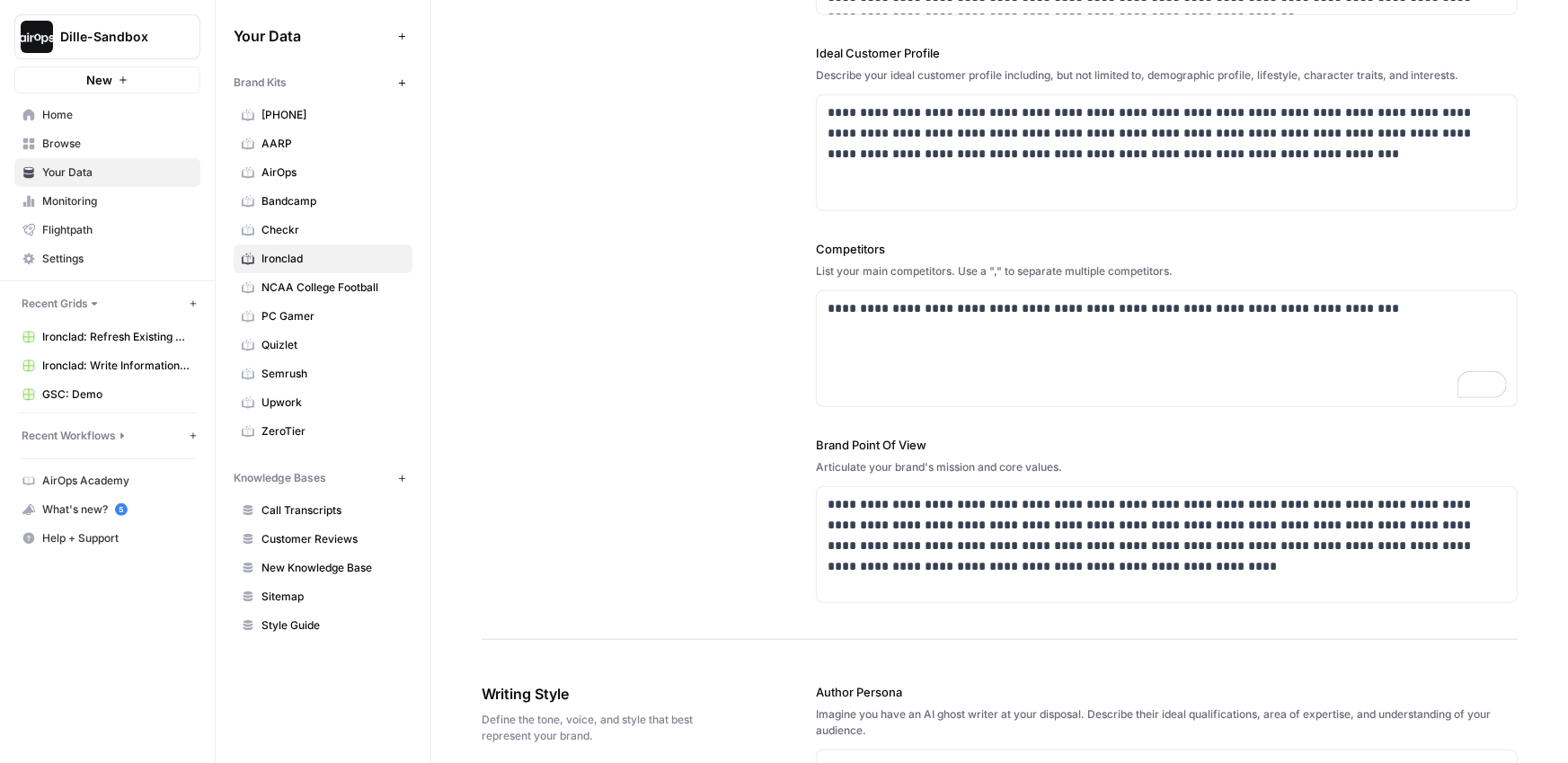 drag, startPoint x: 344, startPoint y: 480, endPoint x: 226, endPoint y: 481, distance: 118.00424 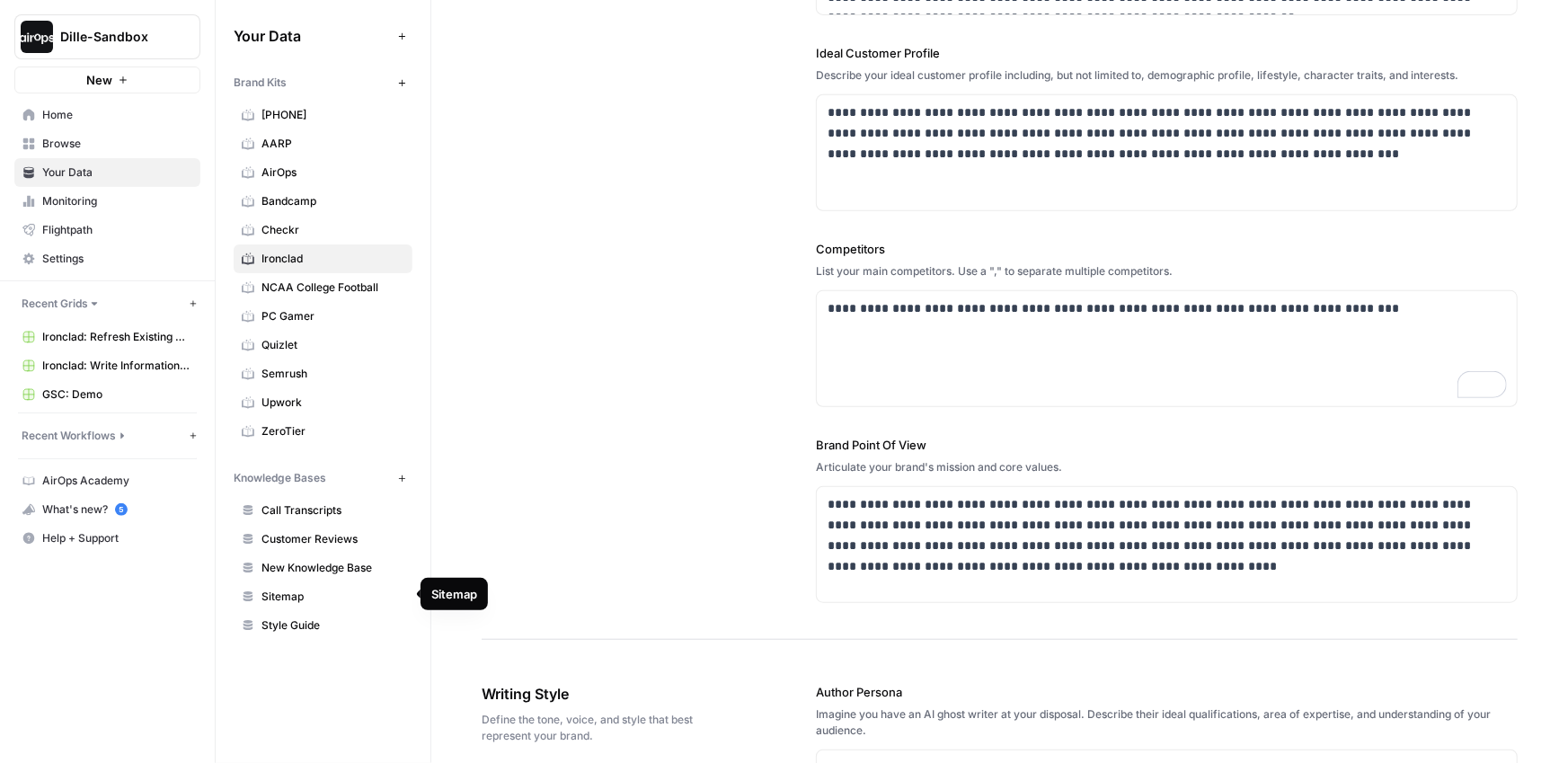 click on "Sitemap" at bounding box center (332, 597) 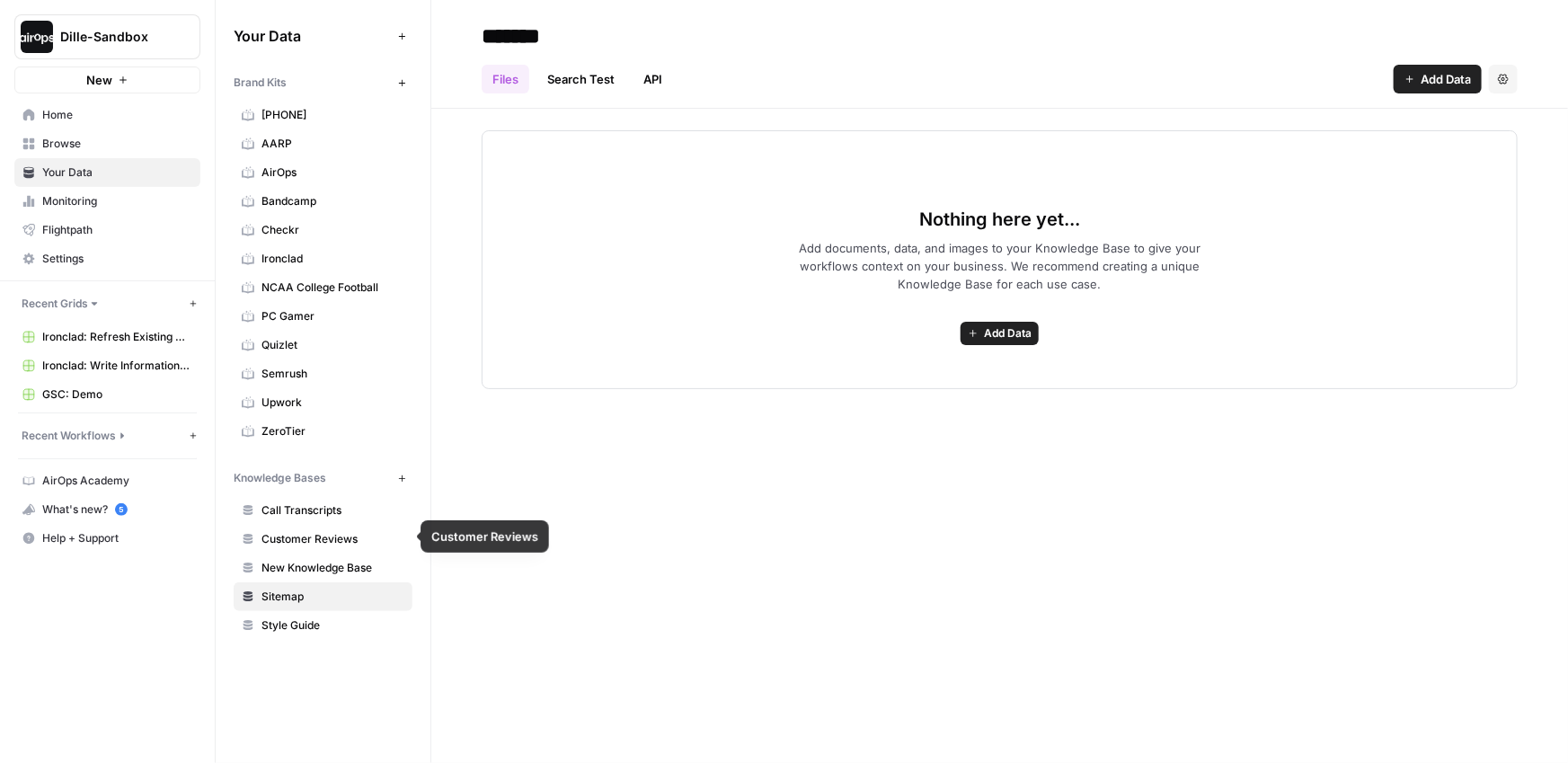 click on "Customer Reviews" at bounding box center (332, 539) 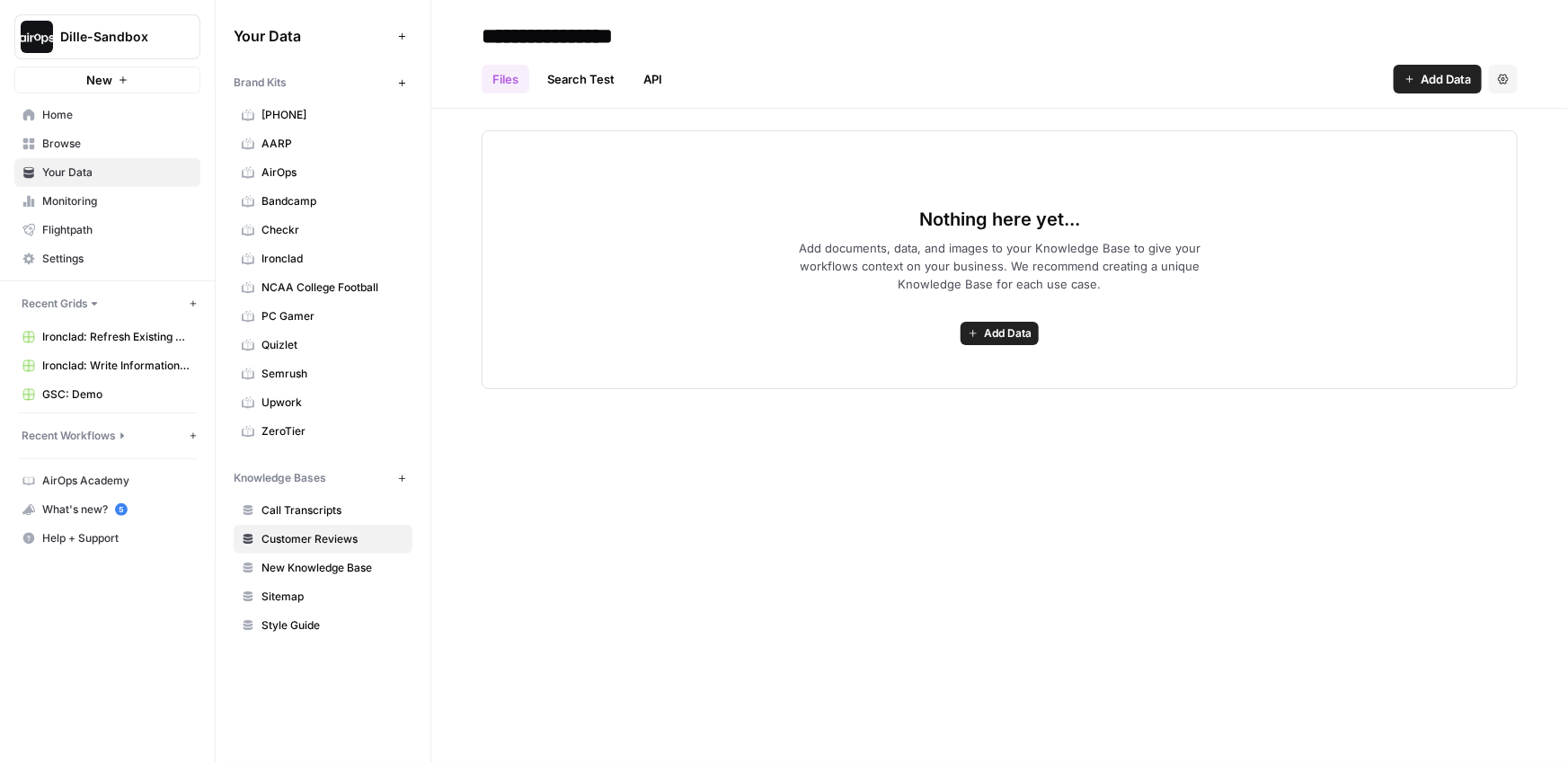 click on "**********" at bounding box center (999, 381) 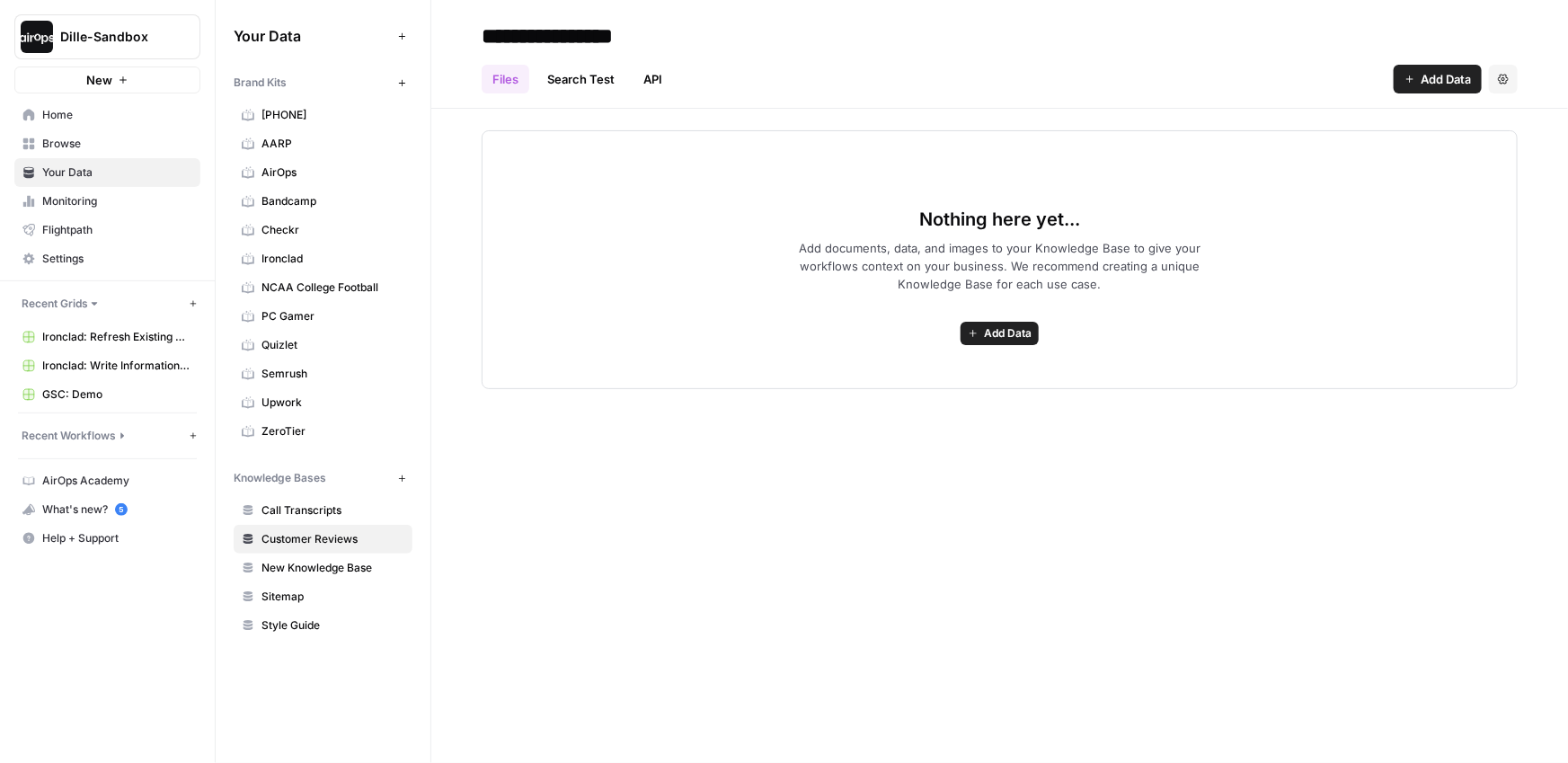 click on "Ironclad: Refresh Existing Content" at bounding box center [117, 337] 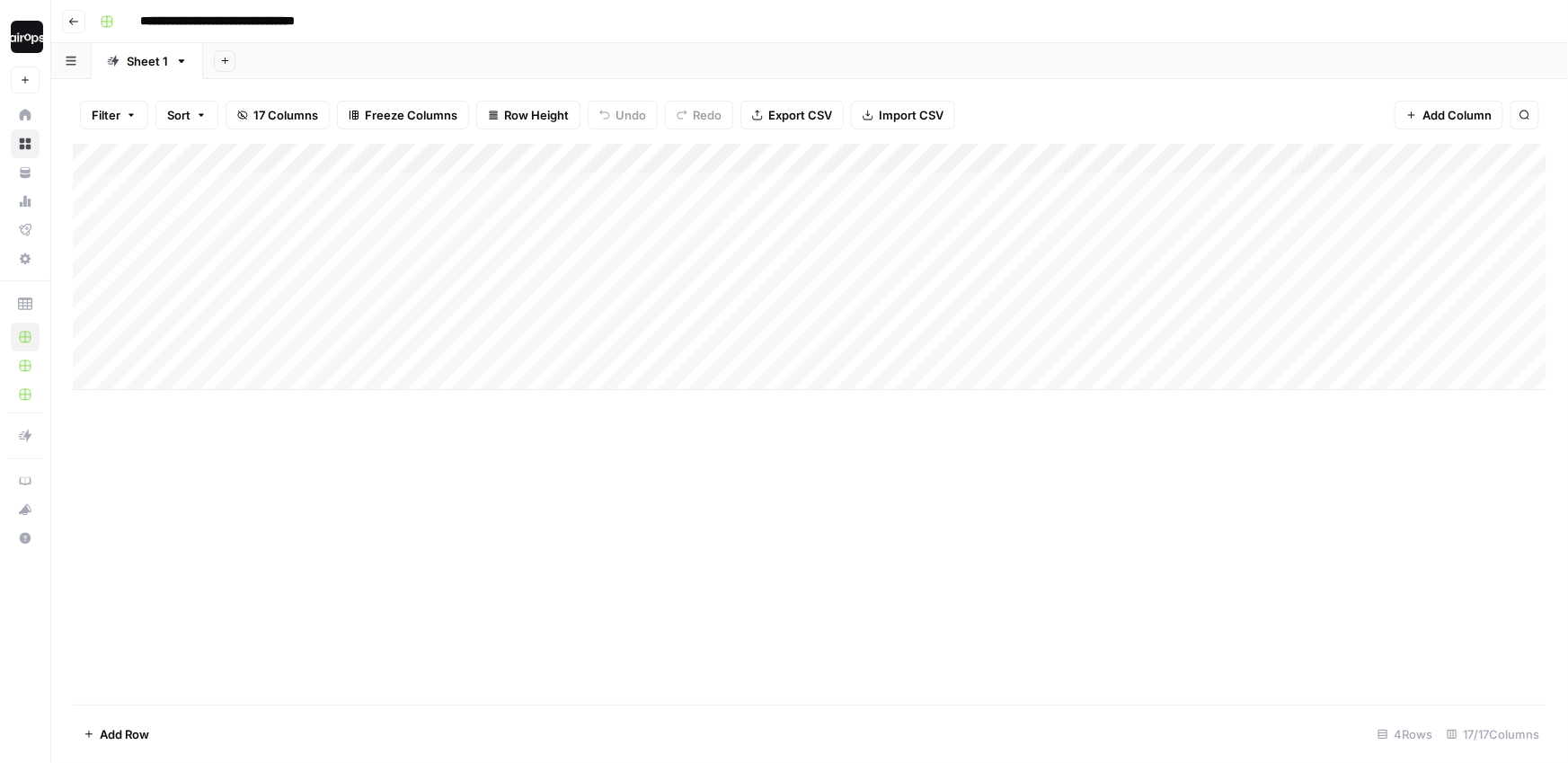 drag, startPoint x: 278, startPoint y: 204, endPoint x: 246, endPoint y: 347, distance: 146.53668 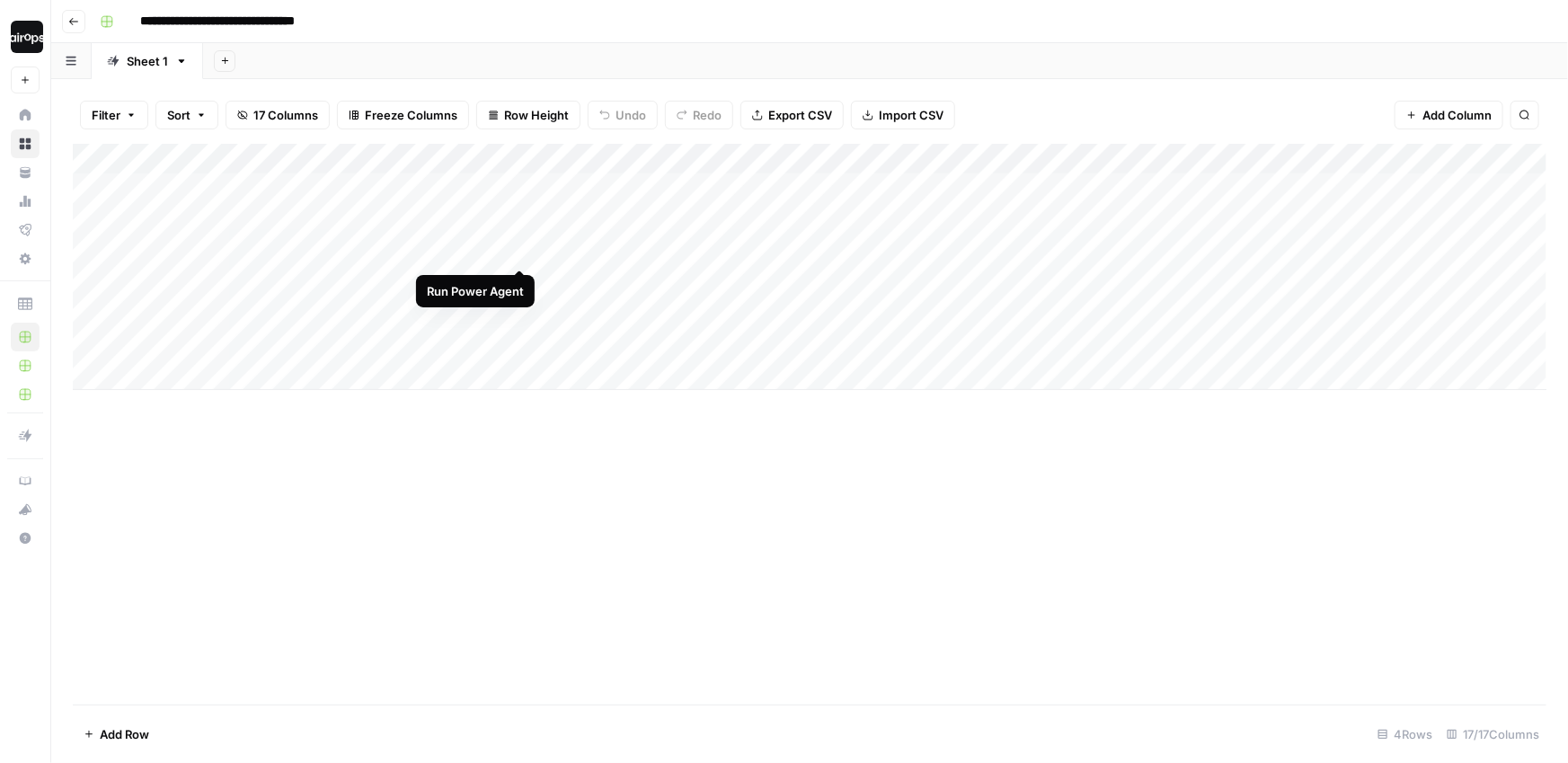 click on "Add Column" at bounding box center [810, 267] 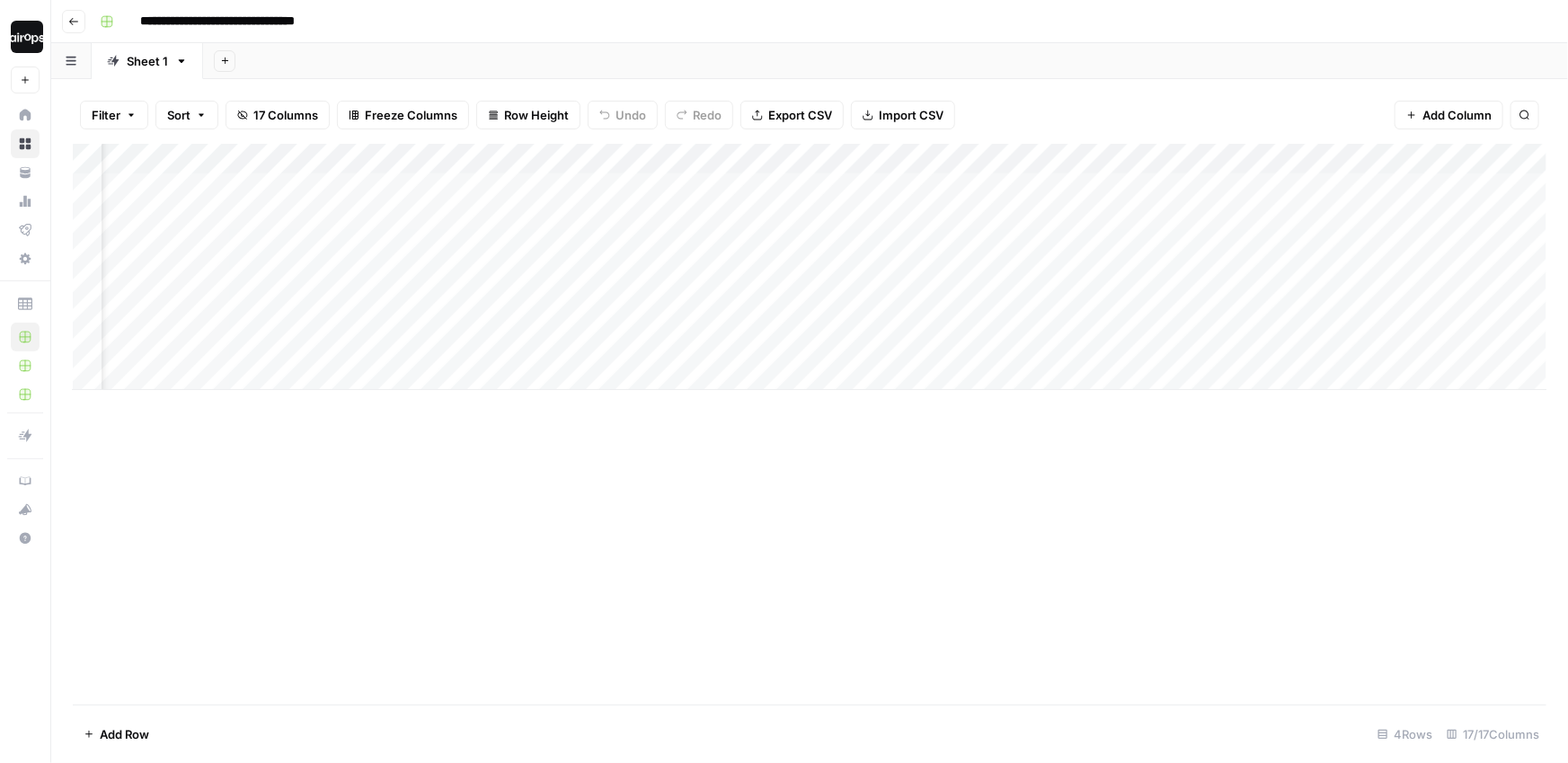 scroll, scrollTop: 0, scrollLeft: 71, axis: horizontal 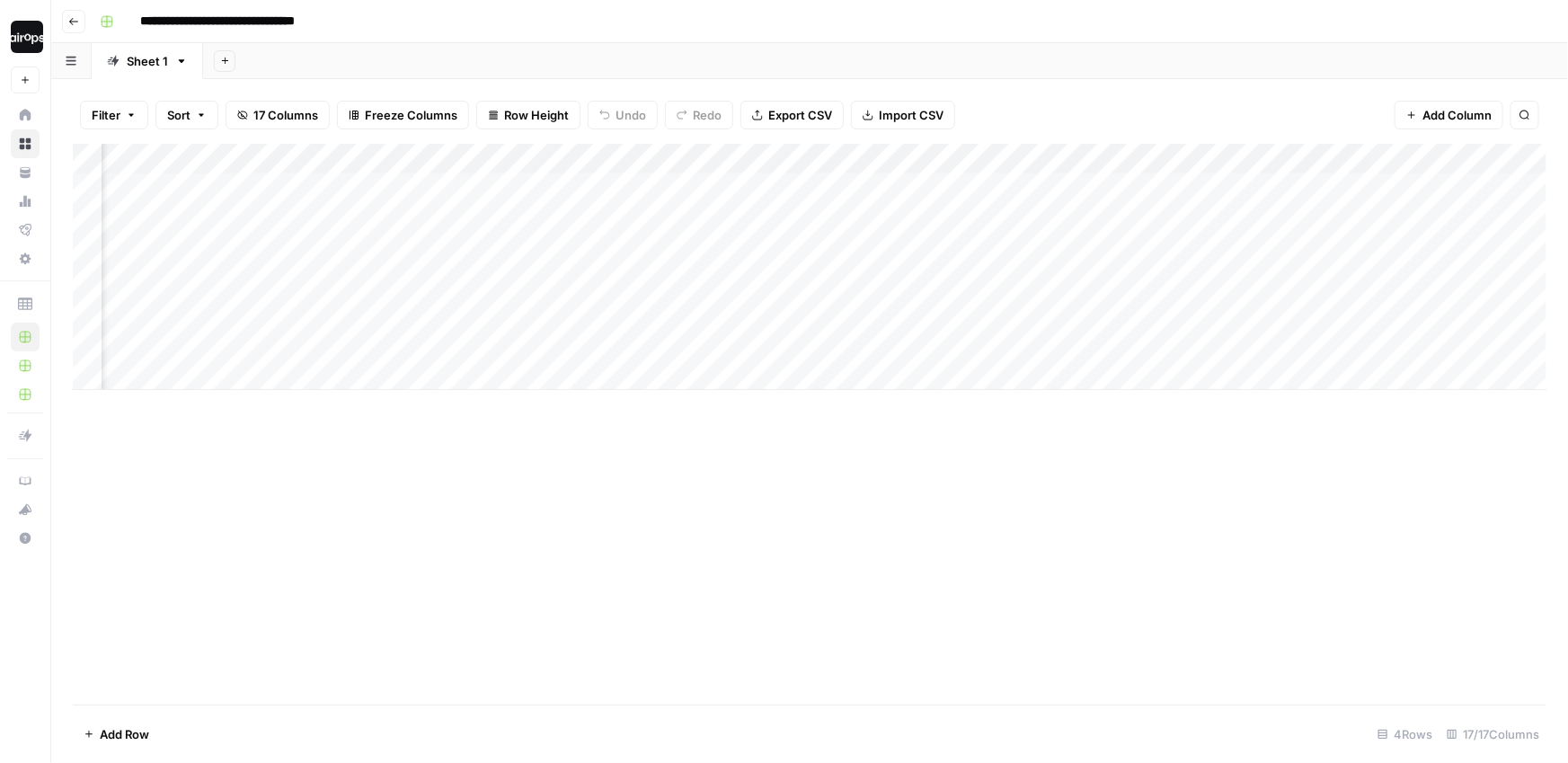drag, startPoint x: 860, startPoint y: 196, endPoint x: 848, endPoint y: 351, distance: 155.46382 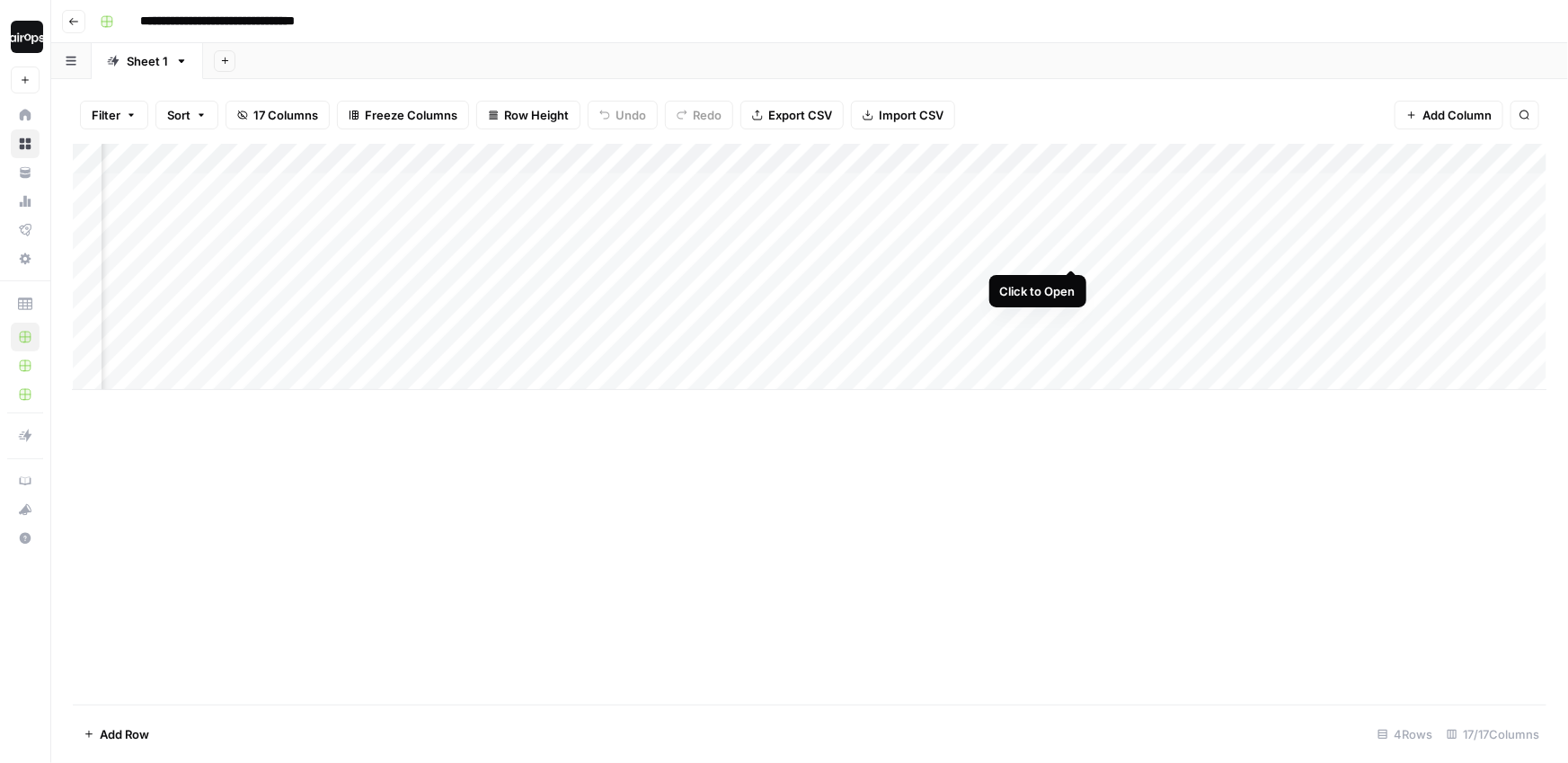 click on "Add Column" at bounding box center (810, 267) 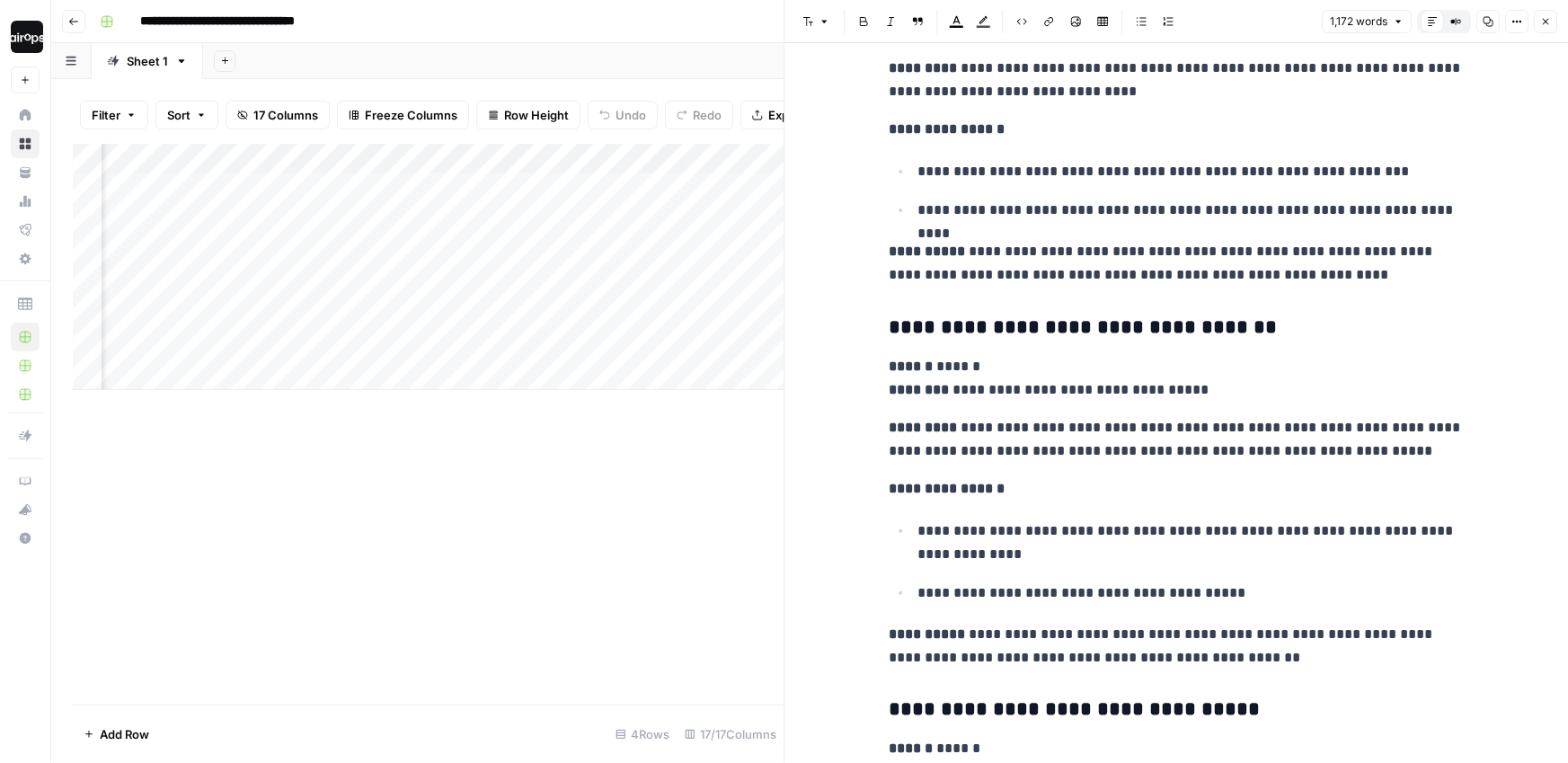 scroll, scrollTop: 3956, scrollLeft: 0, axis: vertical 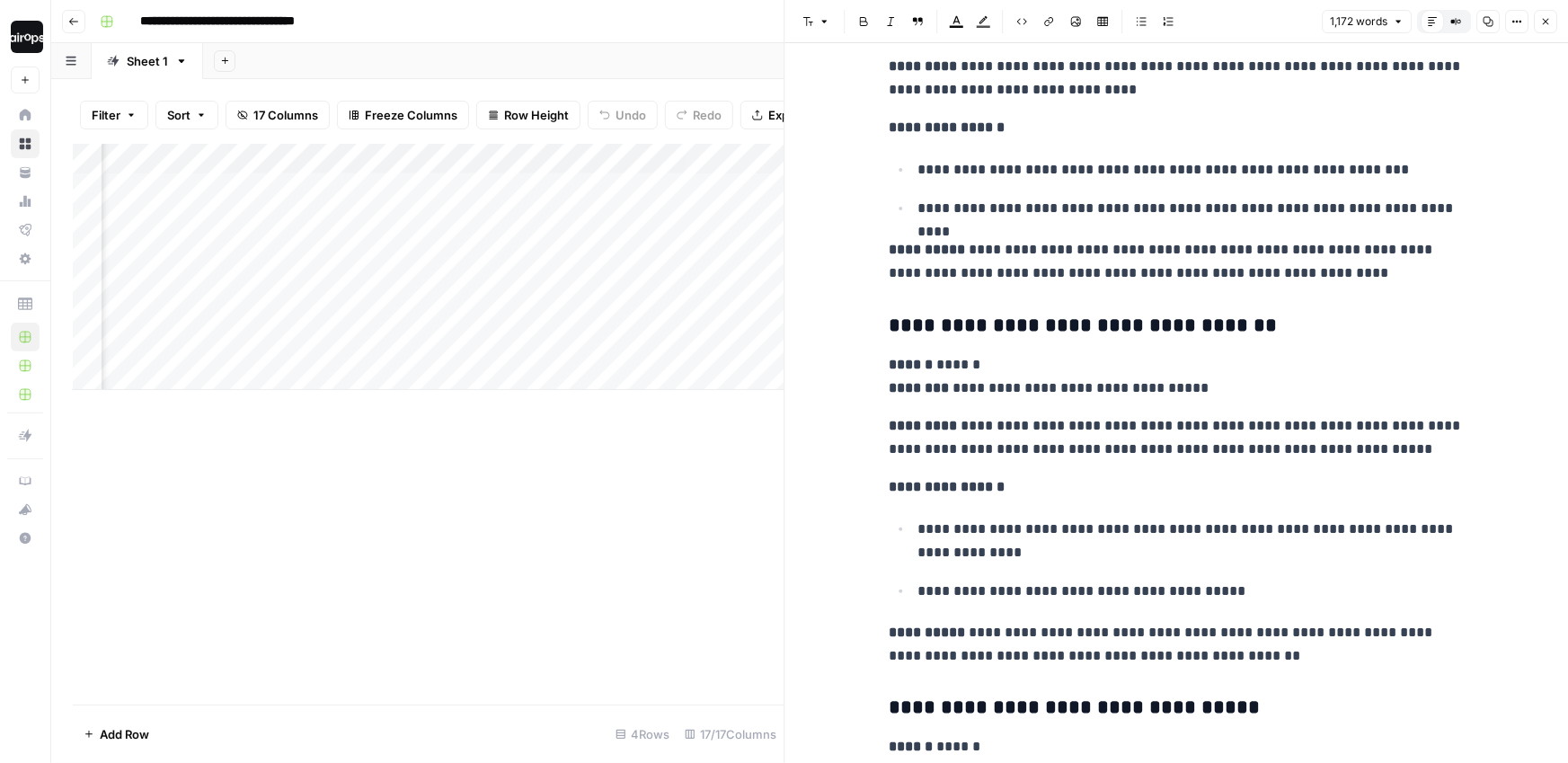 click 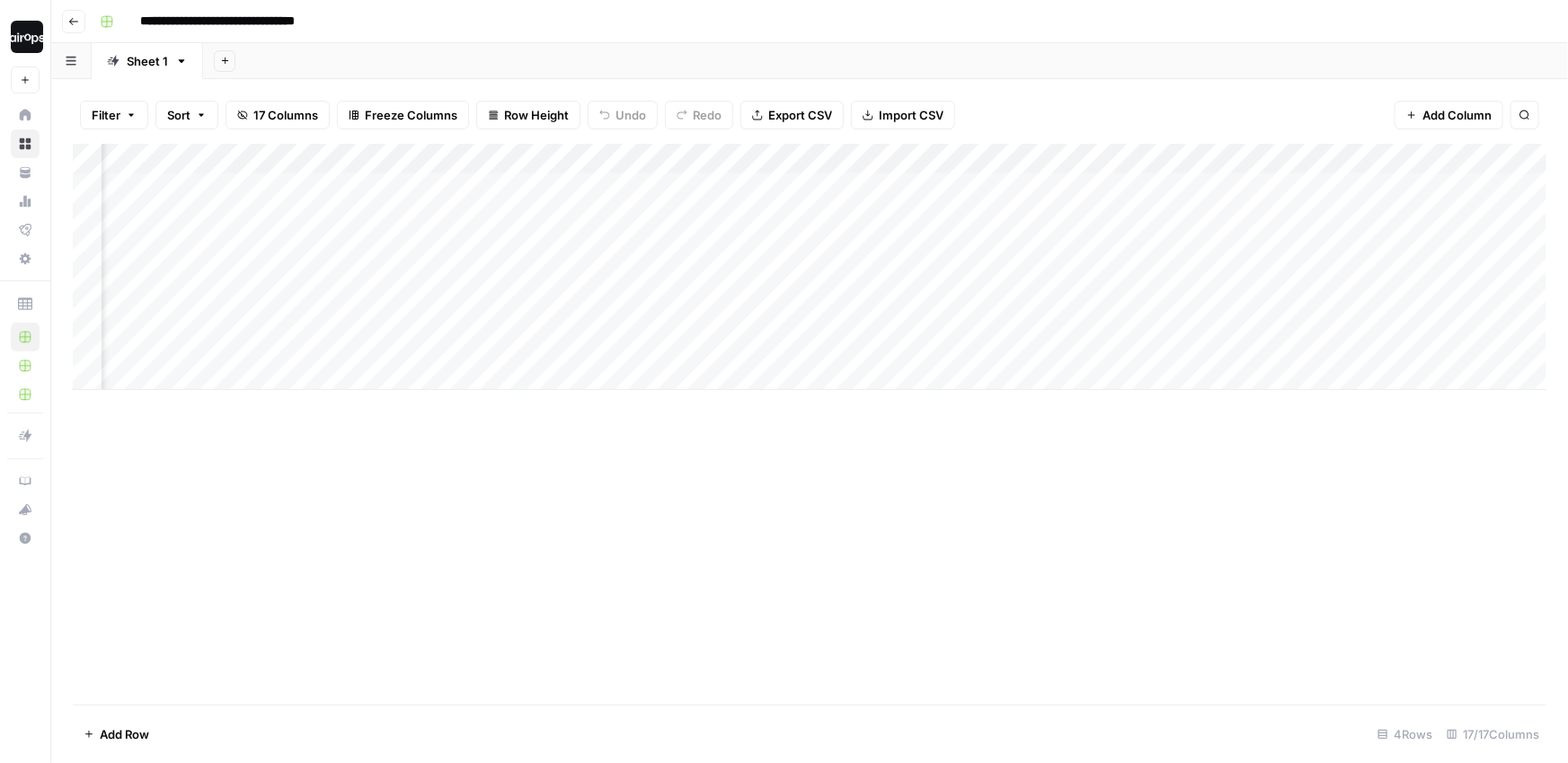 scroll, scrollTop: 0, scrollLeft: 1161, axis: horizontal 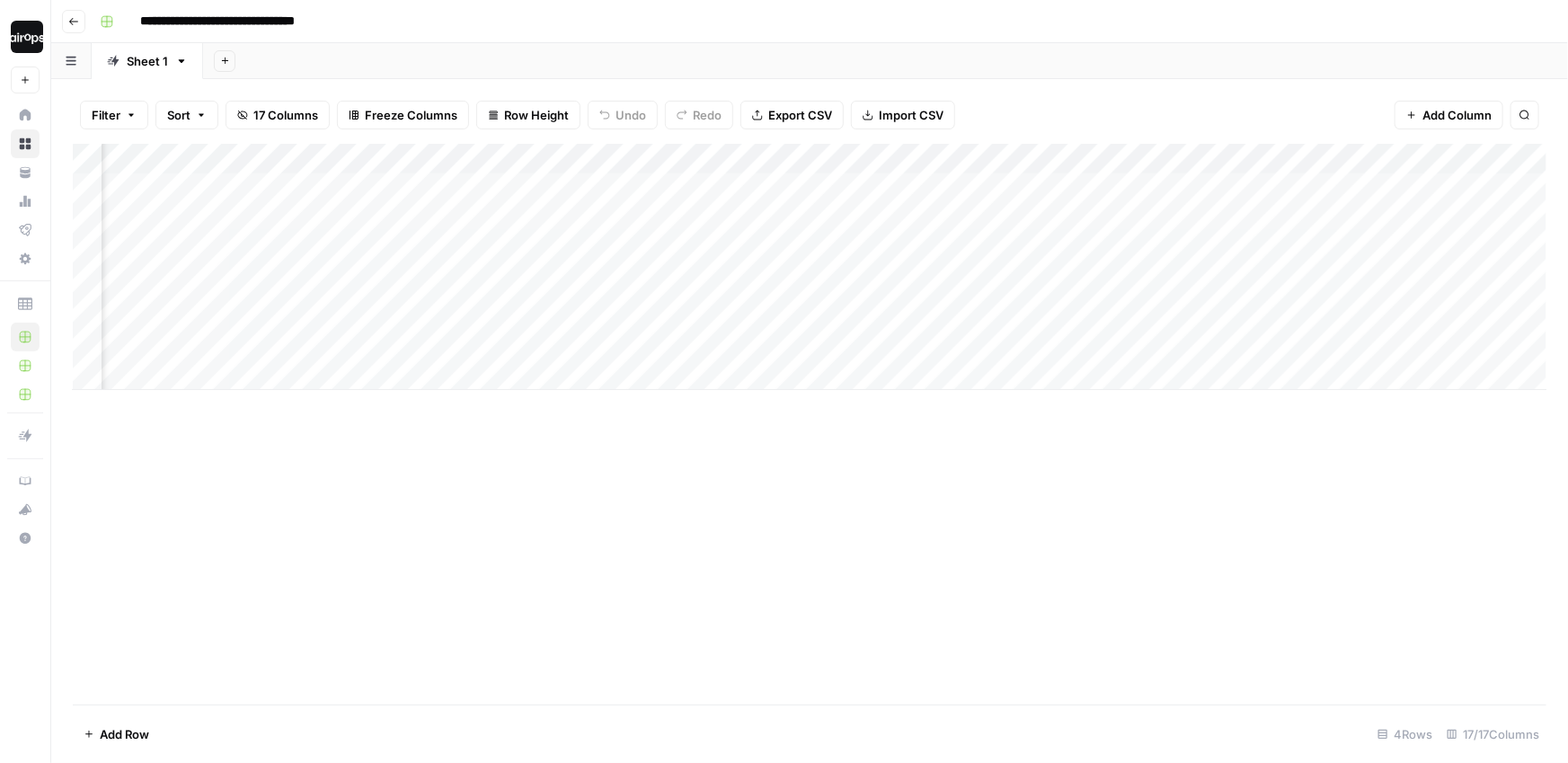 drag, startPoint x: 946, startPoint y: 196, endPoint x: 943, endPoint y: 332, distance: 136.03308 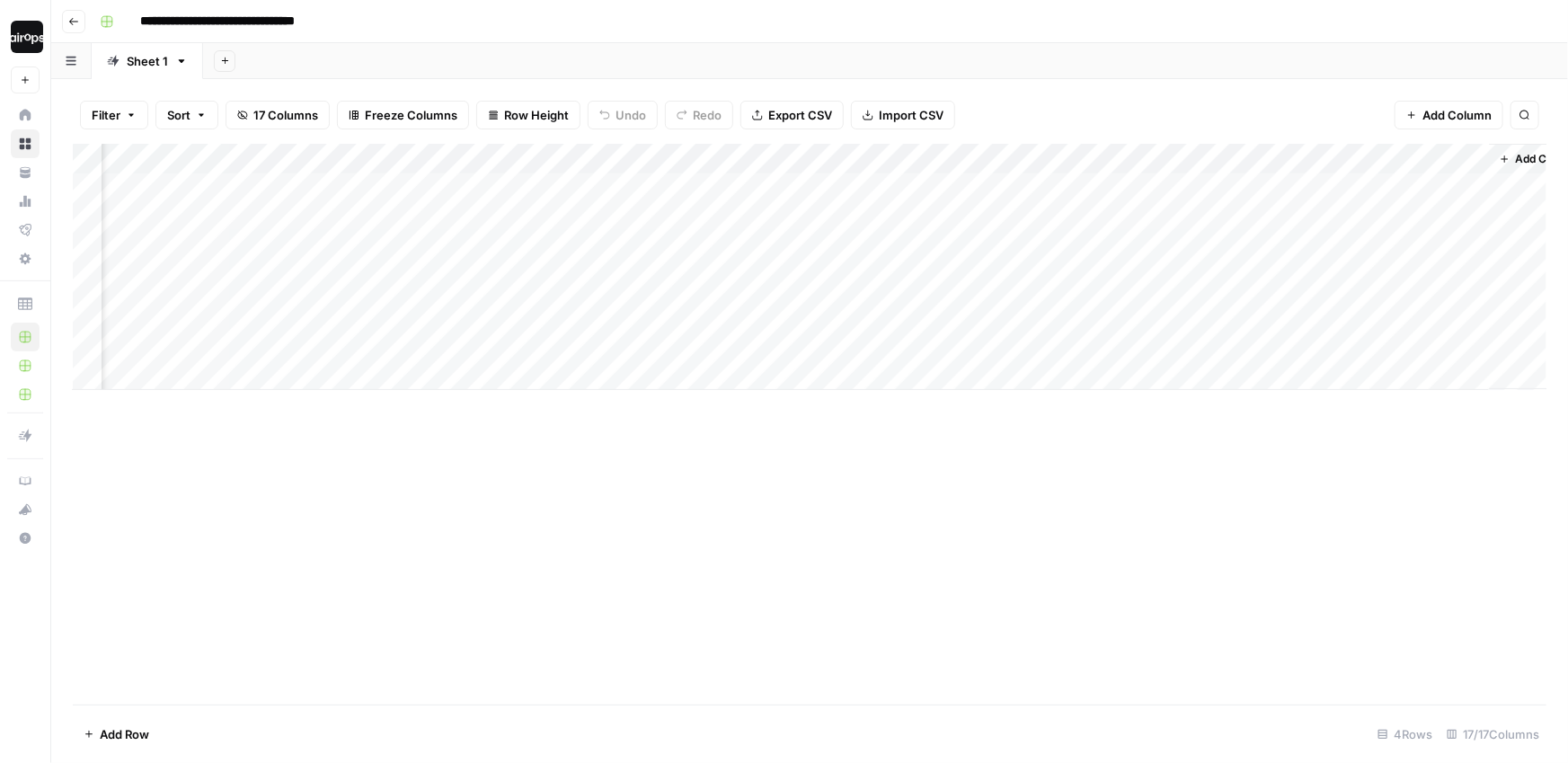 scroll, scrollTop: 0, scrollLeft: 1516, axis: horizontal 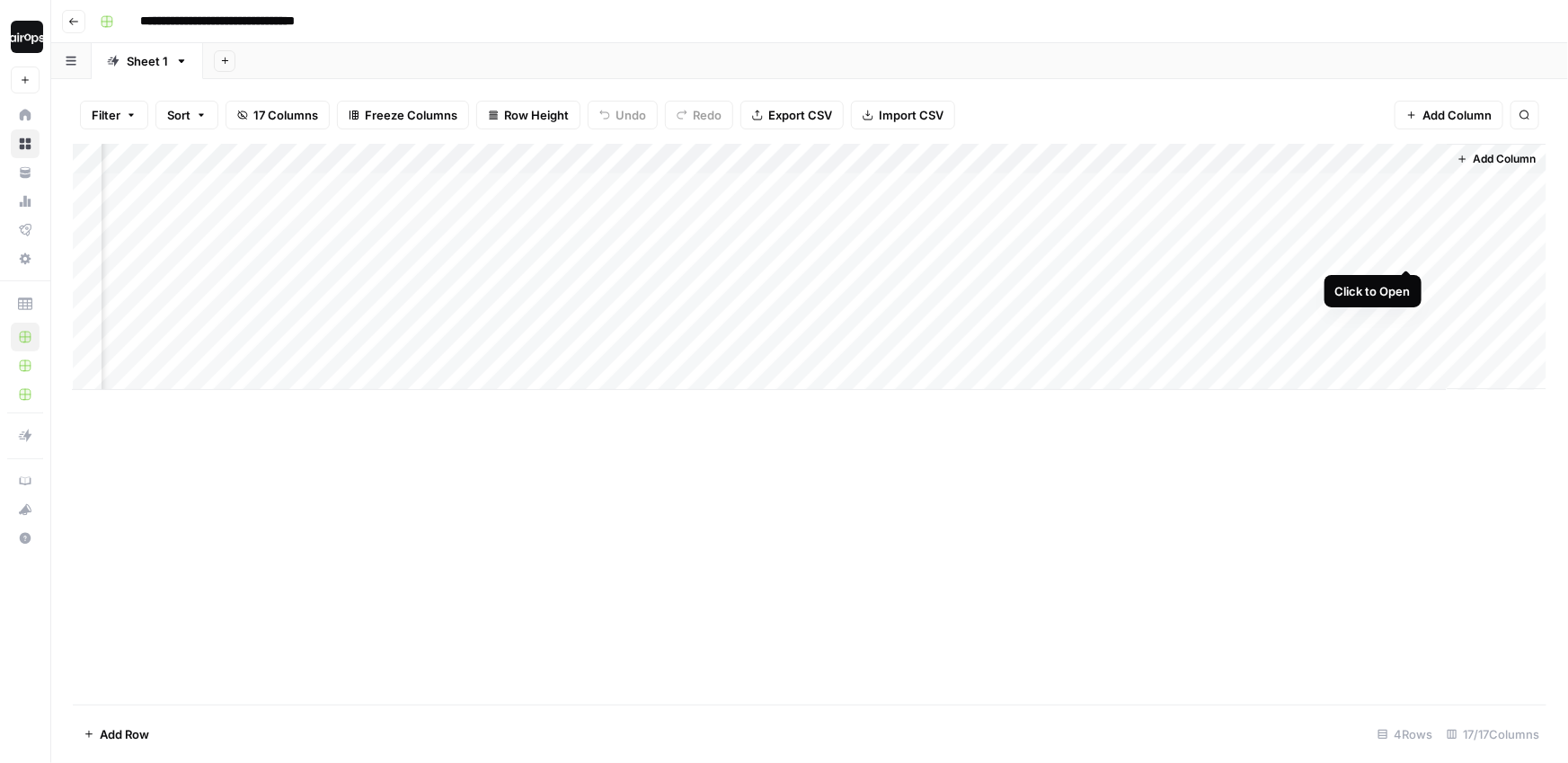 click on "Add Column" at bounding box center [810, 267] 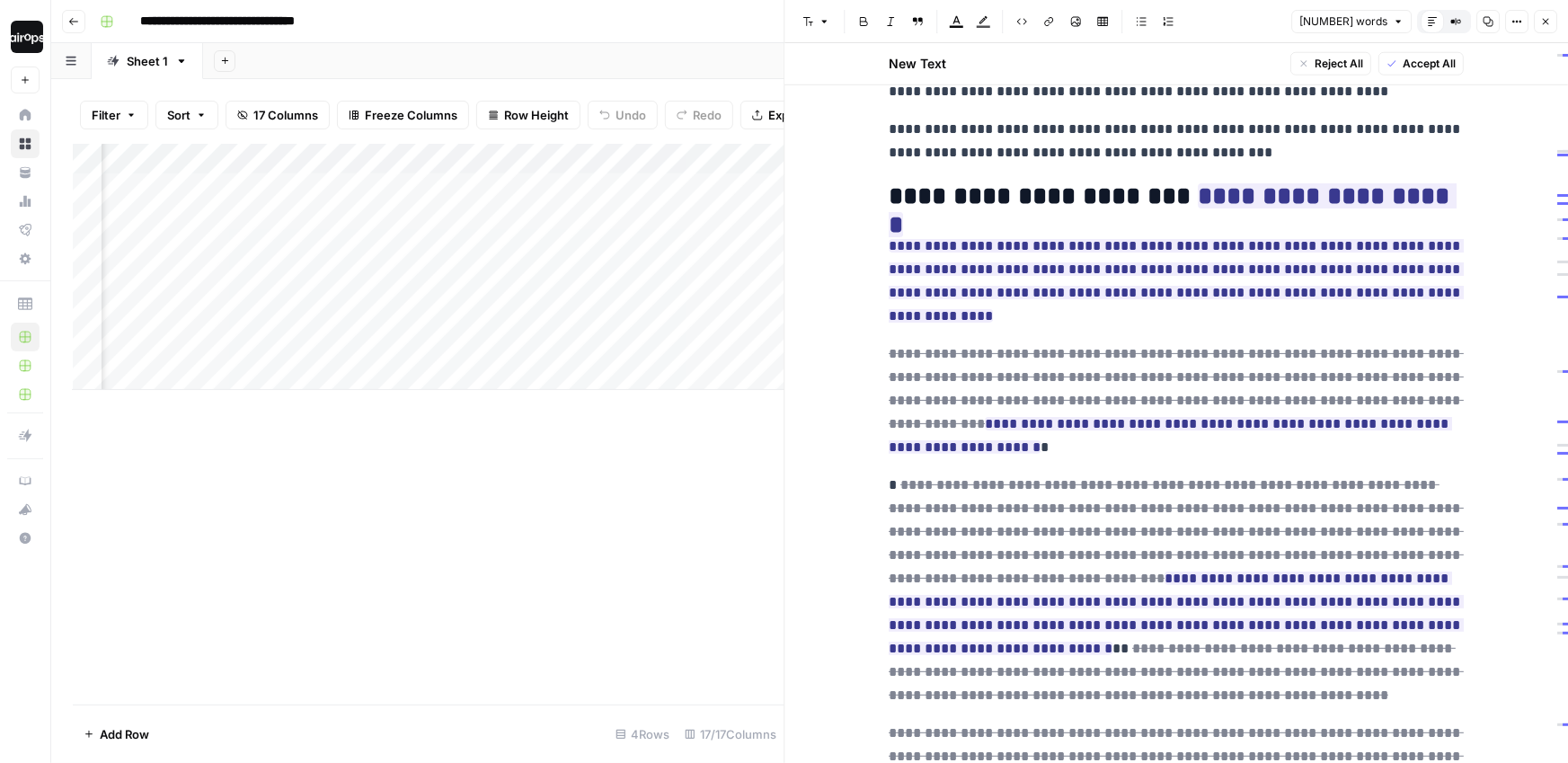 scroll, scrollTop: 942, scrollLeft: 0, axis: vertical 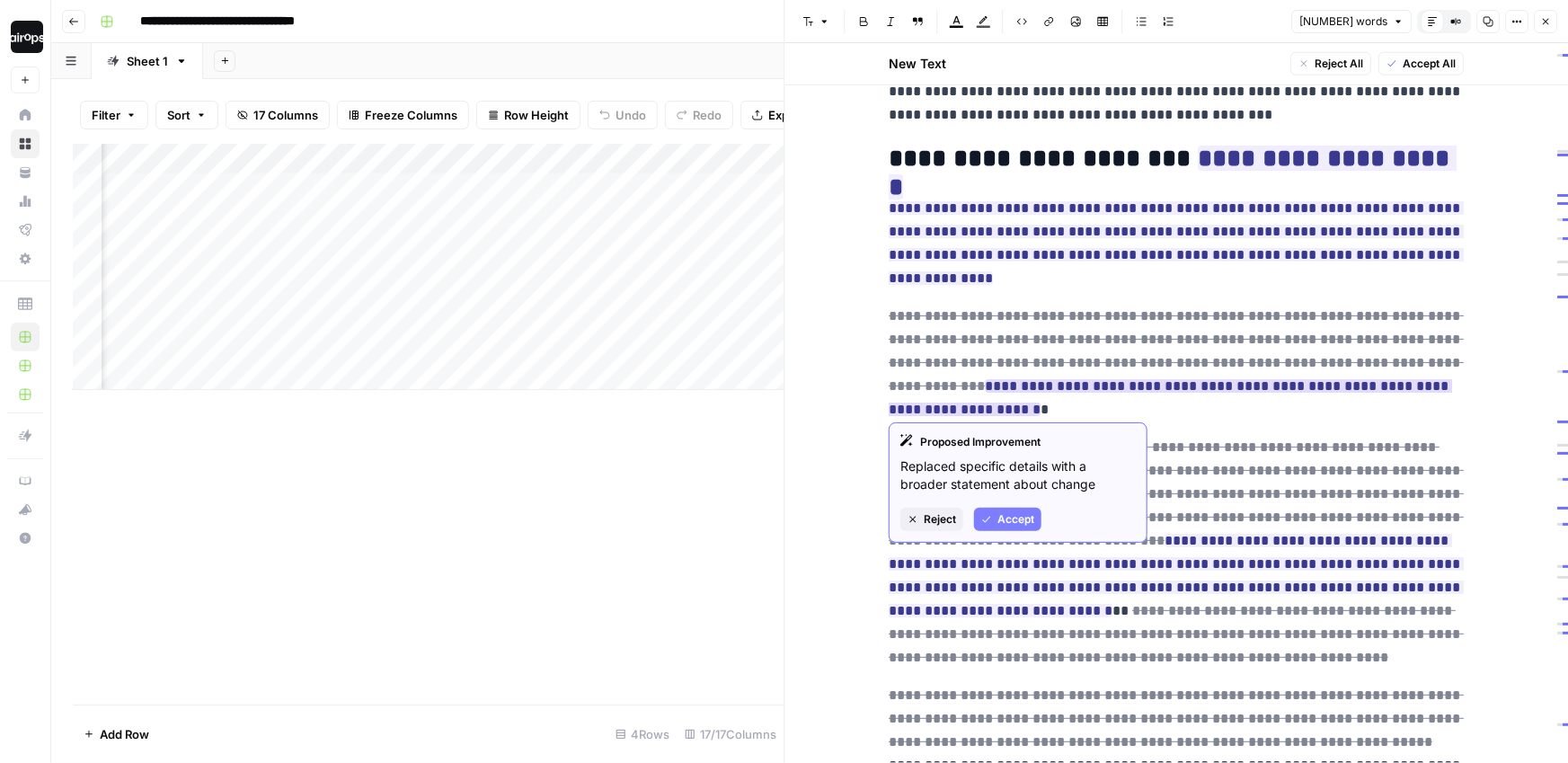 drag, startPoint x: 1094, startPoint y: 483, endPoint x: 891, endPoint y: 457, distance: 204.65825 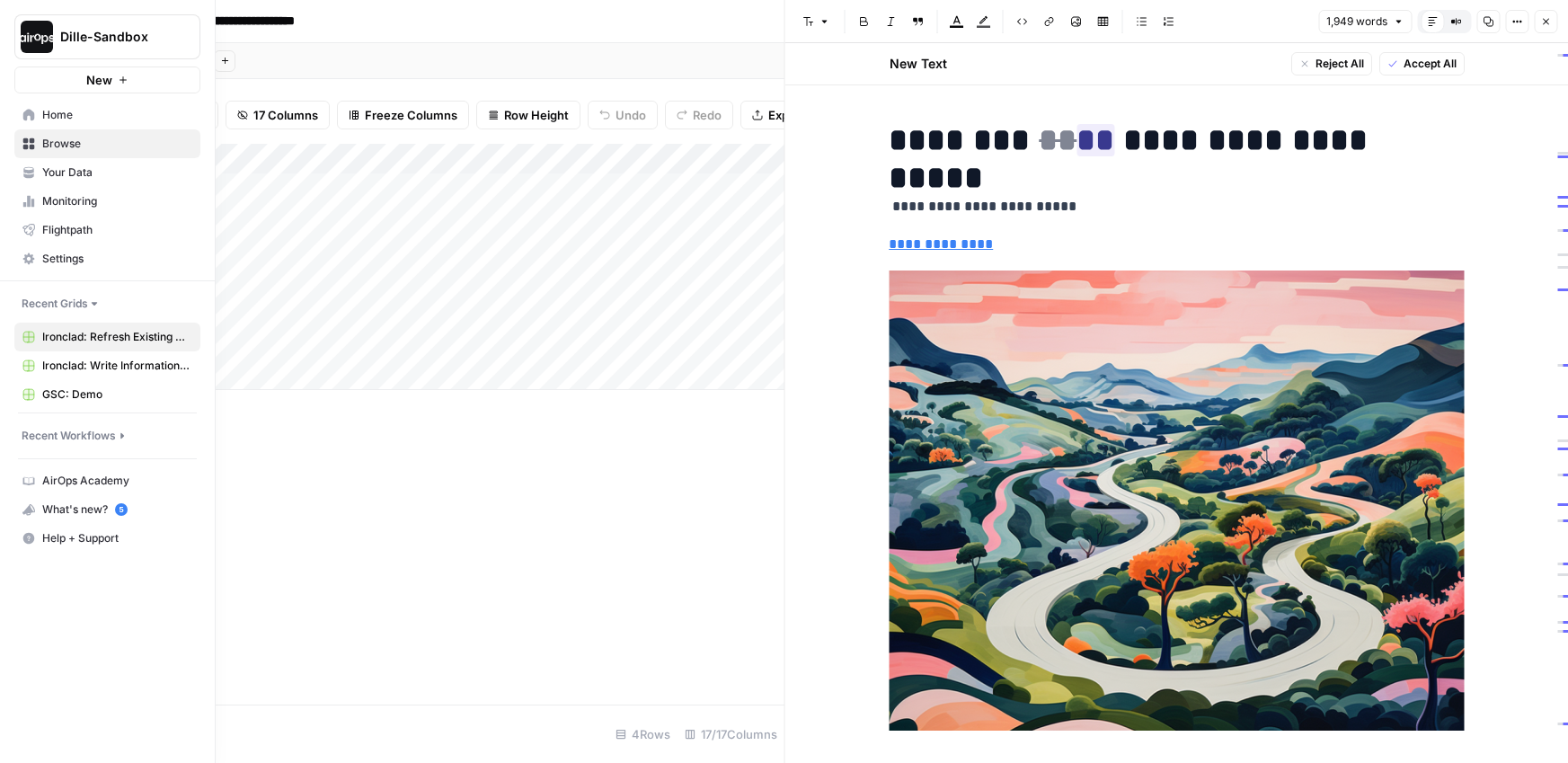 scroll, scrollTop: 0, scrollLeft: 0, axis: both 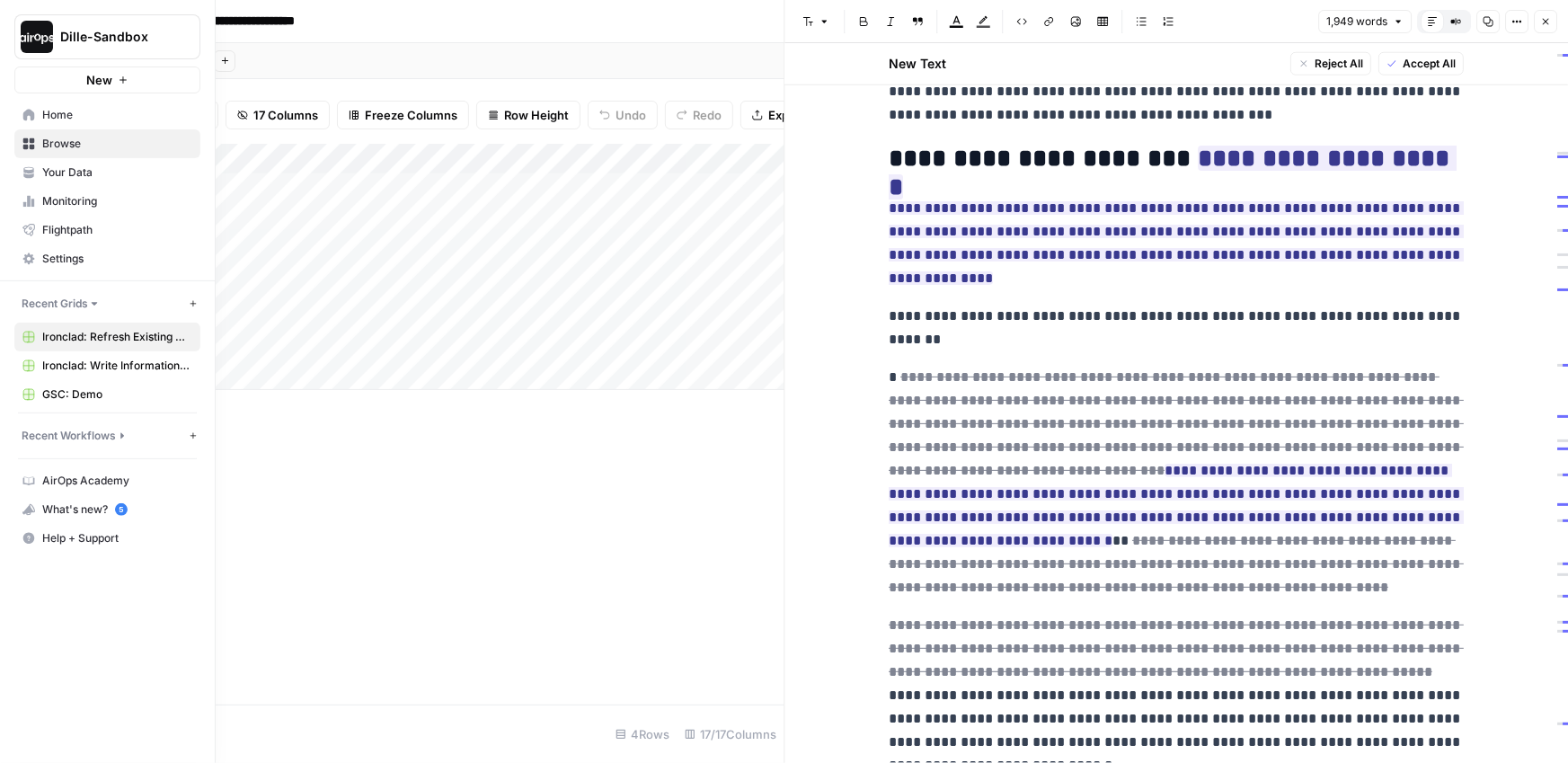 click 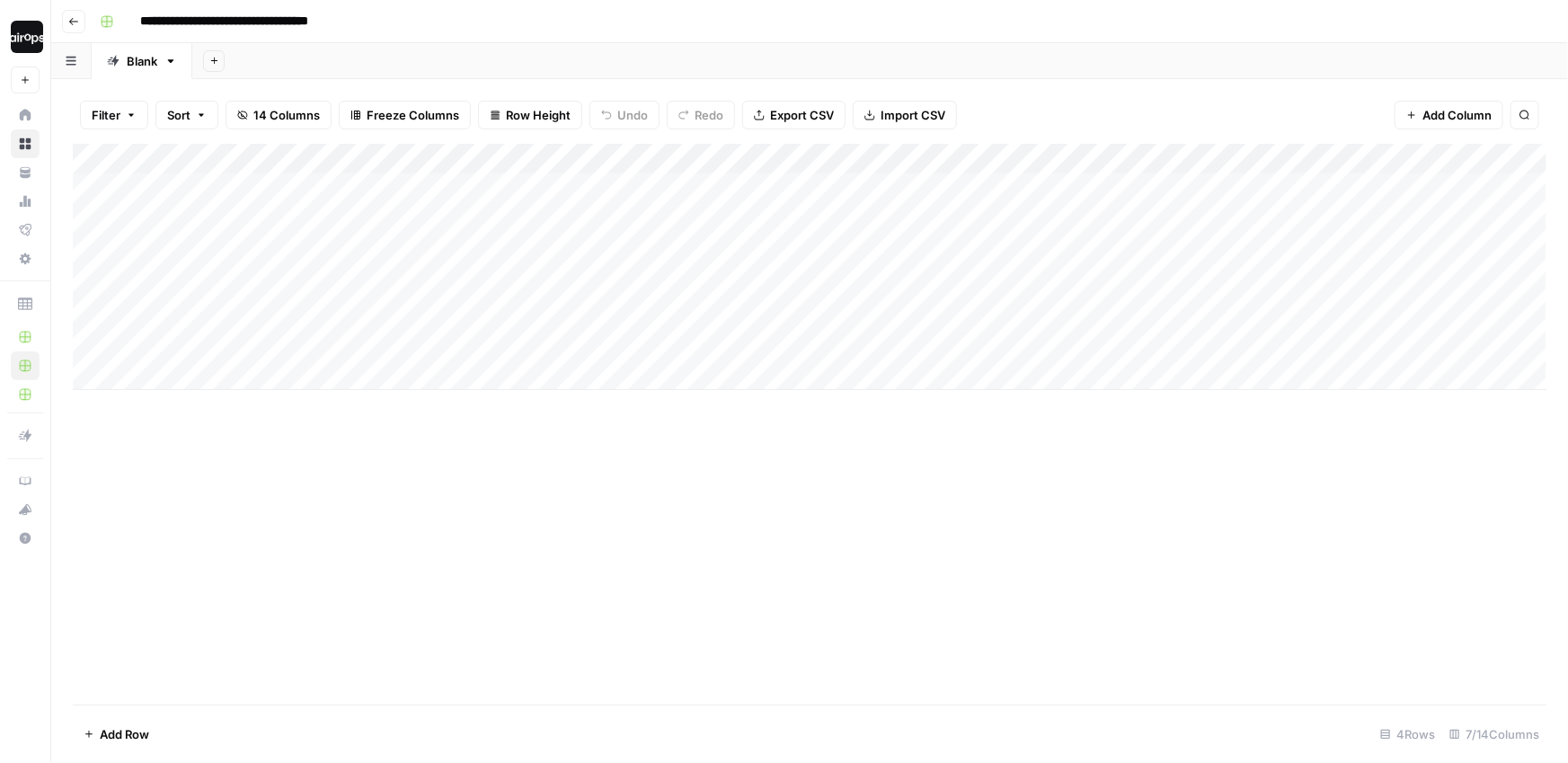 drag, startPoint x: 518, startPoint y: 191, endPoint x: 496, endPoint y: 334, distance: 144.68 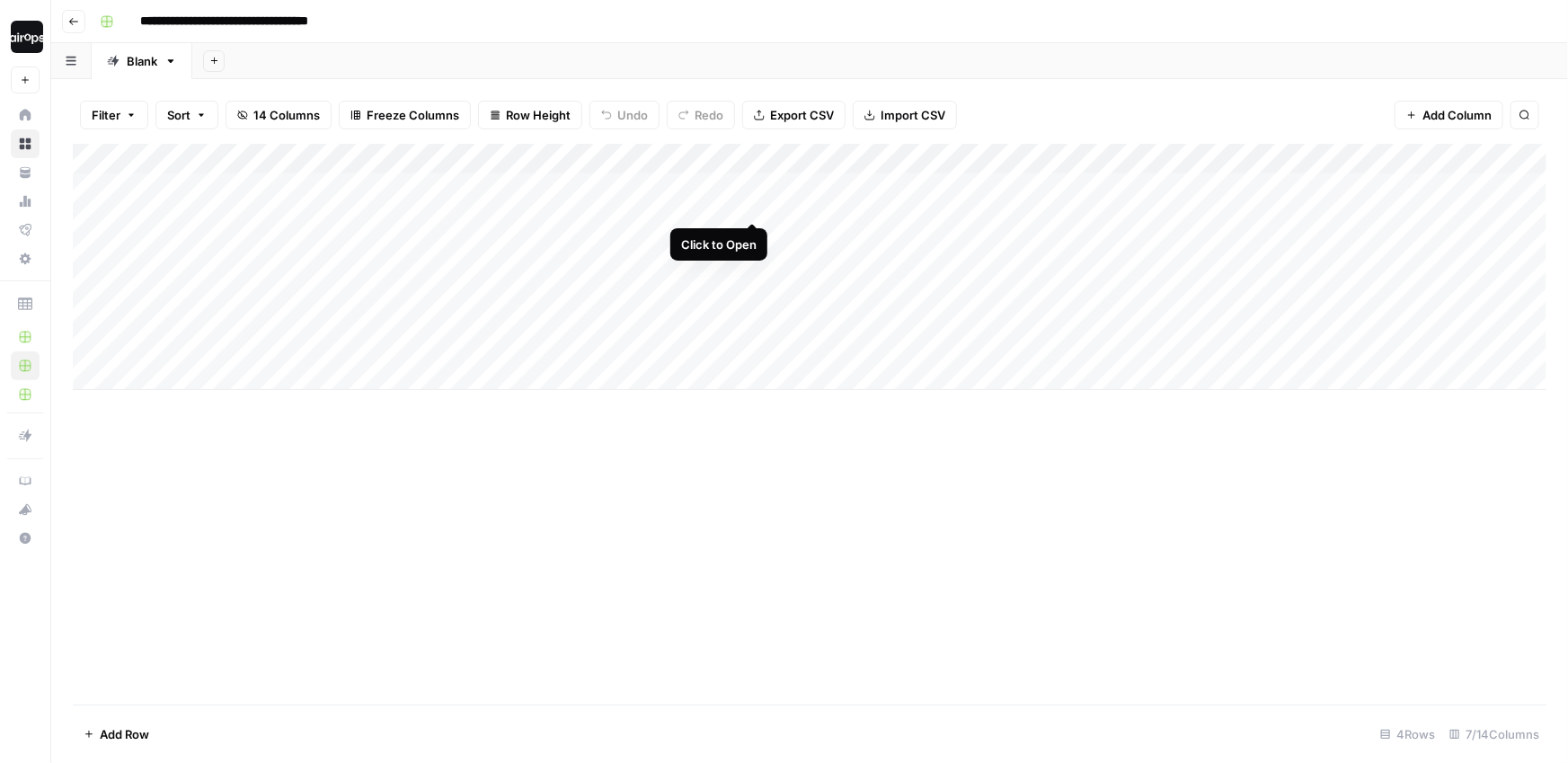 click on "Add Column" at bounding box center (810, 267) 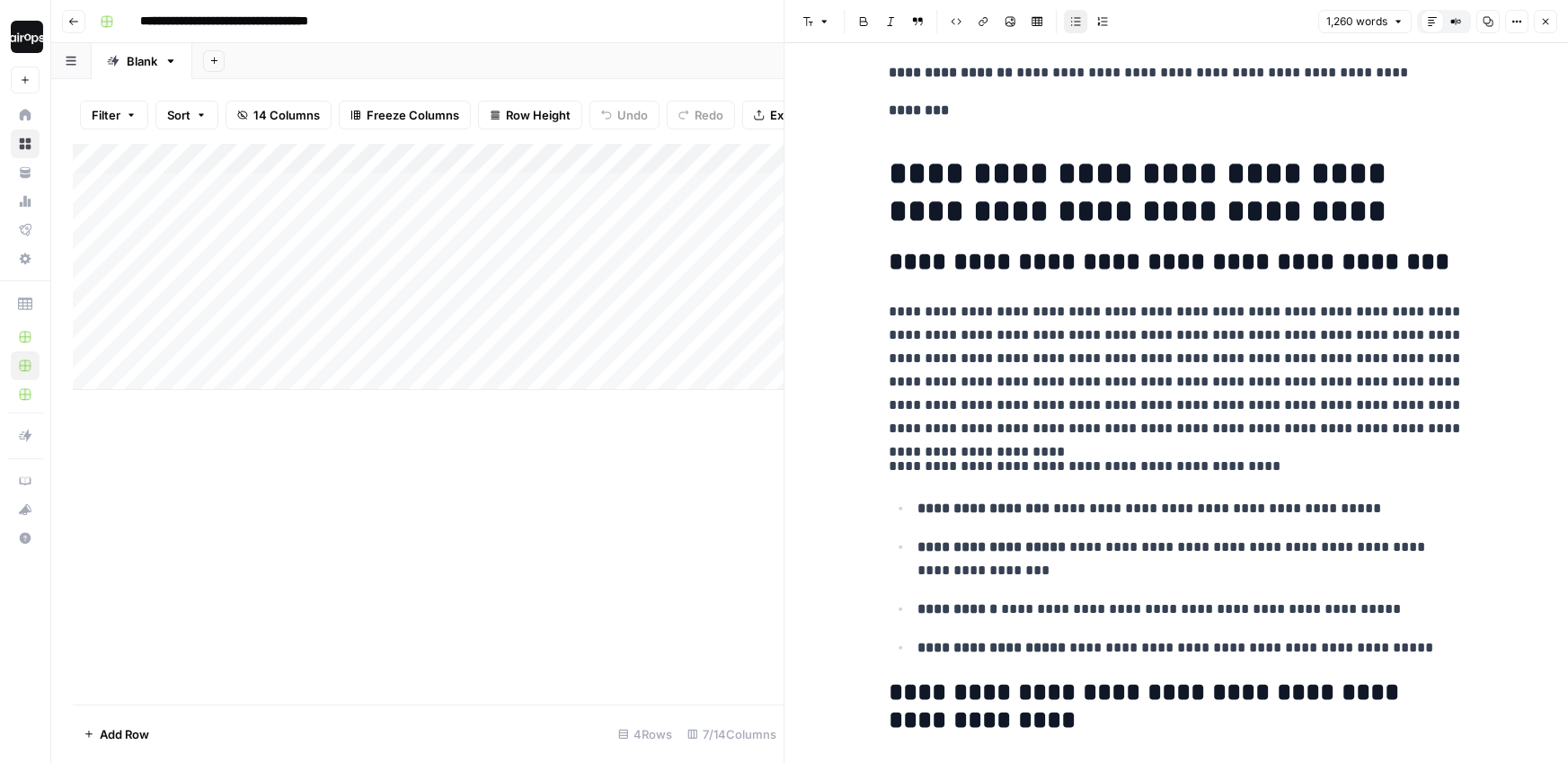 scroll, scrollTop: 226, scrollLeft: 0, axis: vertical 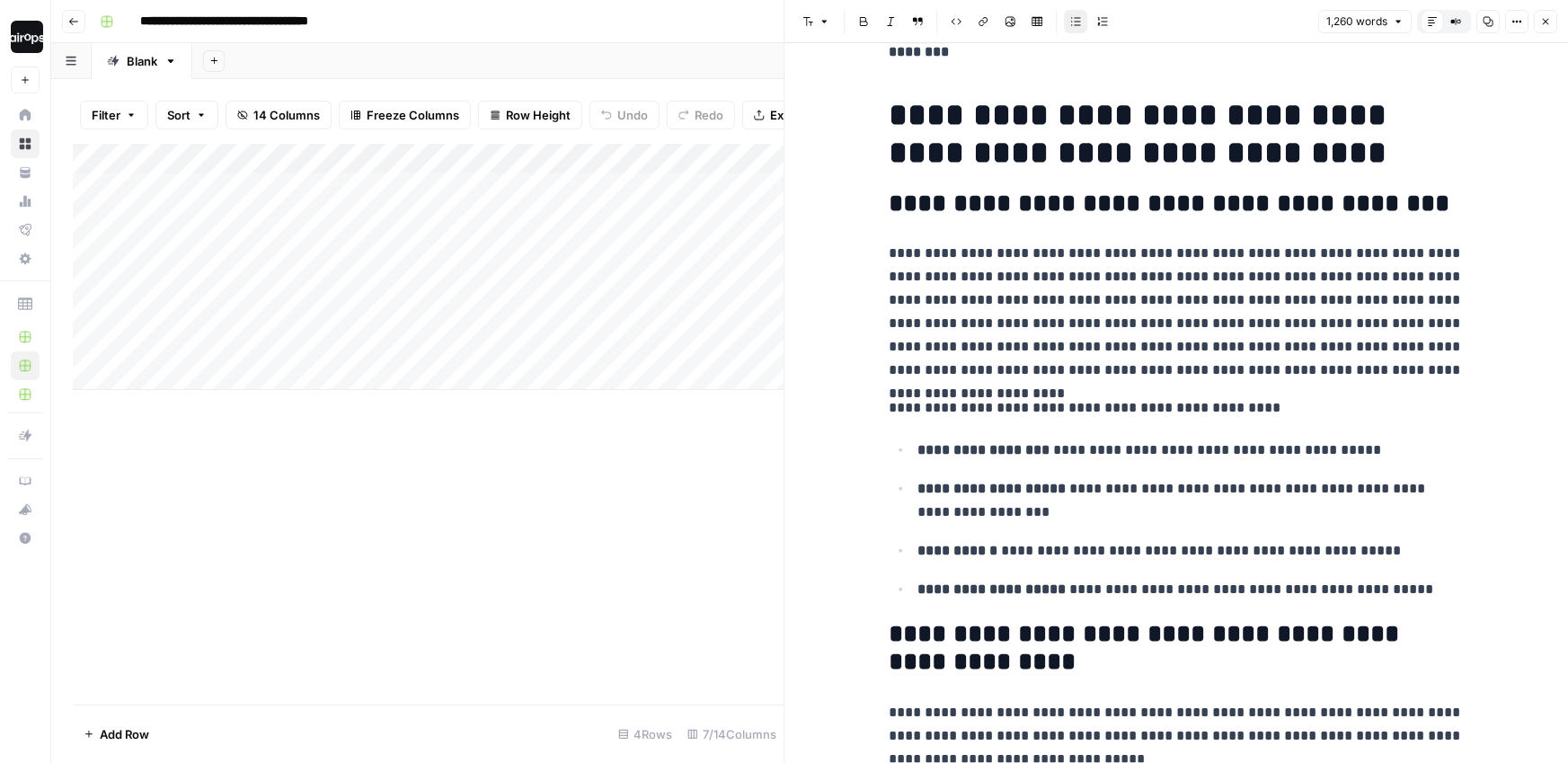 click on "**********" at bounding box center [1176, 408] 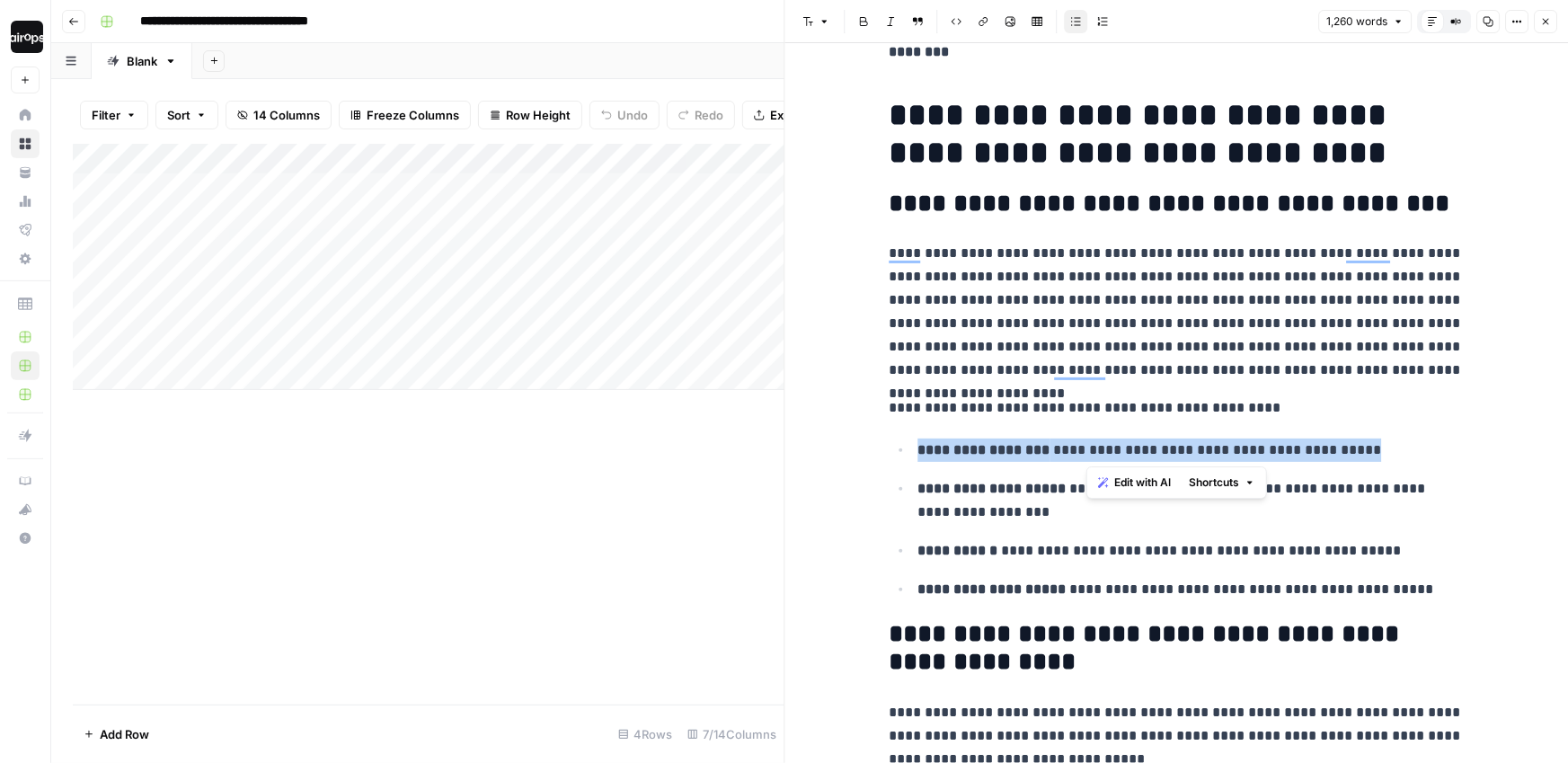 drag, startPoint x: 1355, startPoint y: 446, endPoint x: 860, endPoint y: 443, distance: 495.0091 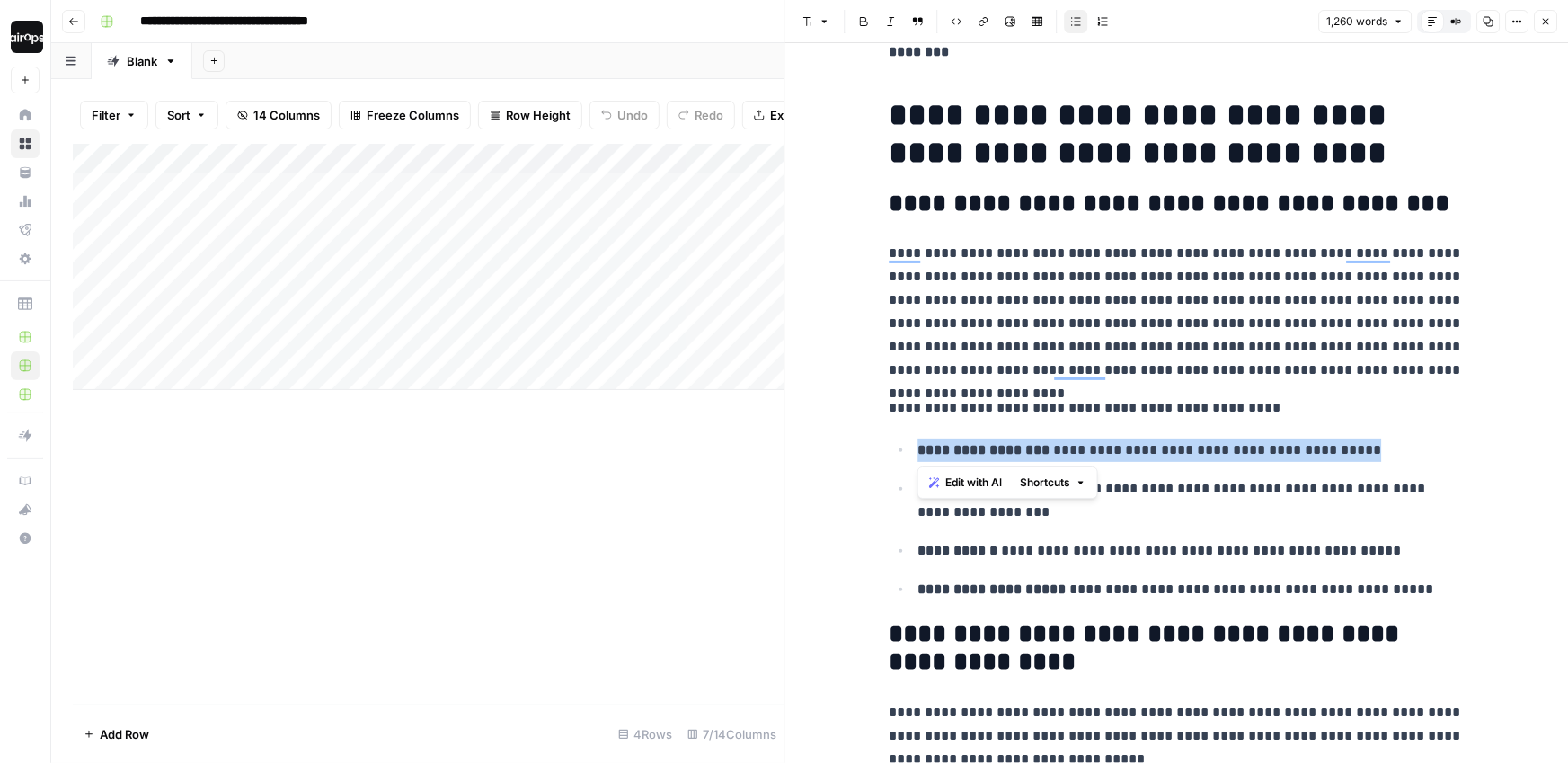 scroll, scrollTop: 226, scrollLeft: 0, axis: vertical 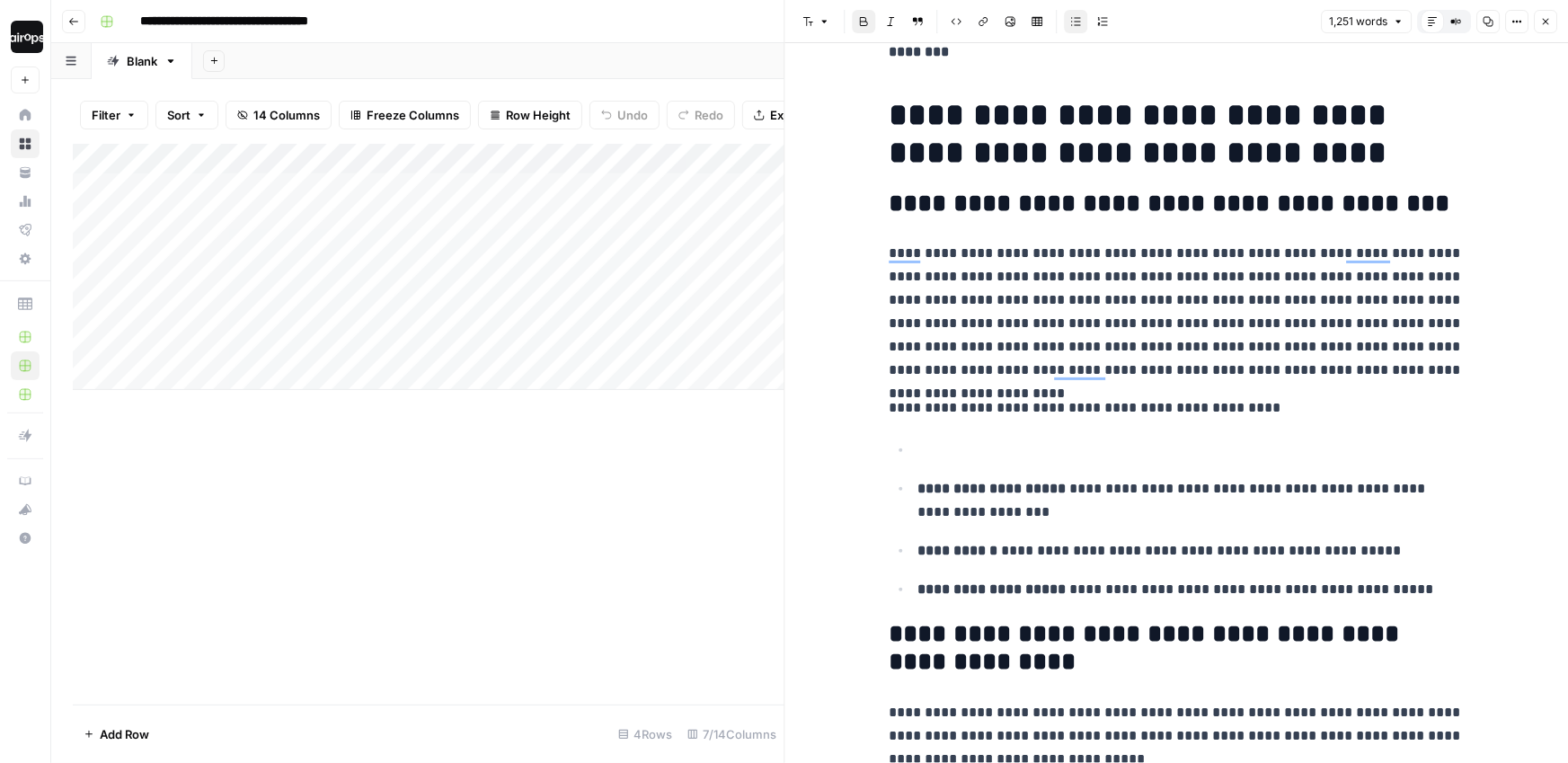 click on "Close" at bounding box center [1546, 22] 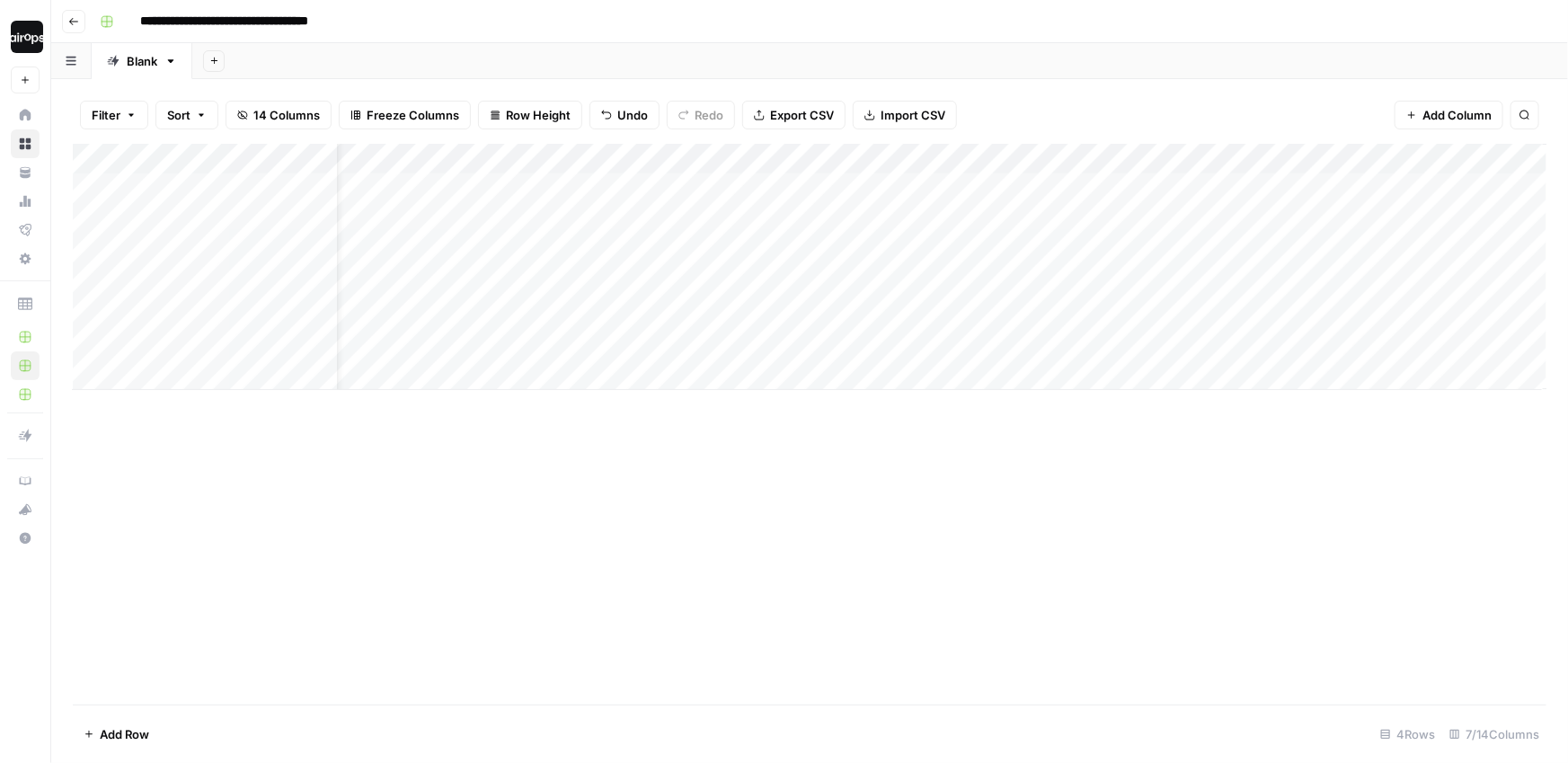 scroll, scrollTop: 0, scrollLeft: 60, axis: horizontal 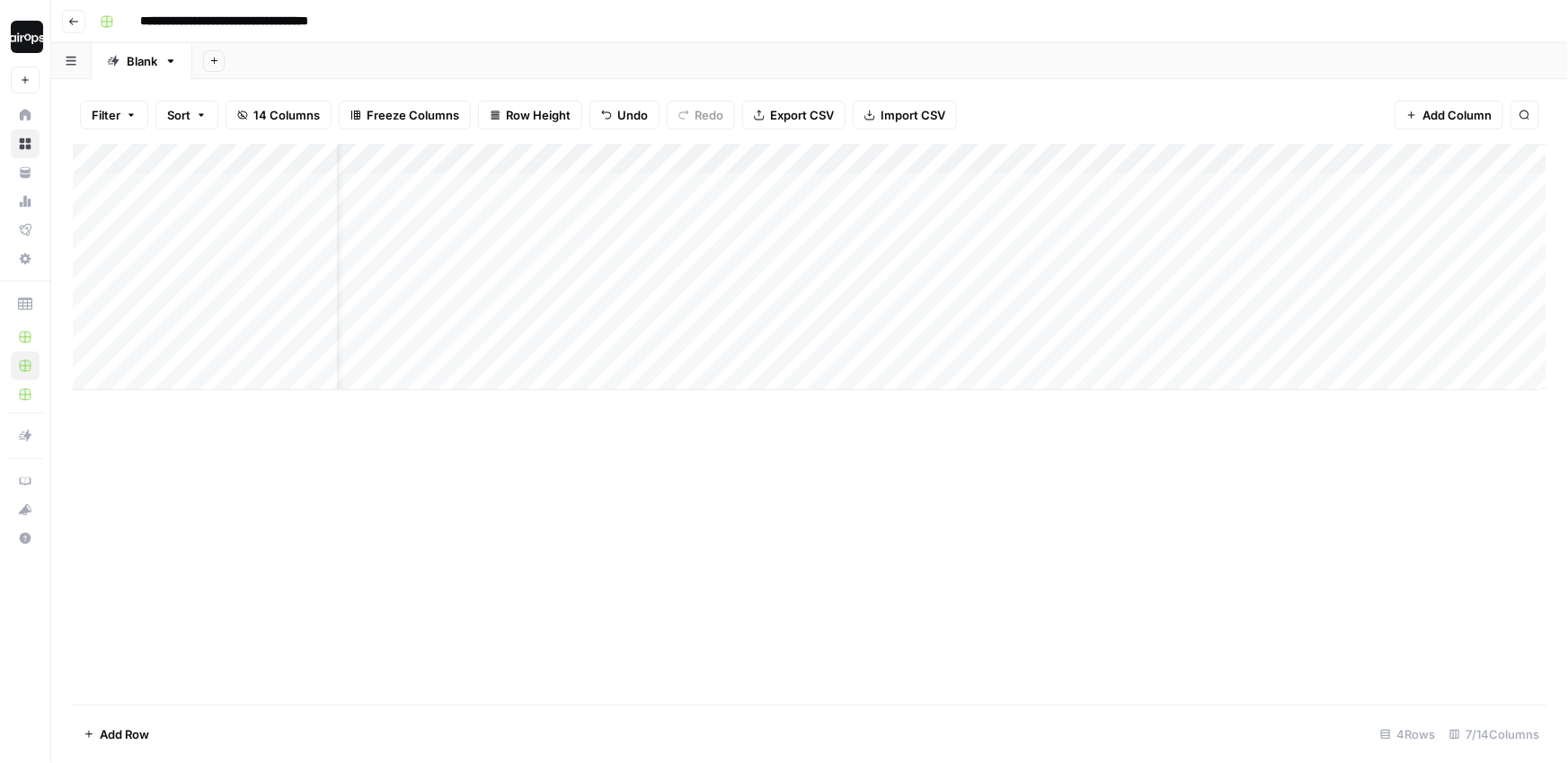 drag, startPoint x: 917, startPoint y: 195, endPoint x: 905, endPoint y: 359, distance: 164.43844 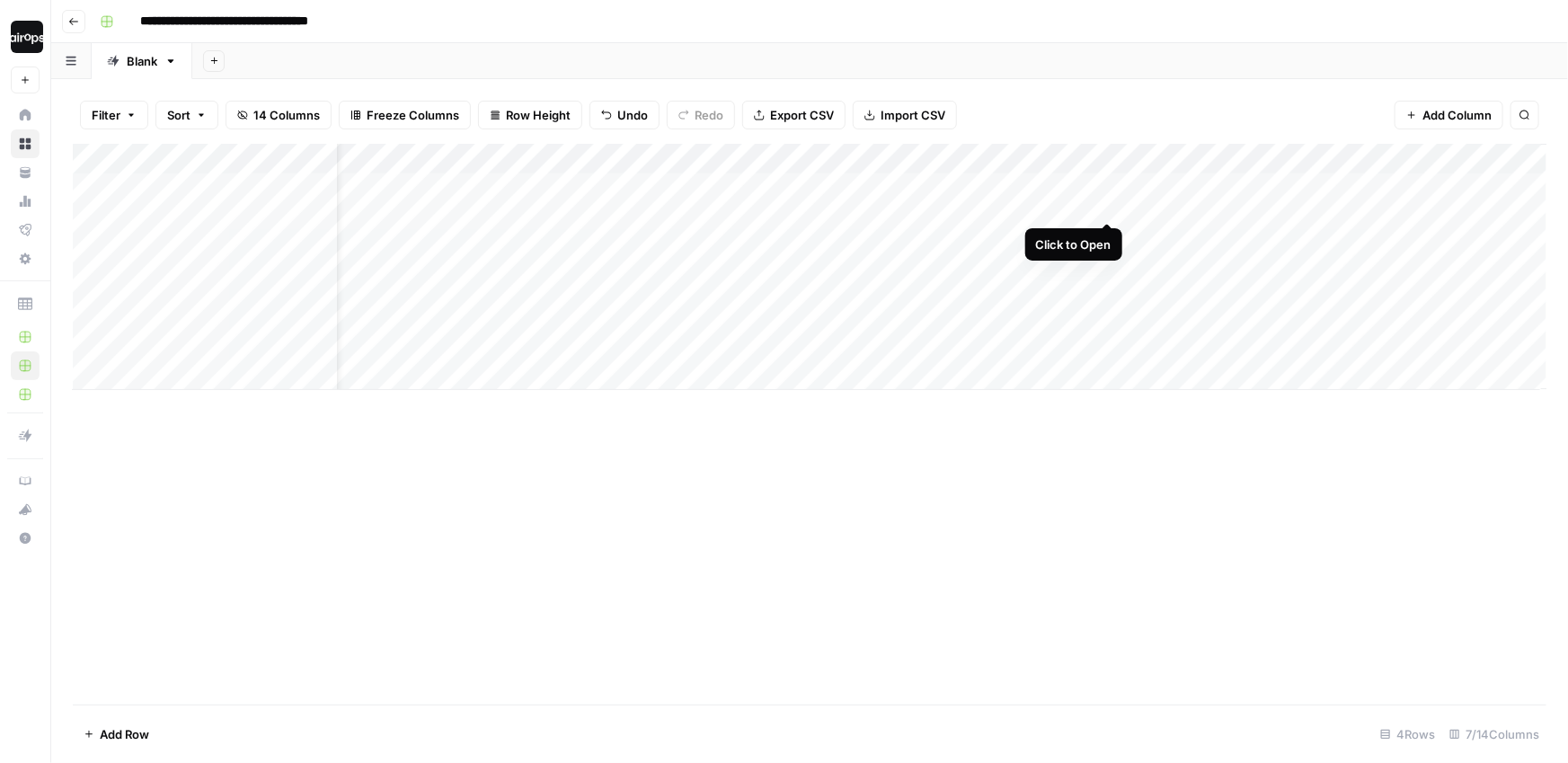 click on "Add Column" at bounding box center [810, 267] 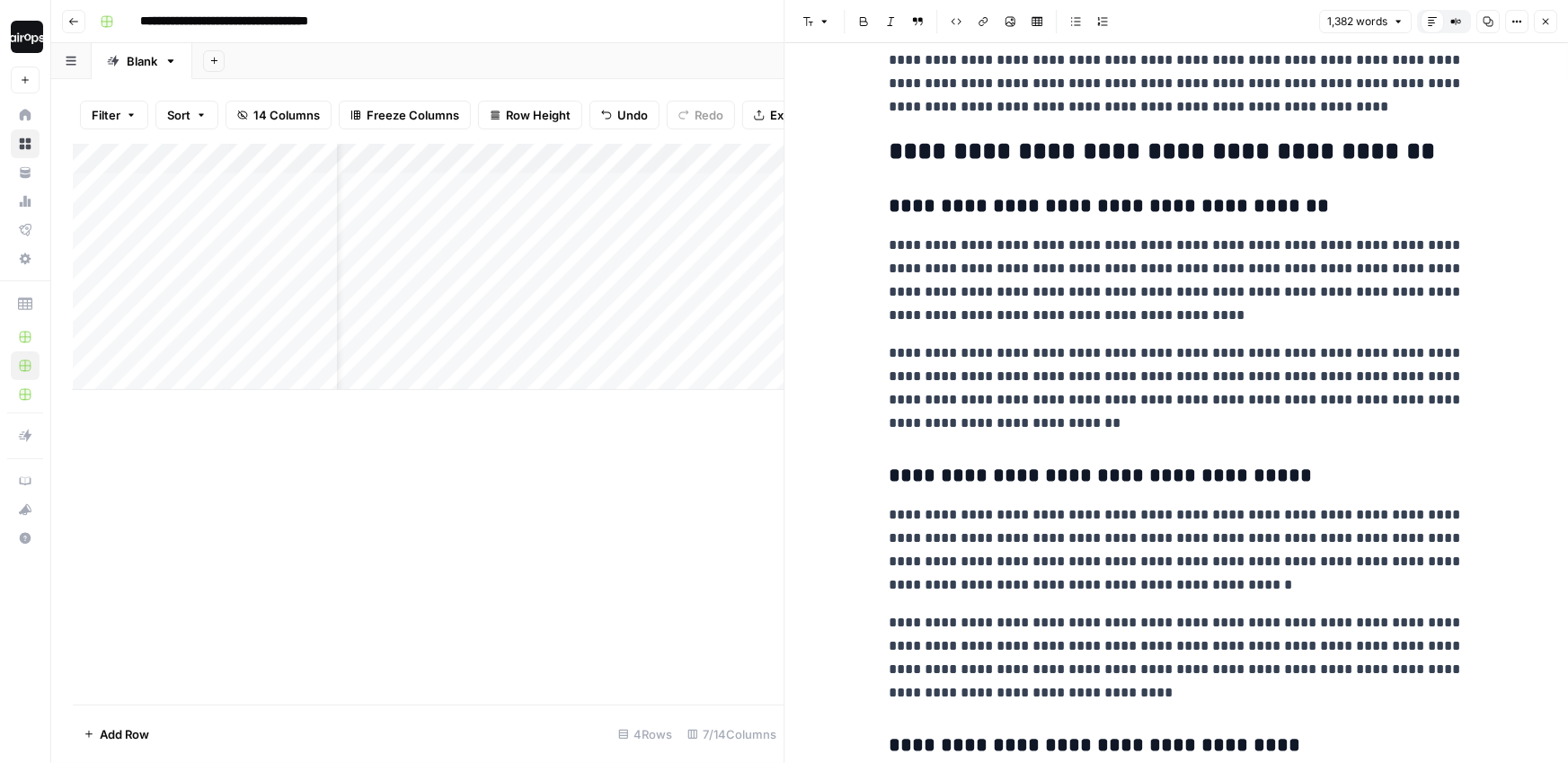 scroll, scrollTop: 1375, scrollLeft: 0, axis: vertical 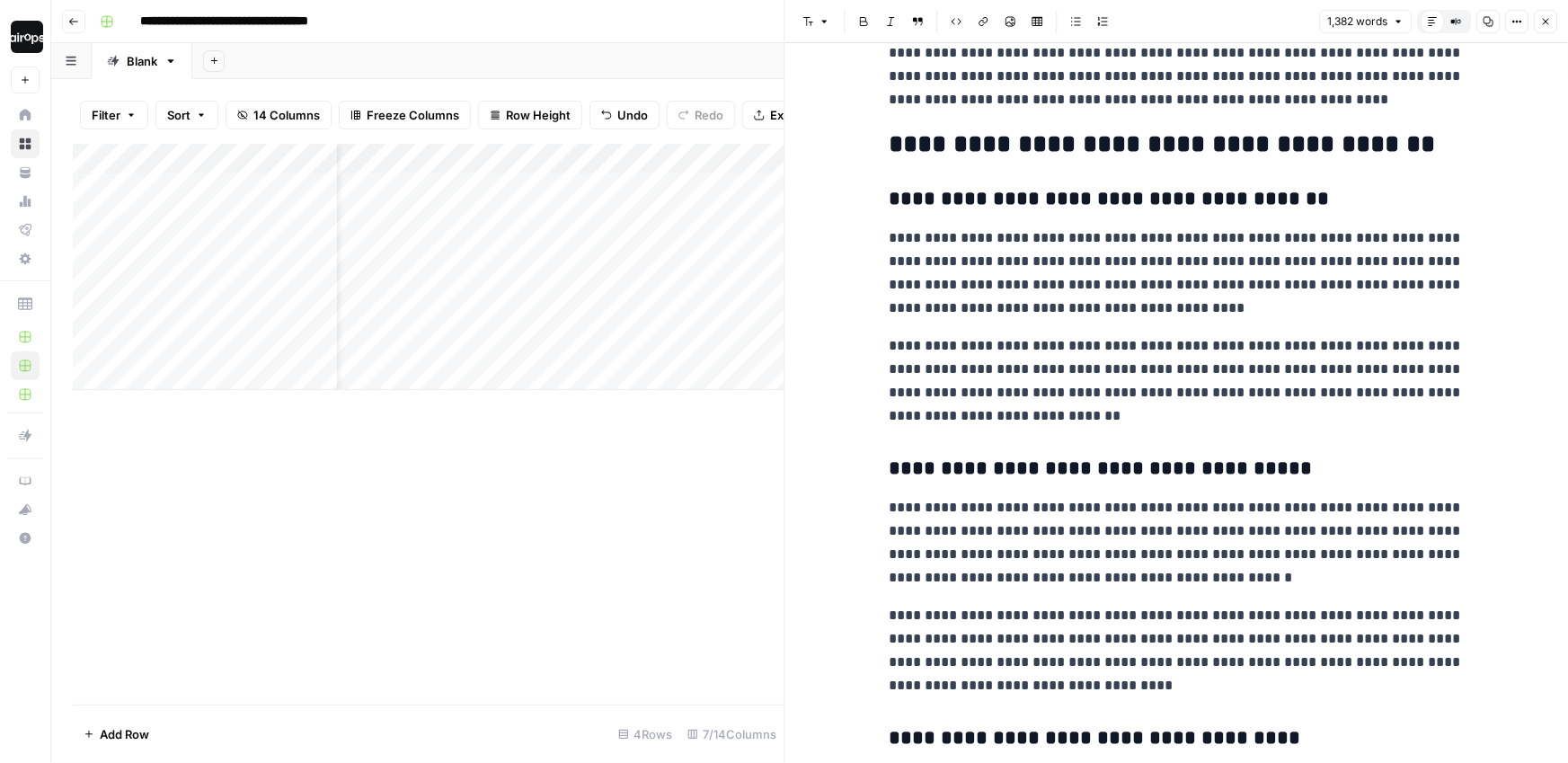click on "**********" at bounding box center (1176, 381) 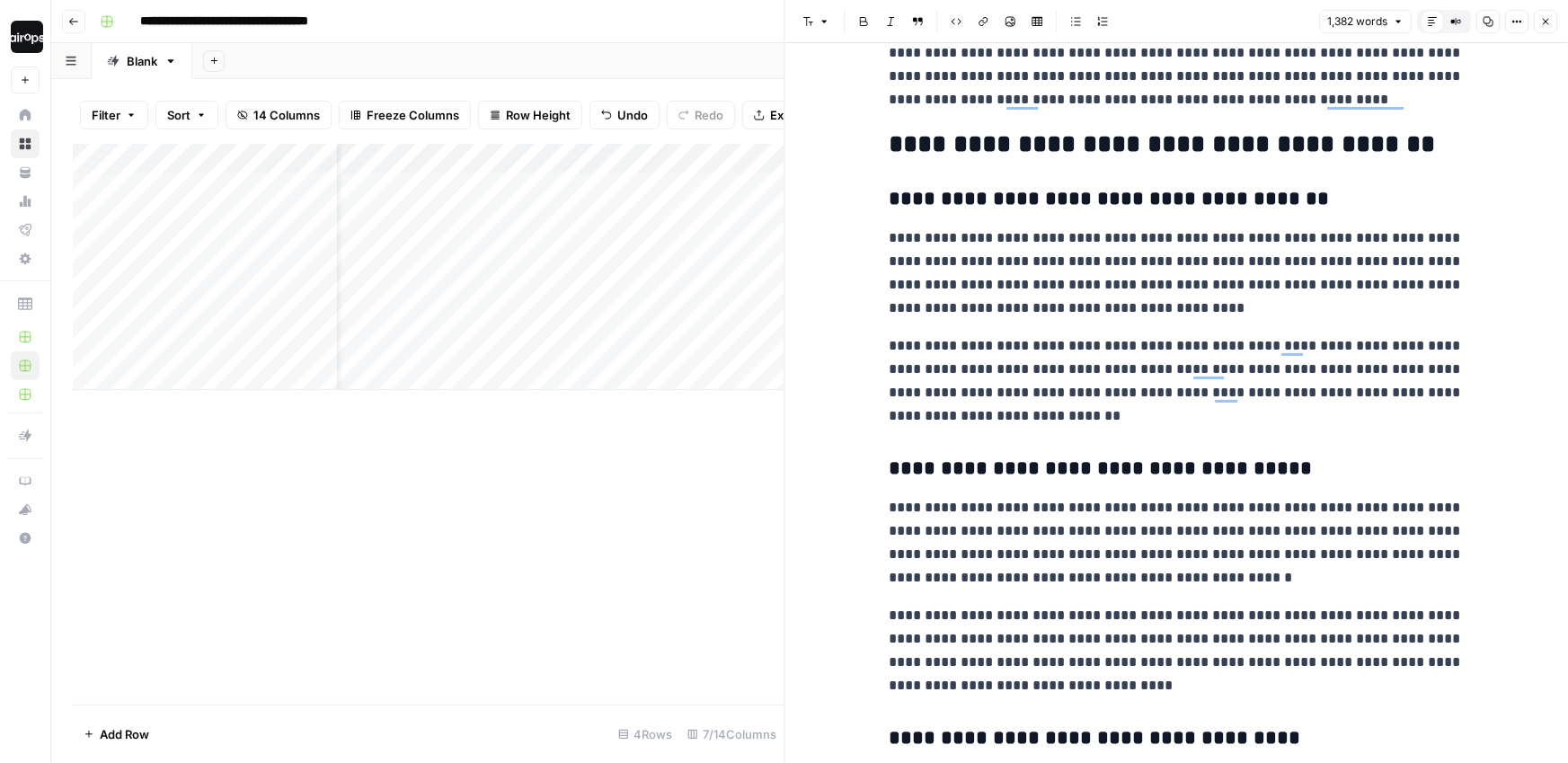 scroll, scrollTop: 1375, scrollLeft: 0, axis: vertical 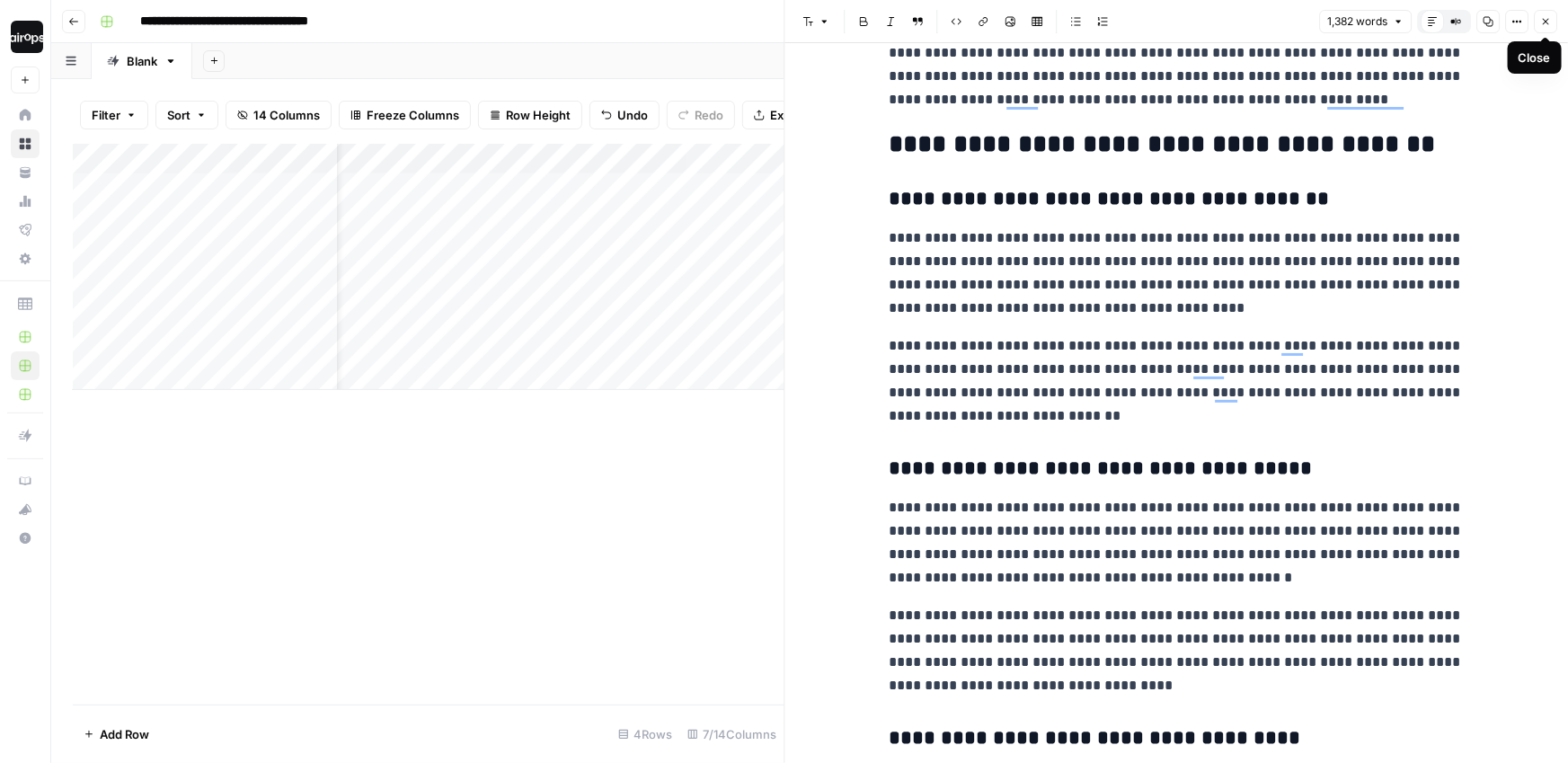 click 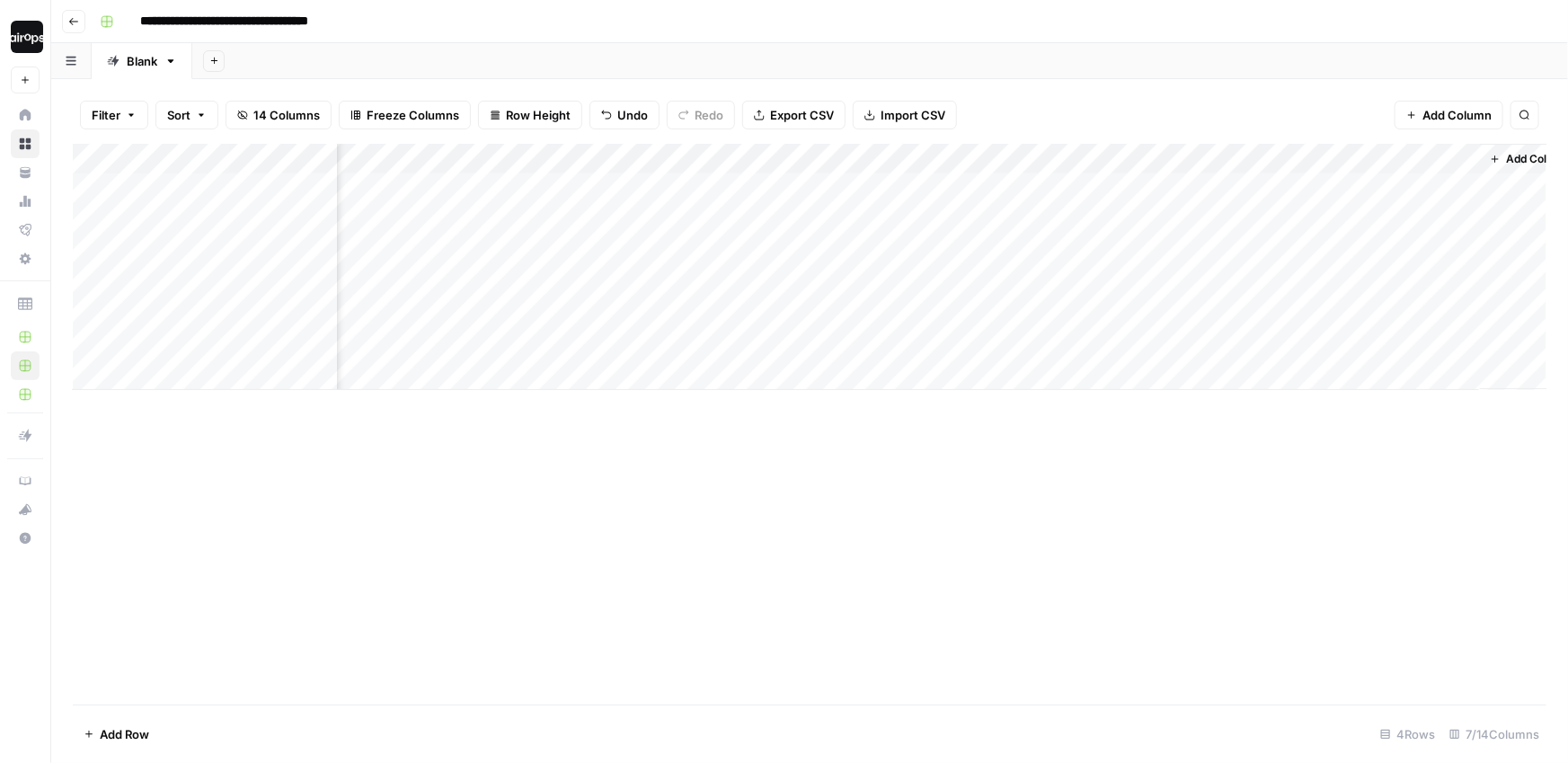scroll, scrollTop: 0, scrollLeft: 154, axis: horizontal 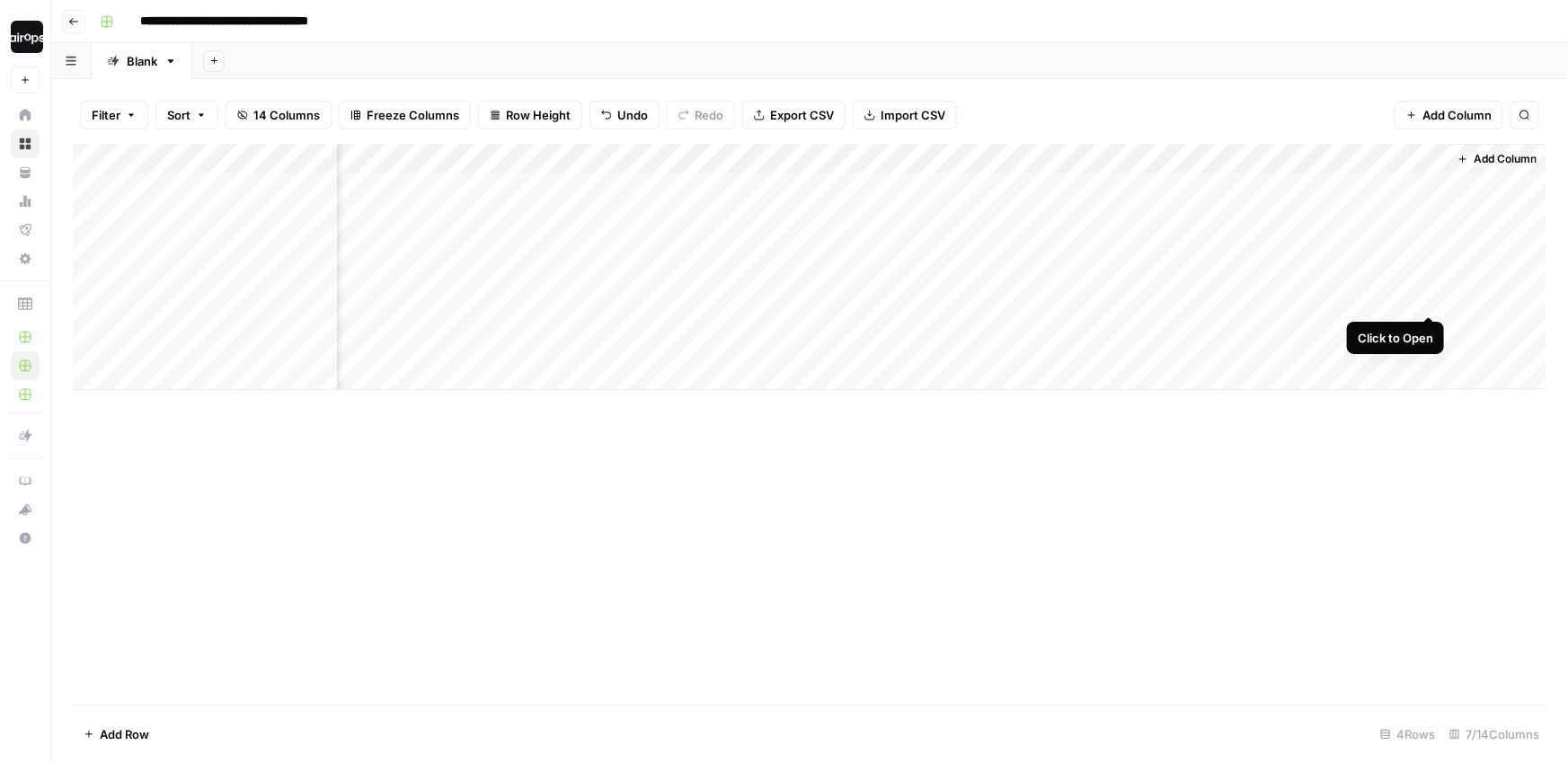 click on "Add Column" at bounding box center (810, 267) 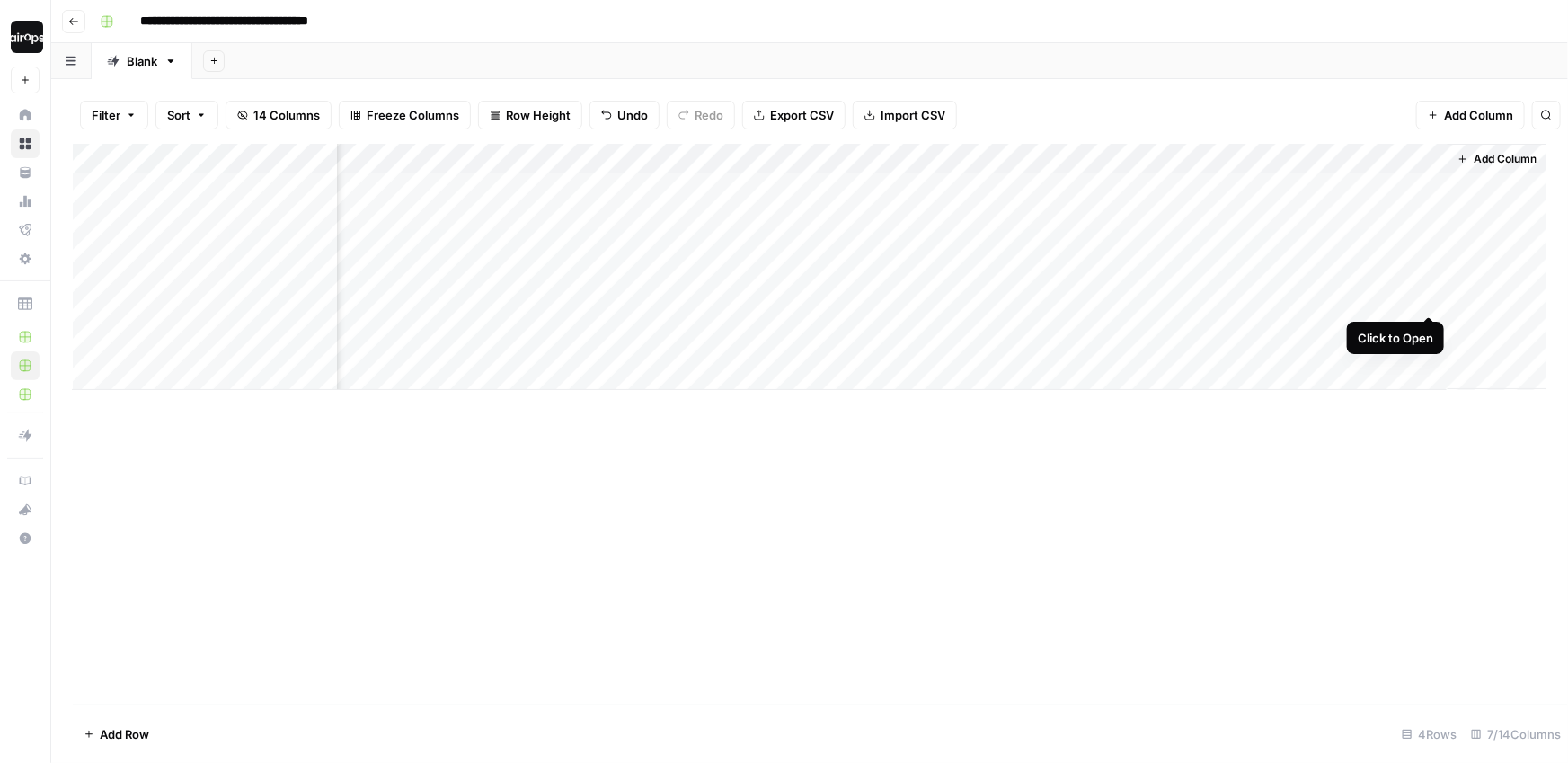 scroll, scrollTop: 0, scrollLeft: 141, axis: horizontal 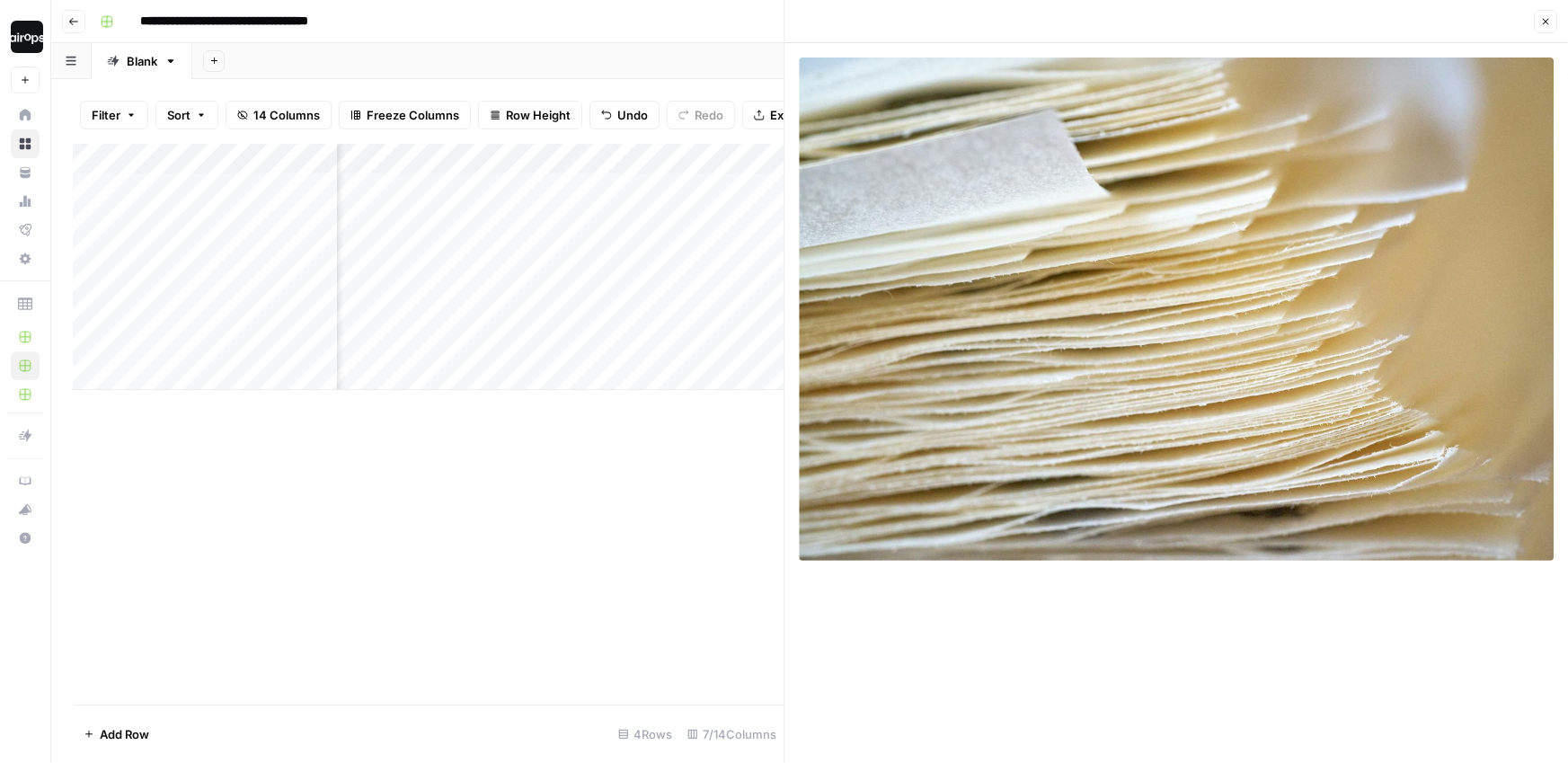 click 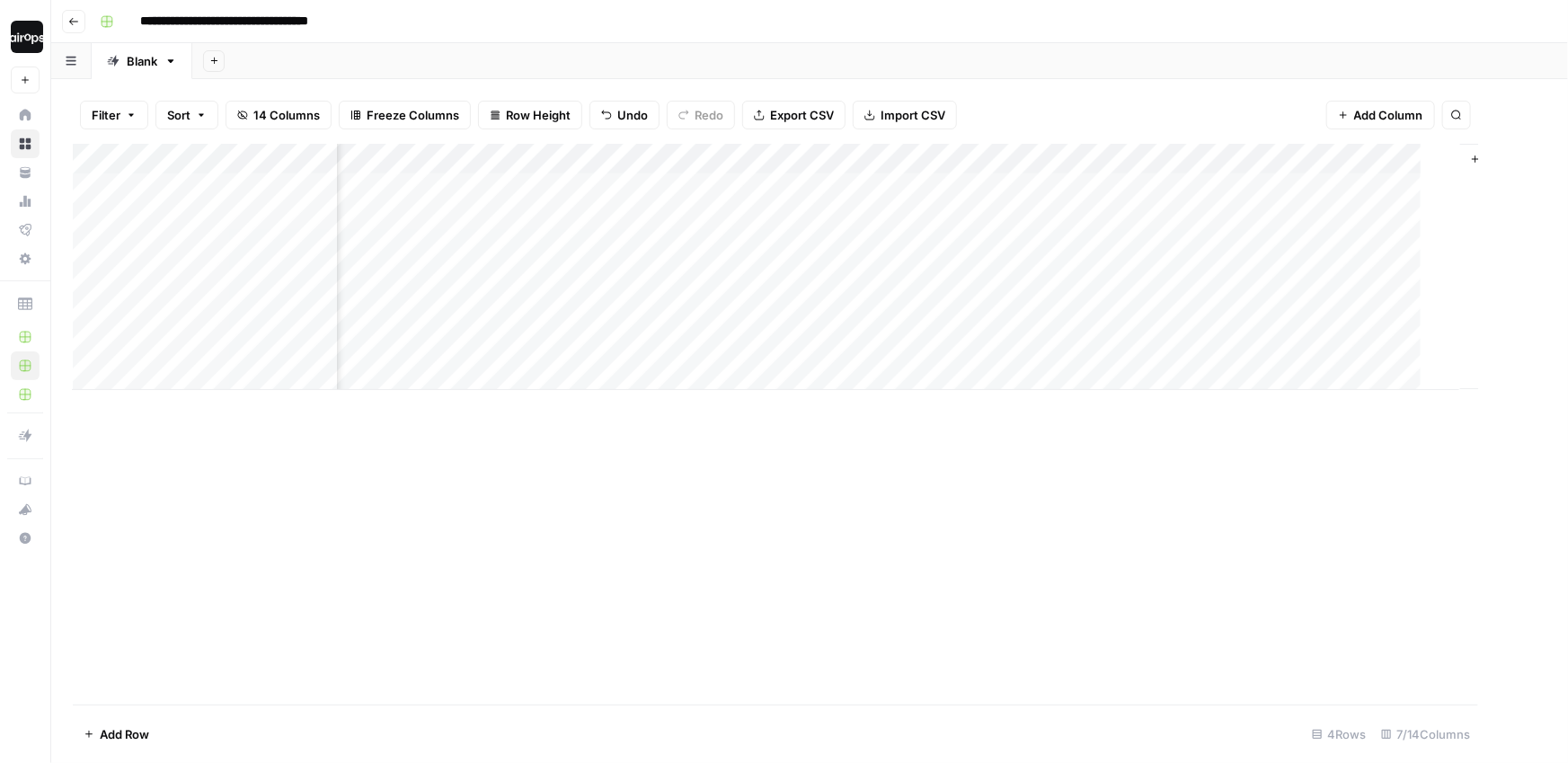 scroll, scrollTop: 0, scrollLeft: 133, axis: horizontal 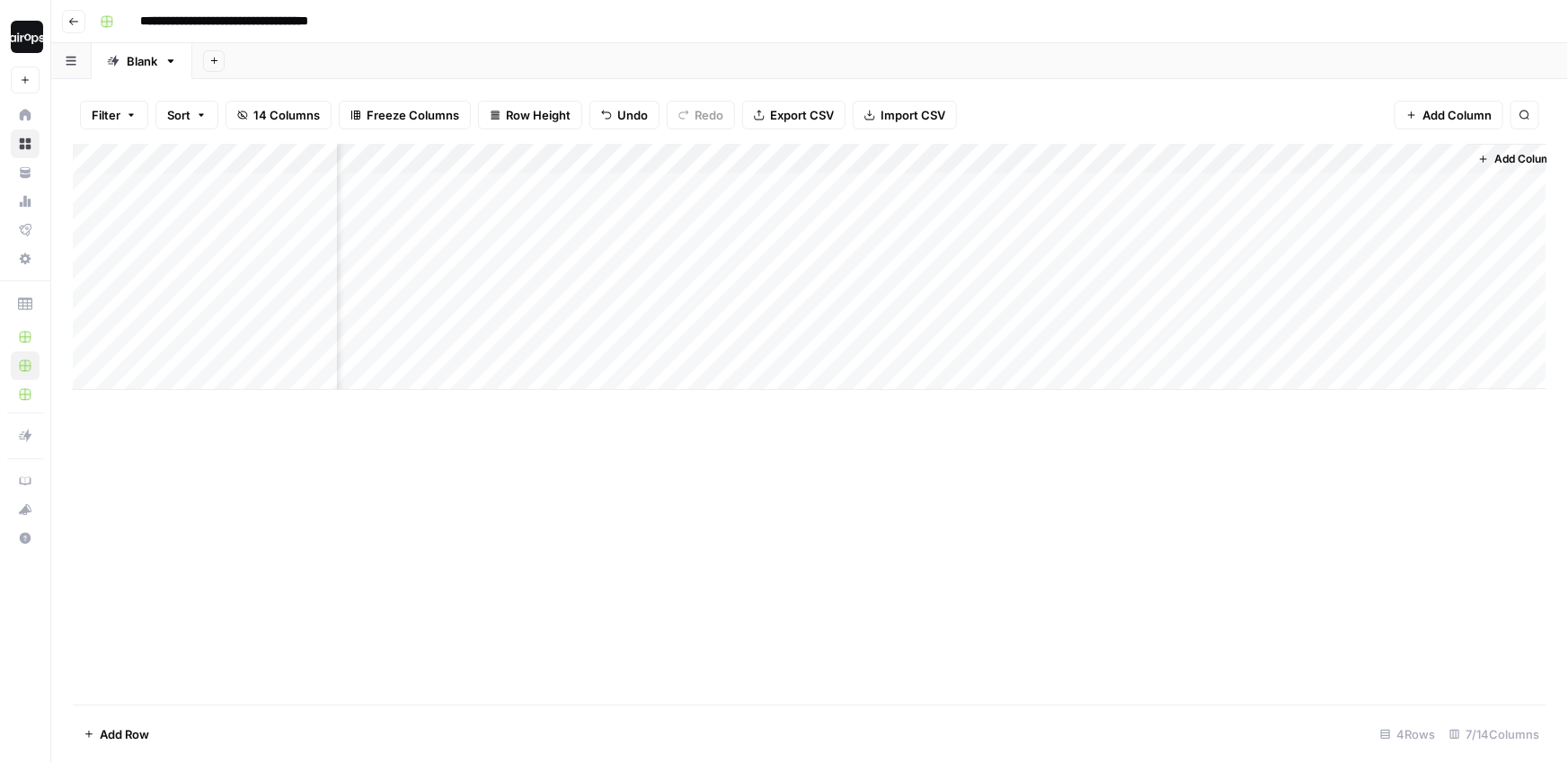 click on "Add Column" at bounding box center [810, 267] 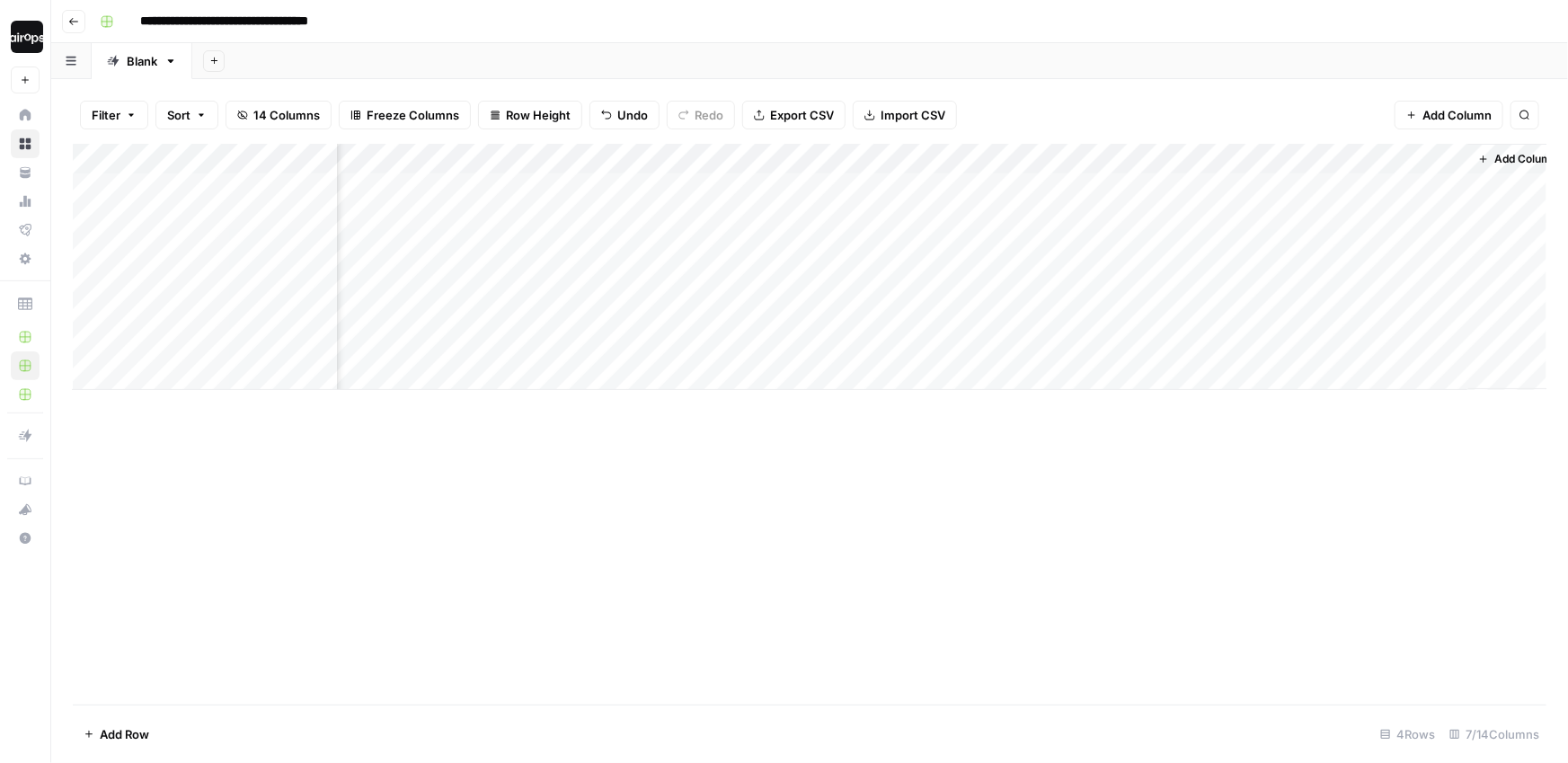 click on "Add Sheet" at bounding box center [880, 61] 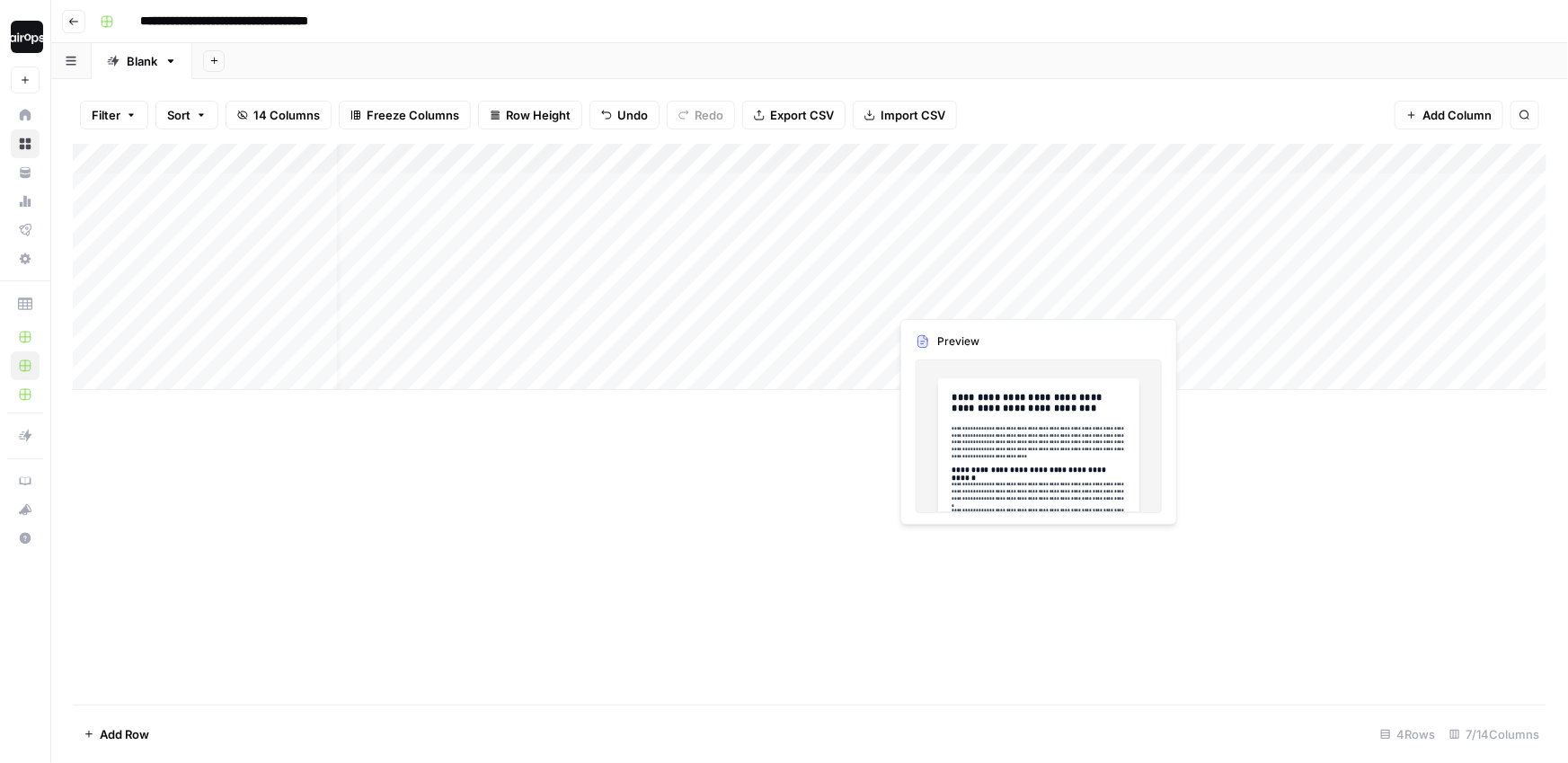 scroll, scrollTop: 0, scrollLeft: 0, axis: both 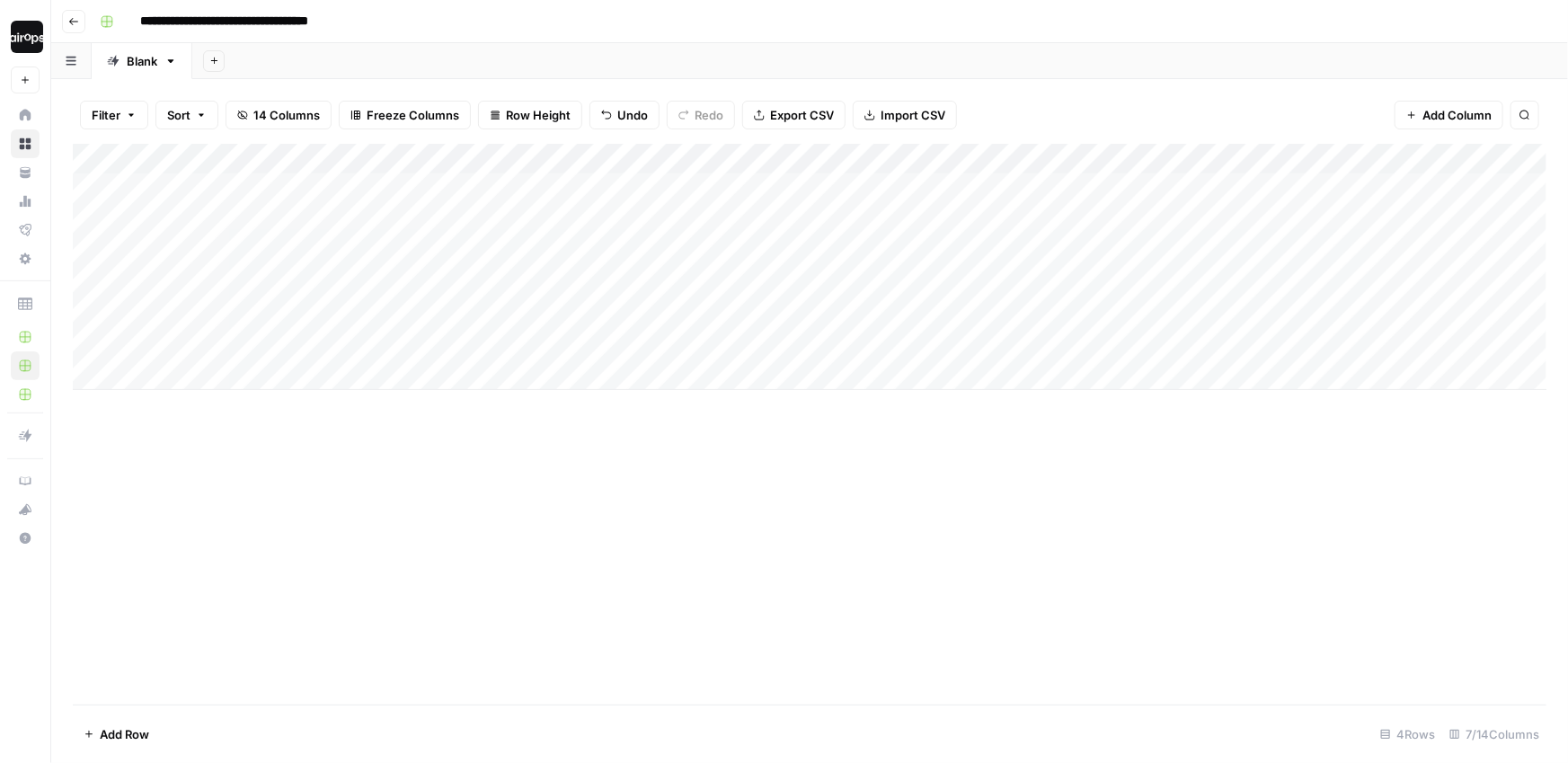 click on "Add Column" at bounding box center [810, 267] 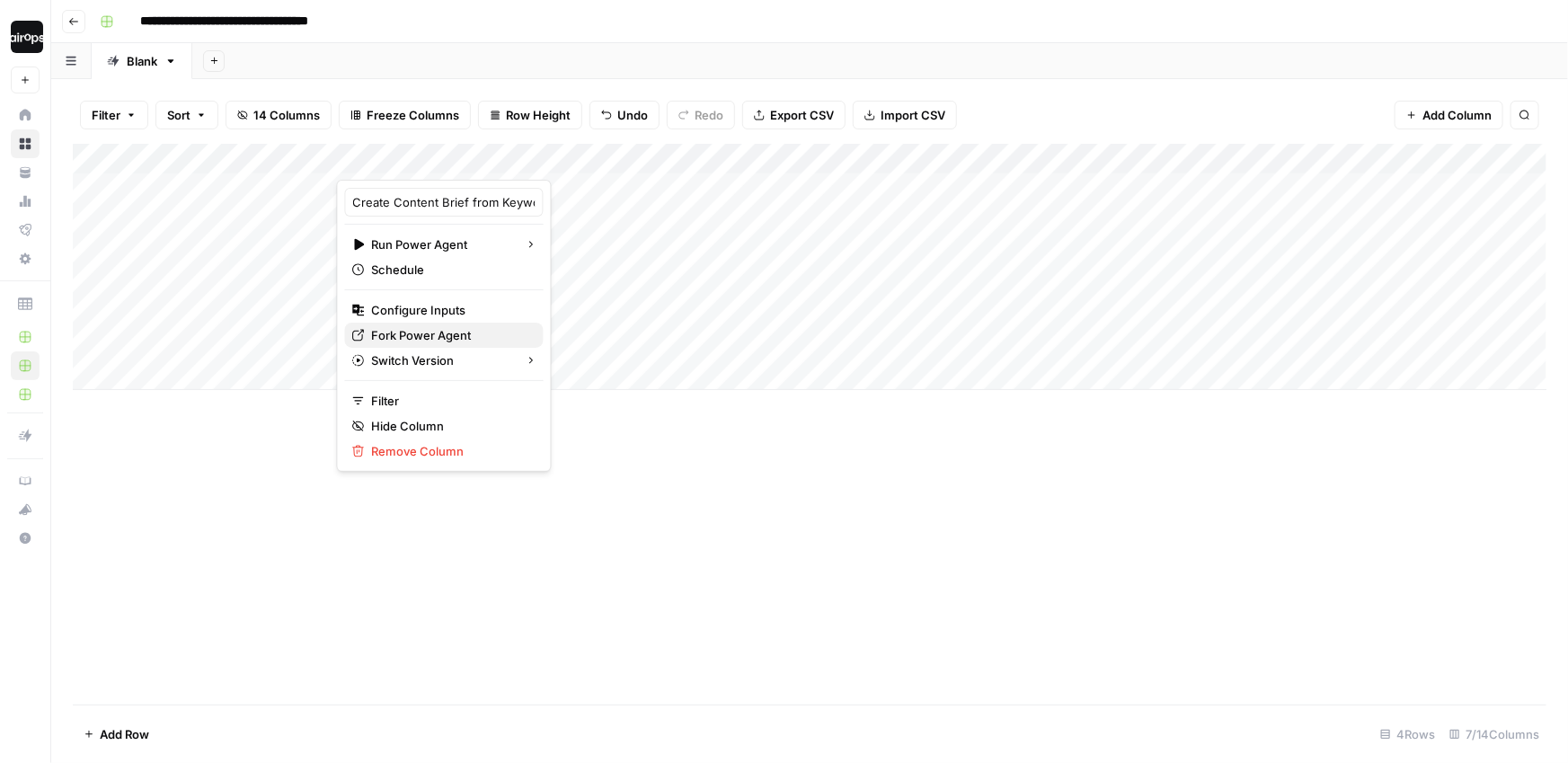 click on "Fork Power Agent" at bounding box center (450, 335) 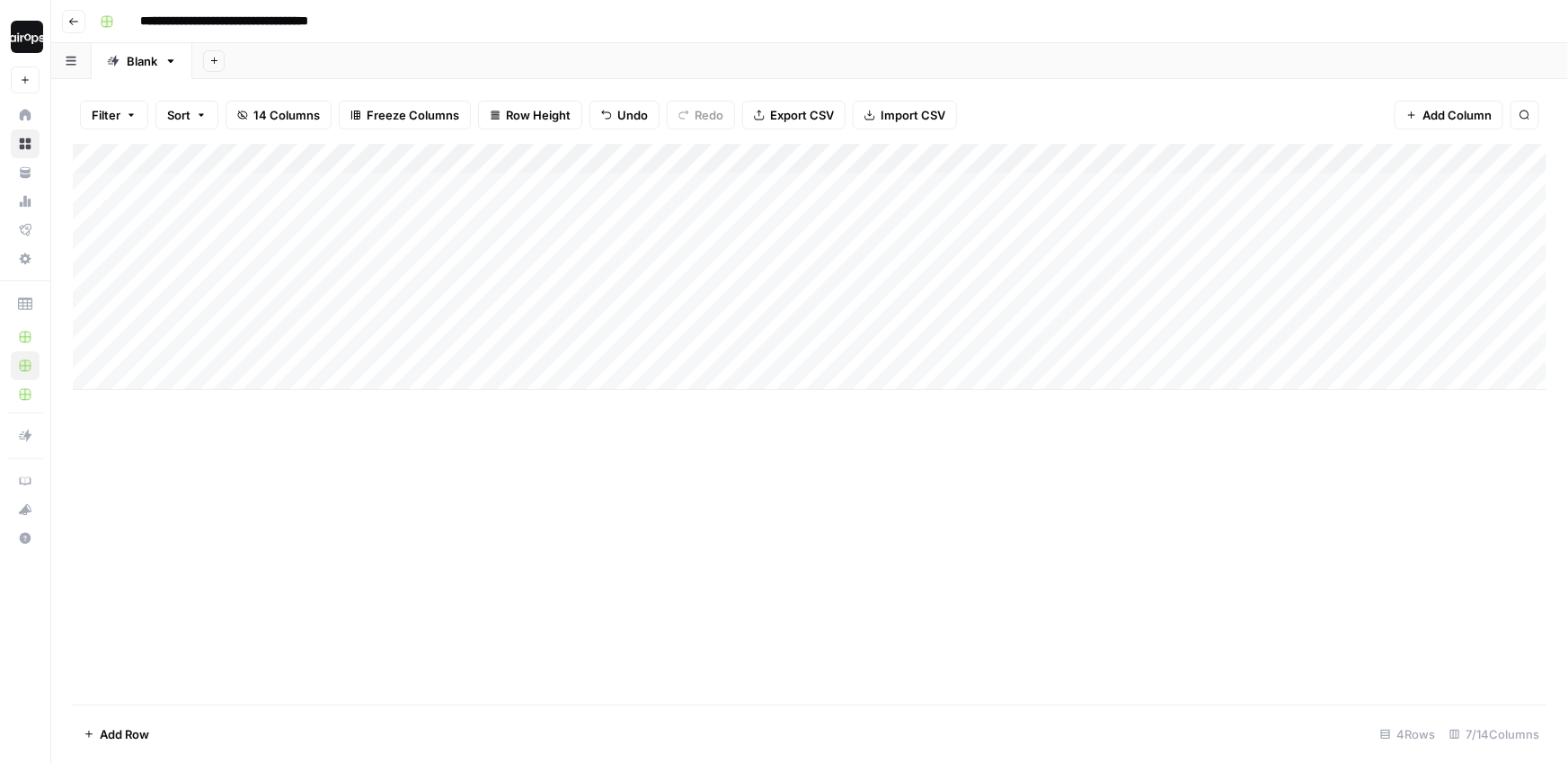 click on "Add Sheet" at bounding box center [880, 61] 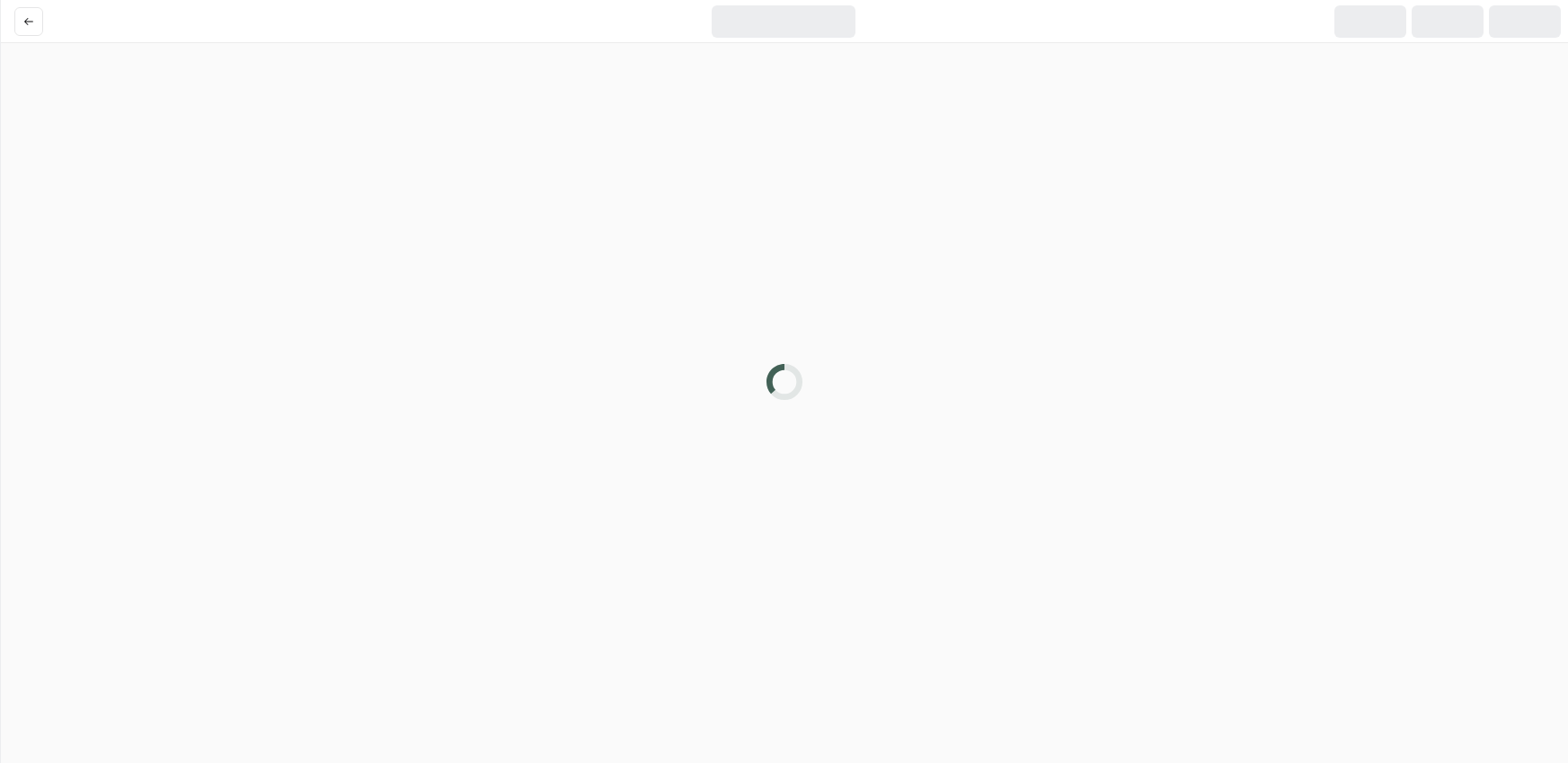 scroll, scrollTop: 0, scrollLeft: 0, axis: both 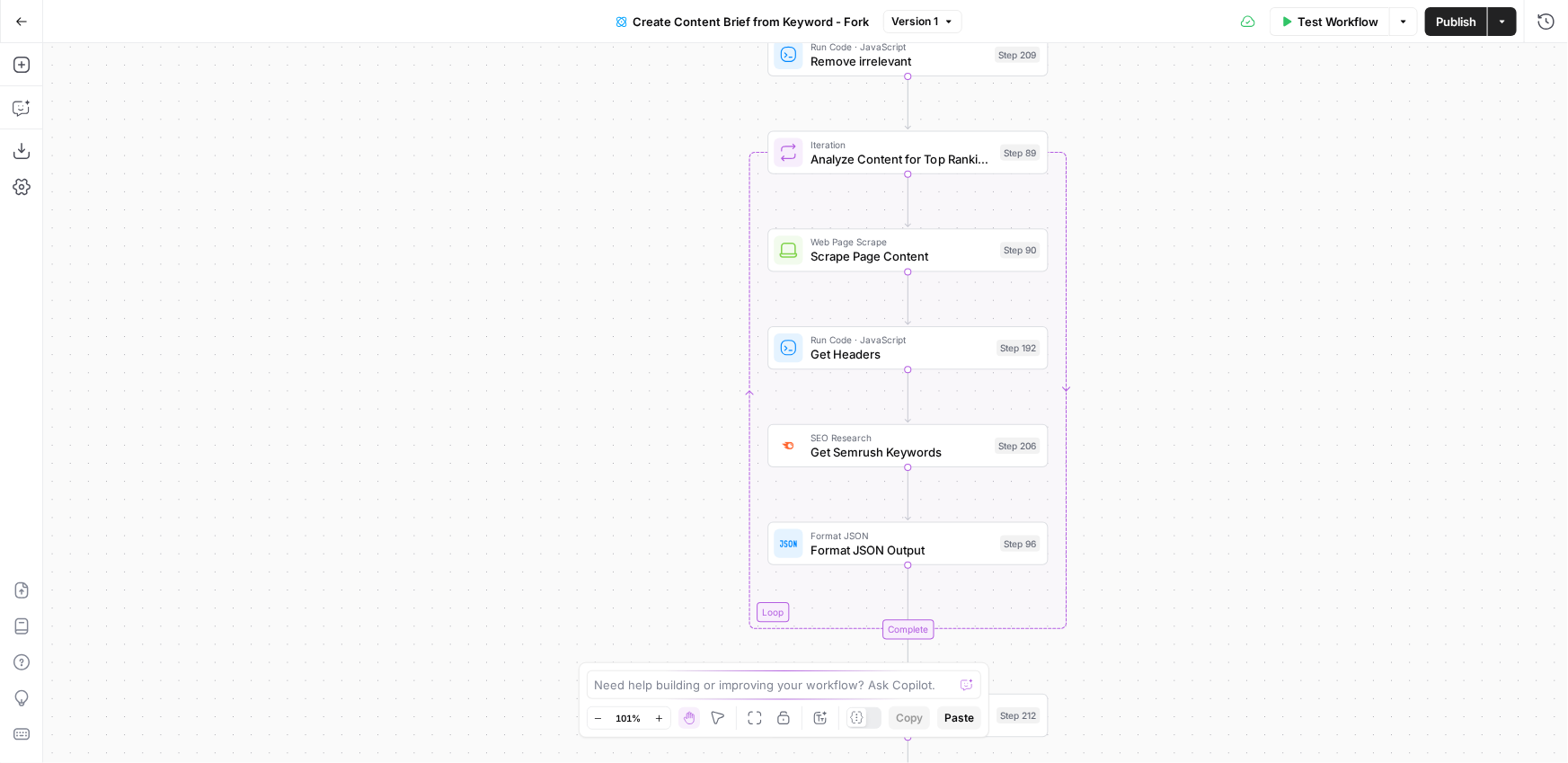 drag, startPoint x: 720, startPoint y: 261, endPoint x: 665, endPoint y: 487, distance: 232.59622 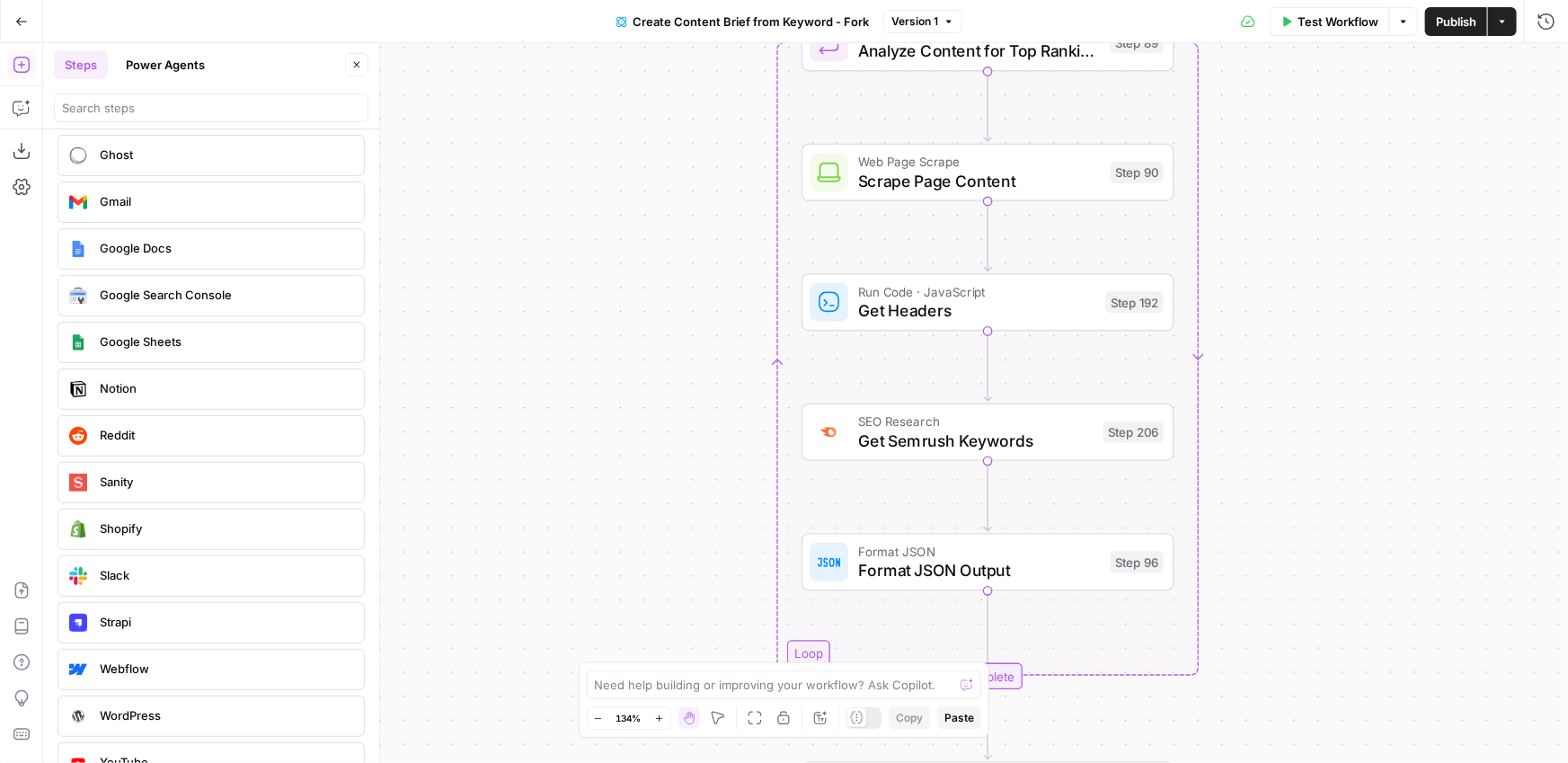 scroll, scrollTop: 3252, scrollLeft: 0, axis: vertical 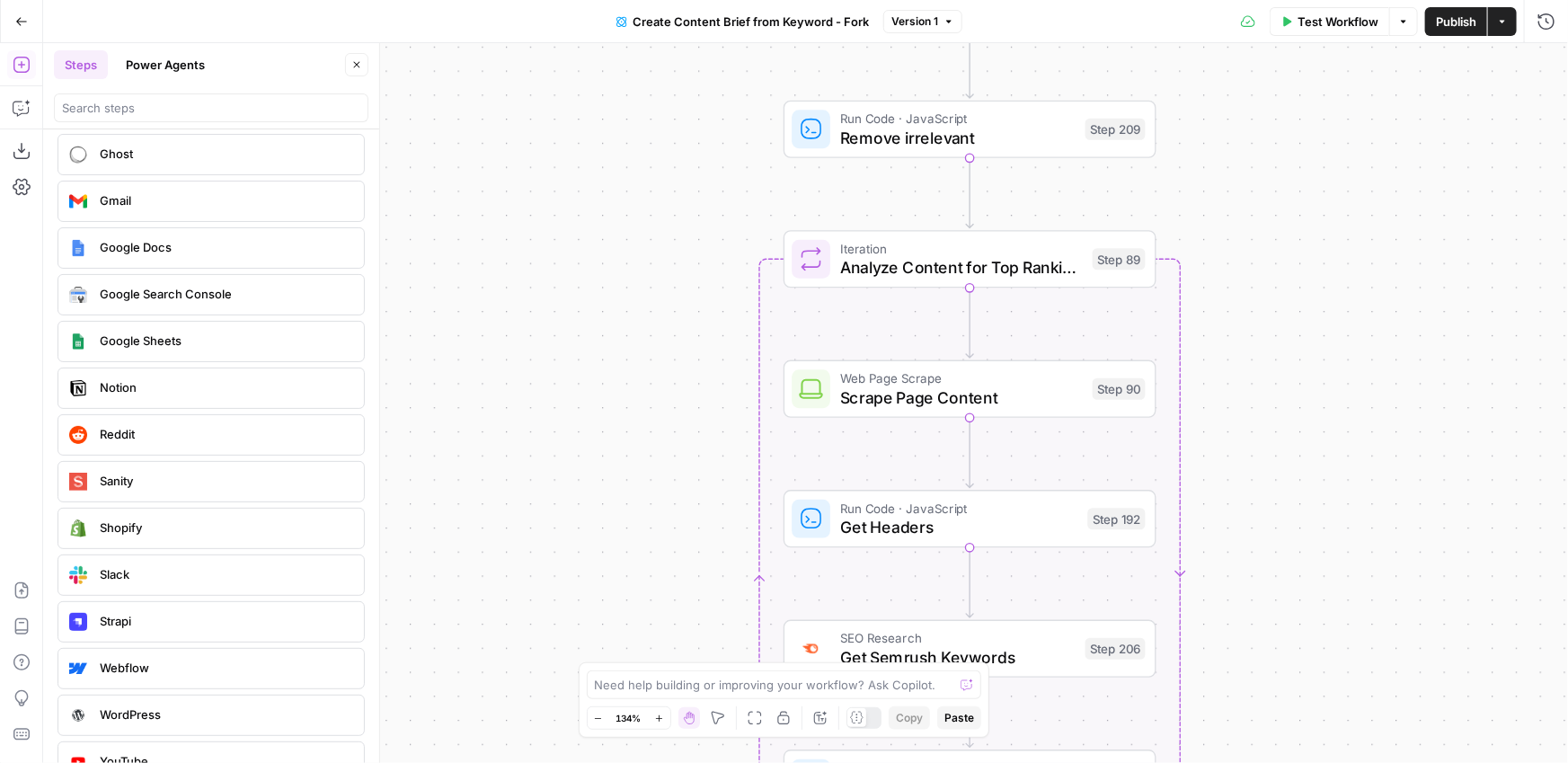 drag, startPoint x: 733, startPoint y: 145, endPoint x: 743, endPoint y: 457, distance: 312.1602 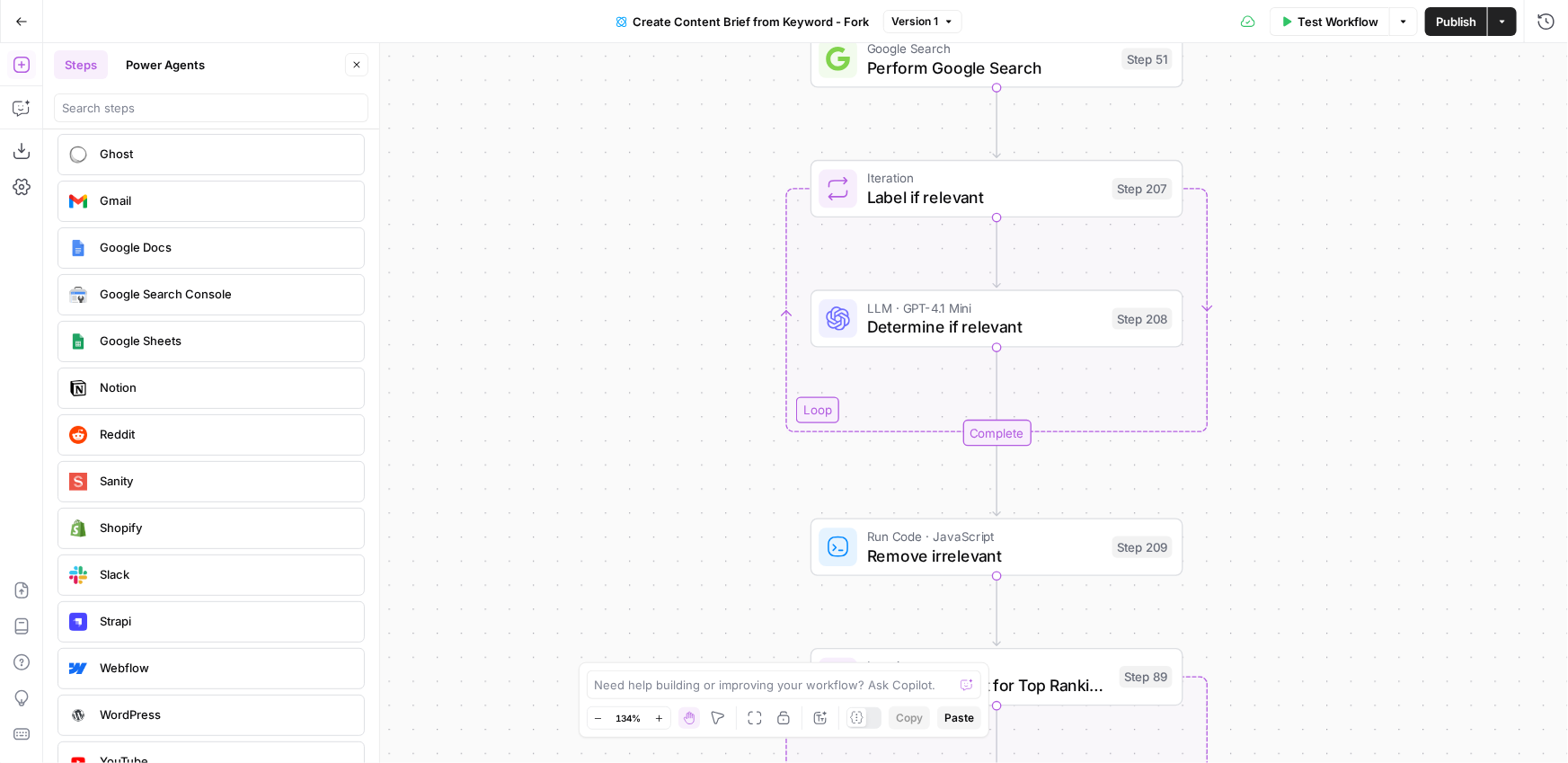 drag, startPoint x: 736, startPoint y: 209, endPoint x: 734, endPoint y: 556, distance: 347.0058 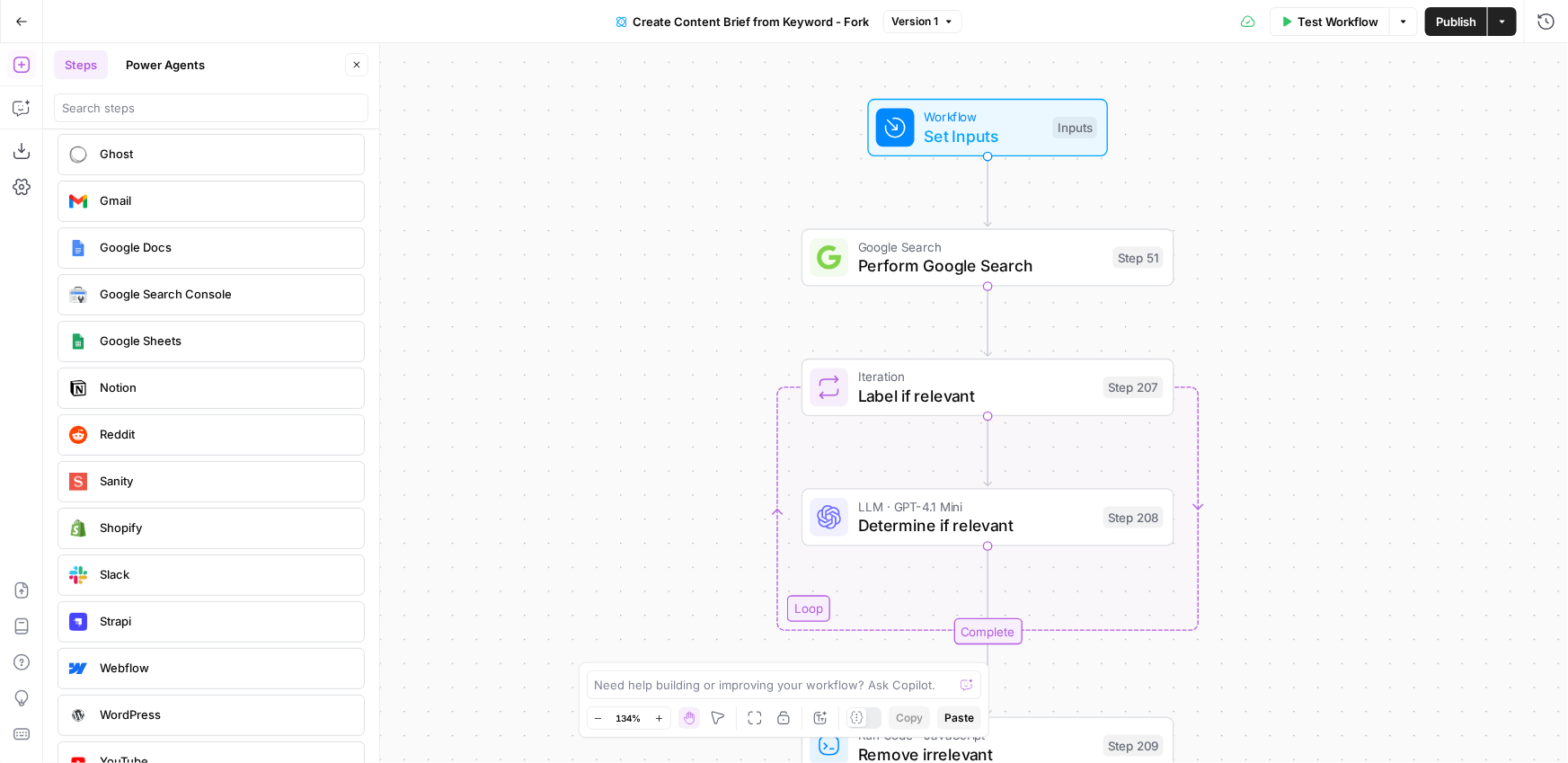 drag, startPoint x: 758, startPoint y: 353, endPoint x: 743, endPoint y: 564, distance: 211.5325 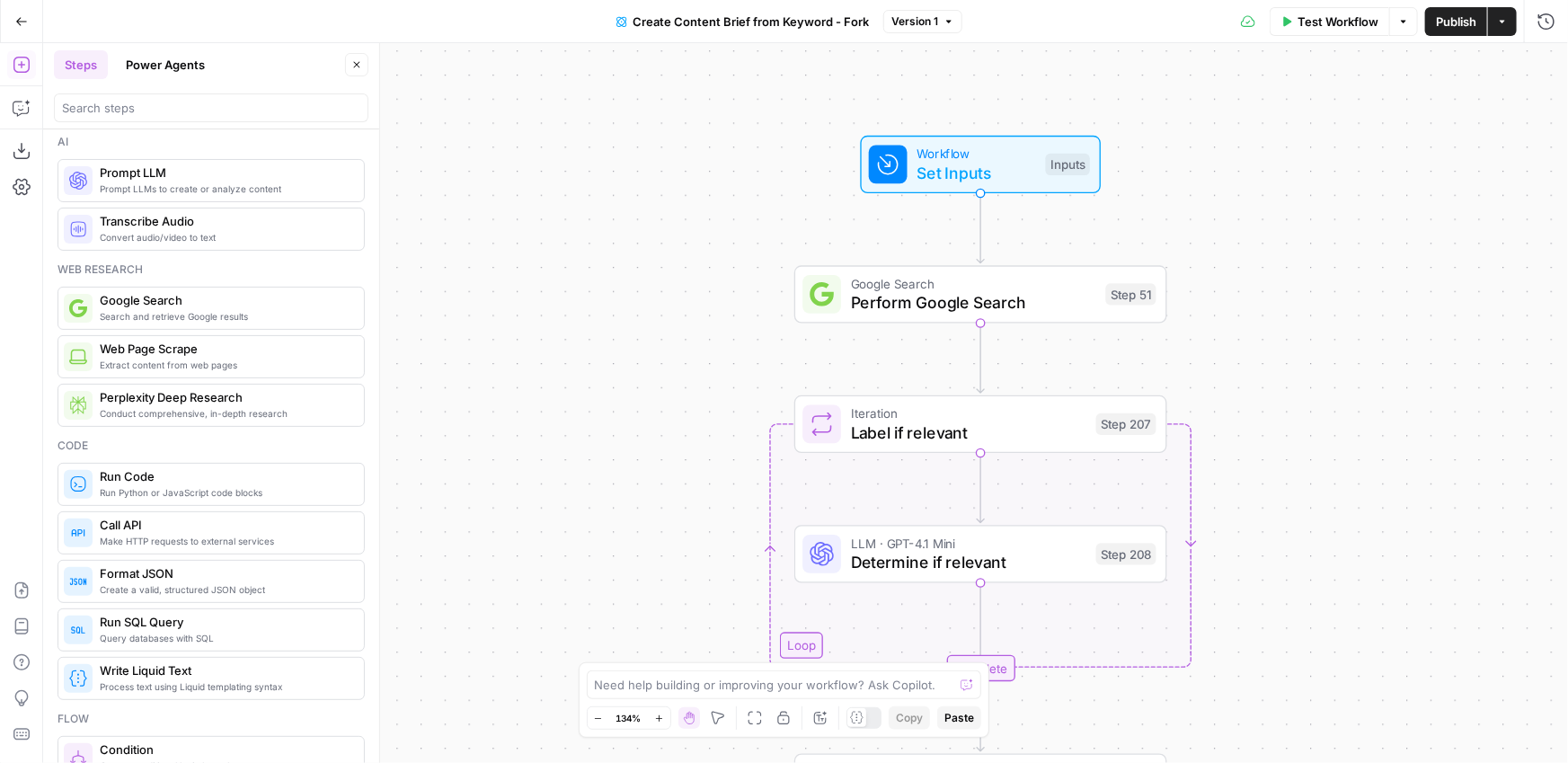 scroll, scrollTop: 0, scrollLeft: 0, axis: both 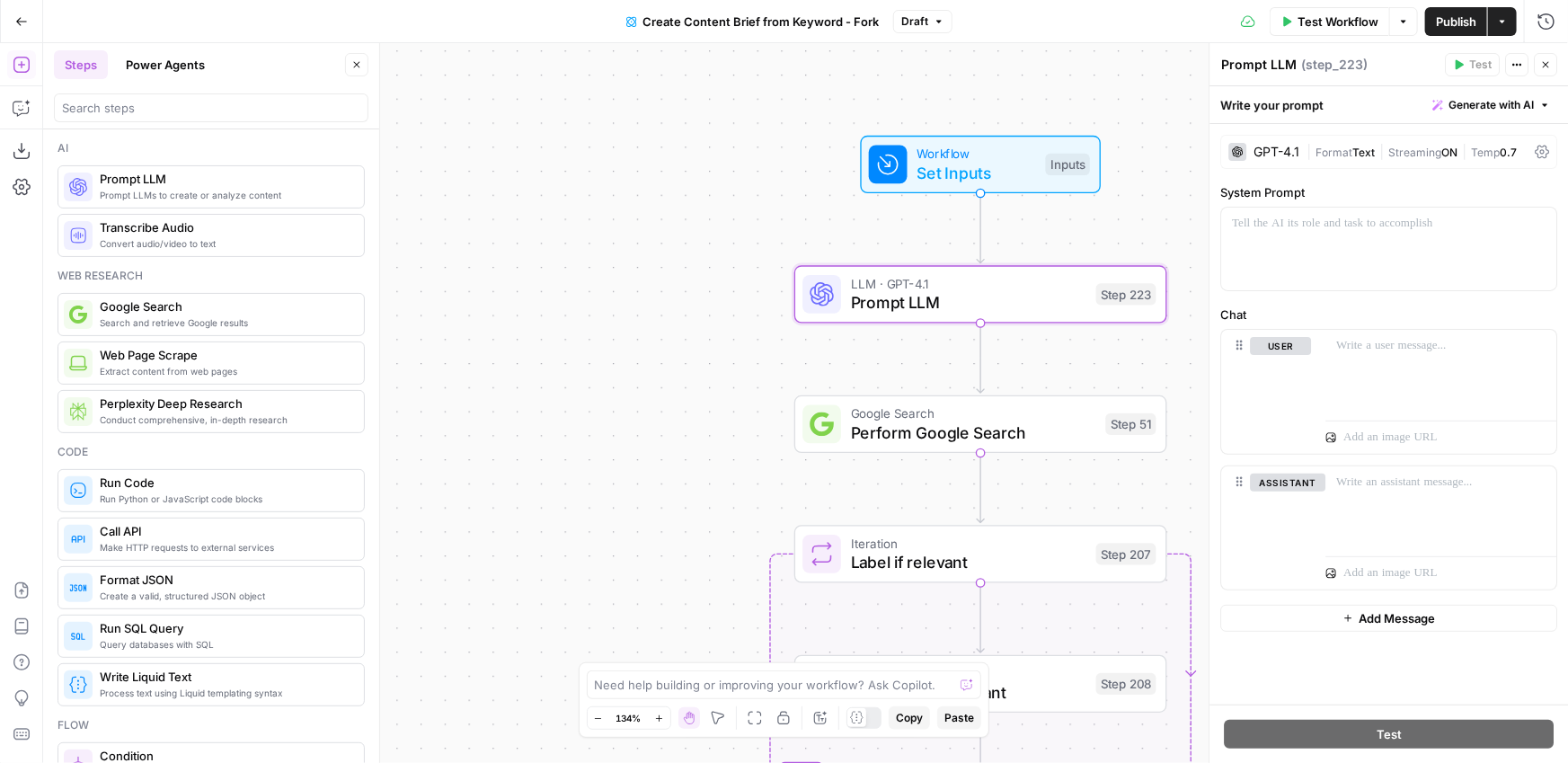 click on "GPT-4.1" at bounding box center (1276, 152) 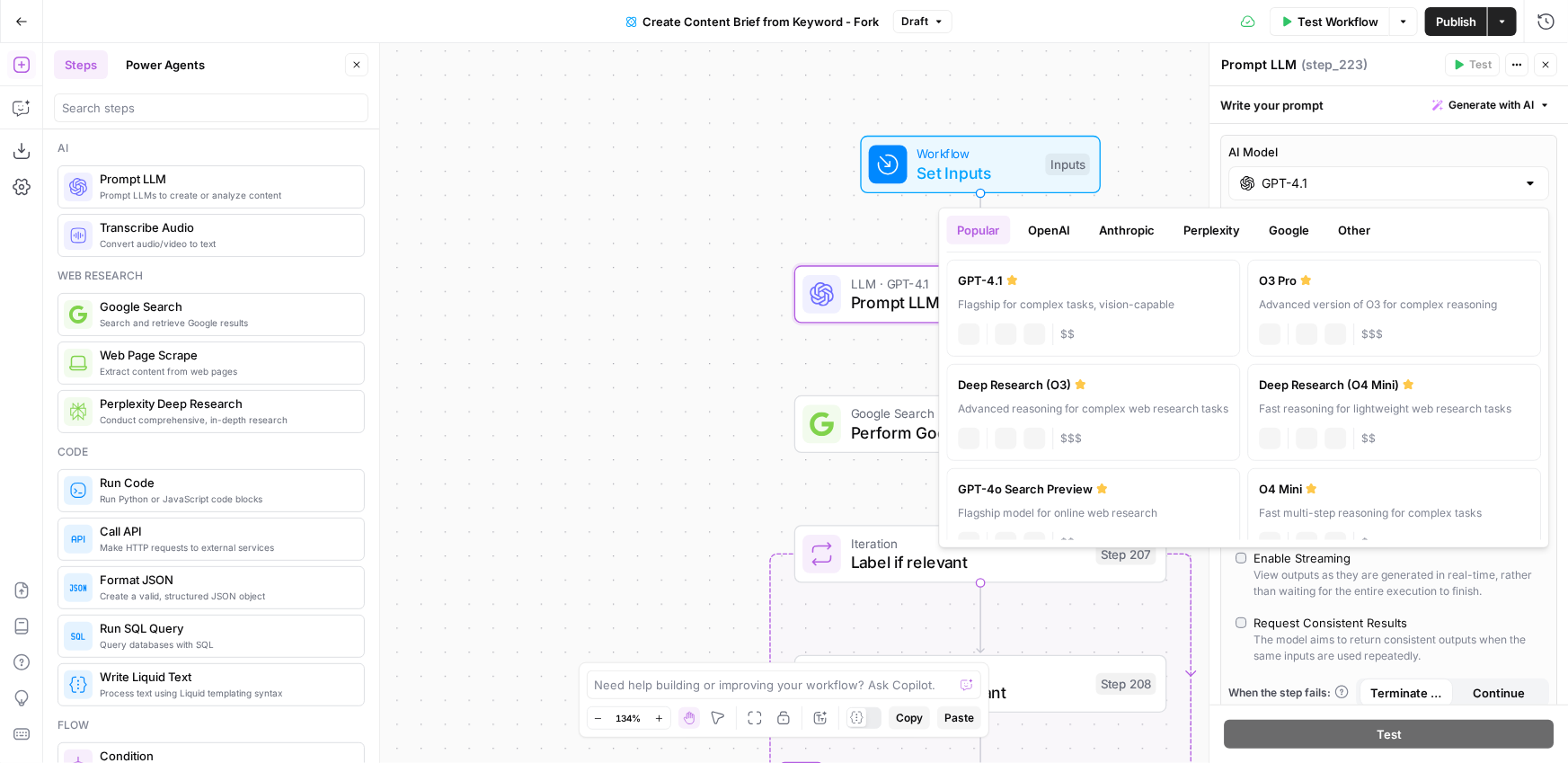 click on "GPT-4.1" at bounding box center (1388, 183) 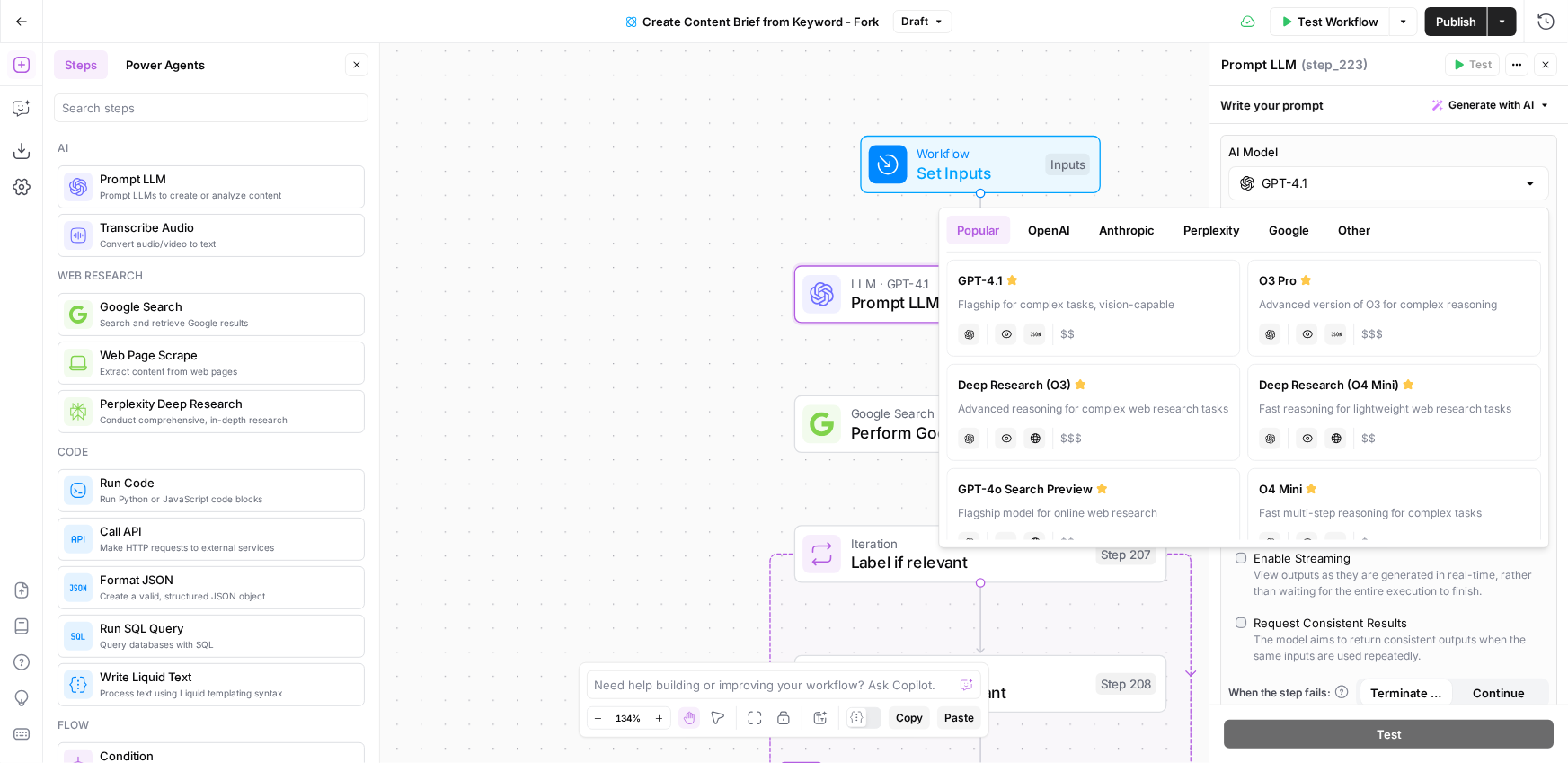 click on "OpenAI" at bounding box center (1050, 230) 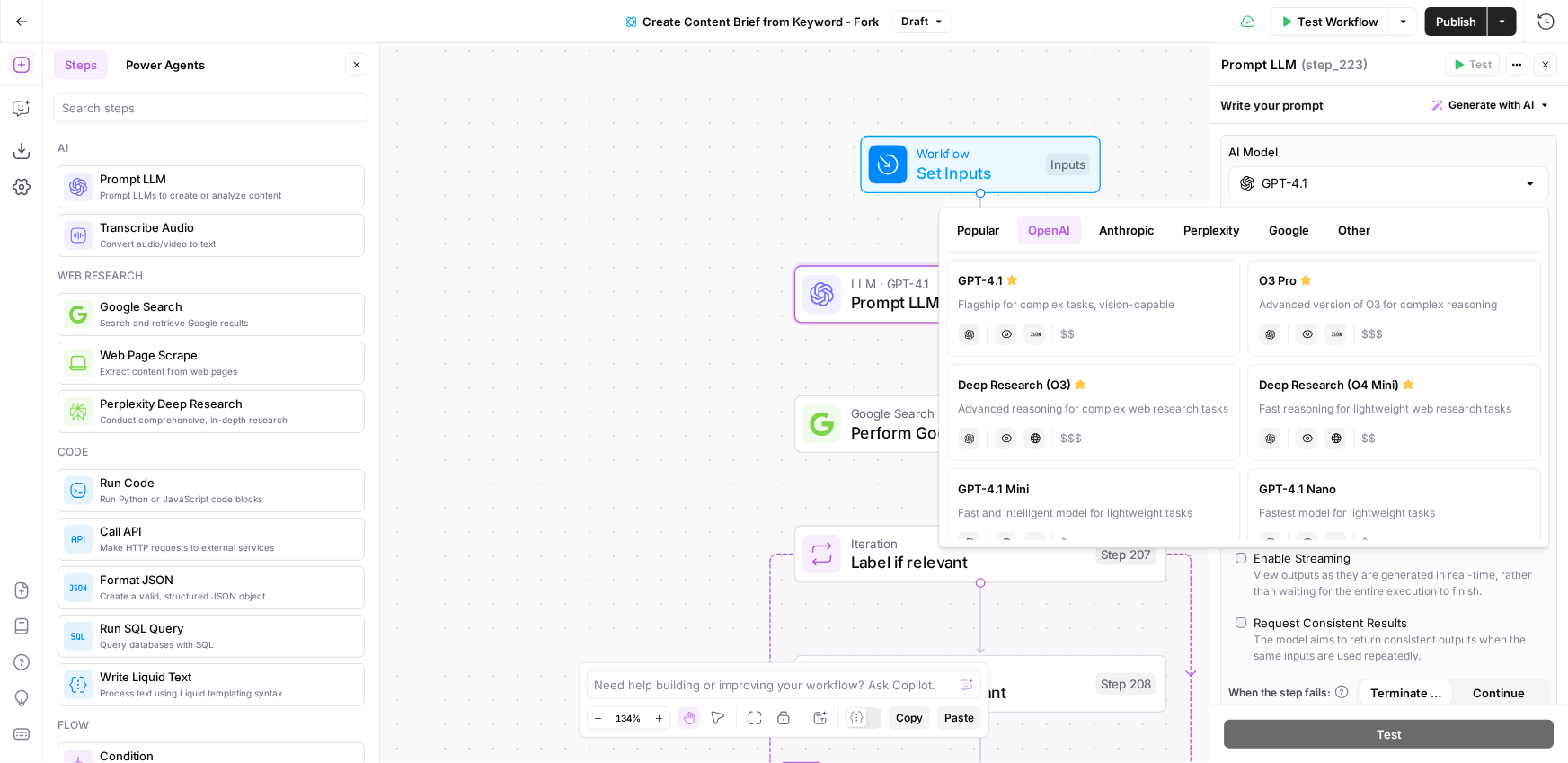click on "Anthropic" at bounding box center (1128, 230) 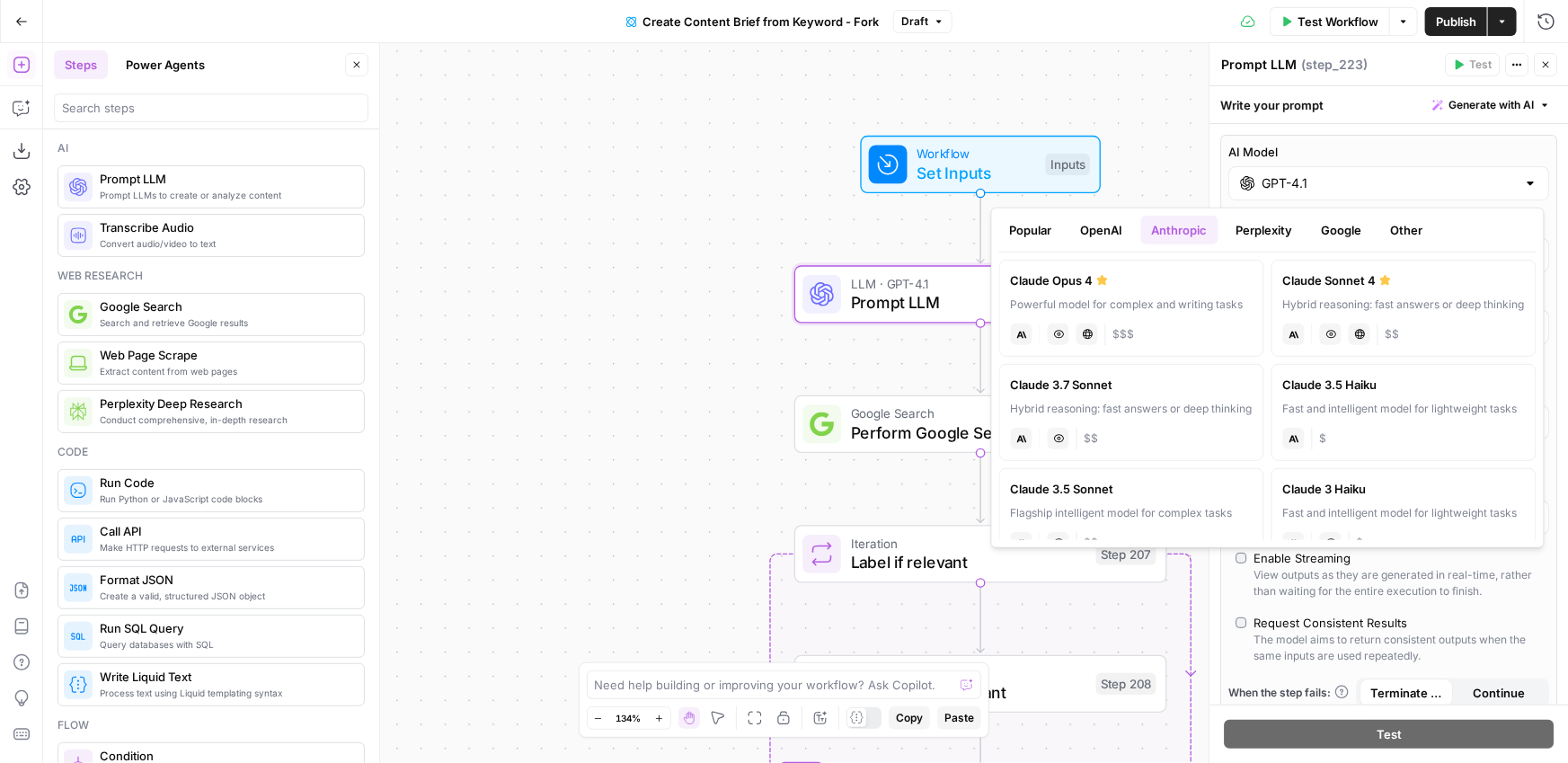 click on "Perplexity" at bounding box center [1264, 230] 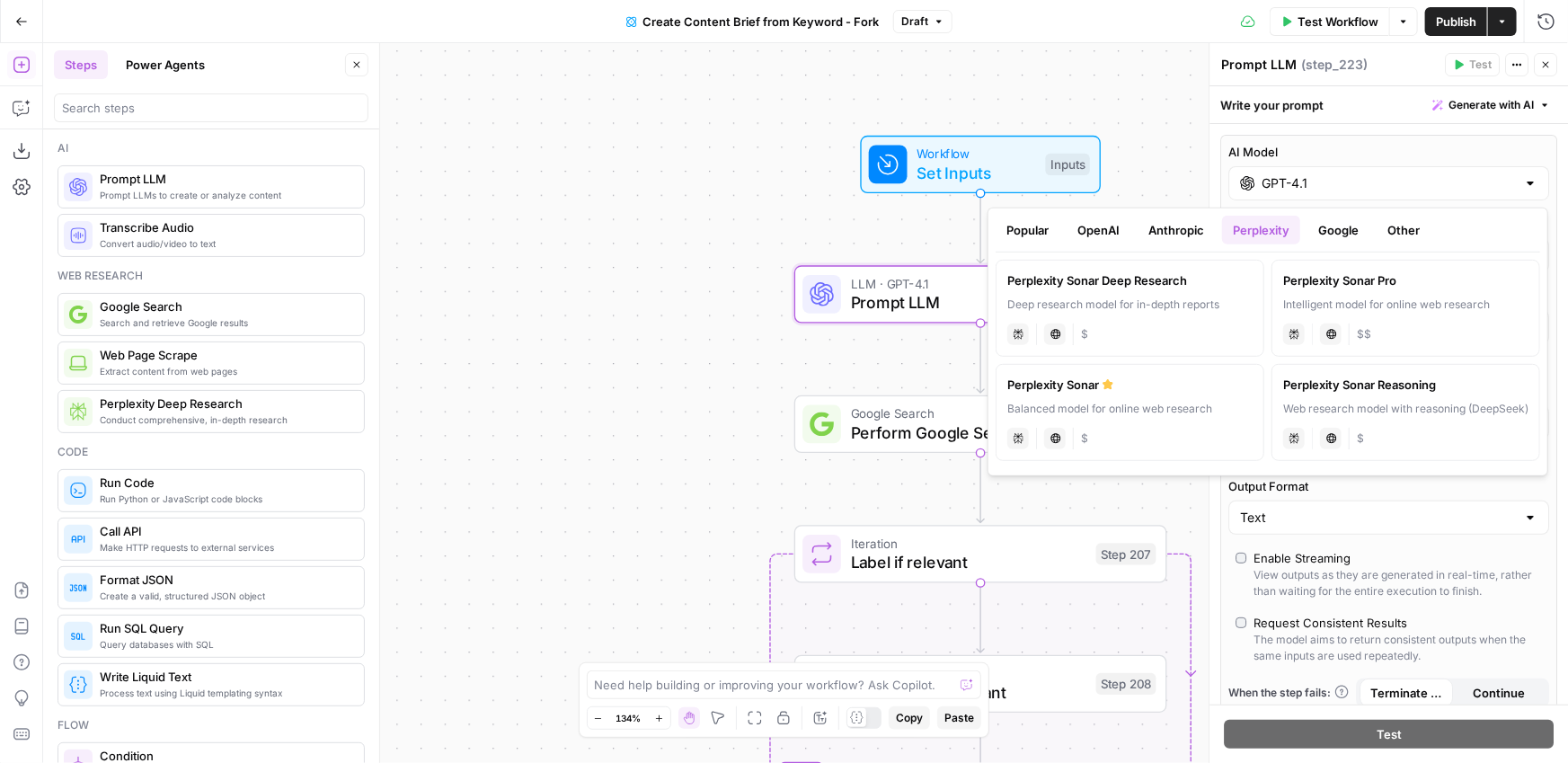 click on "Google" at bounding box center [1338, 230] 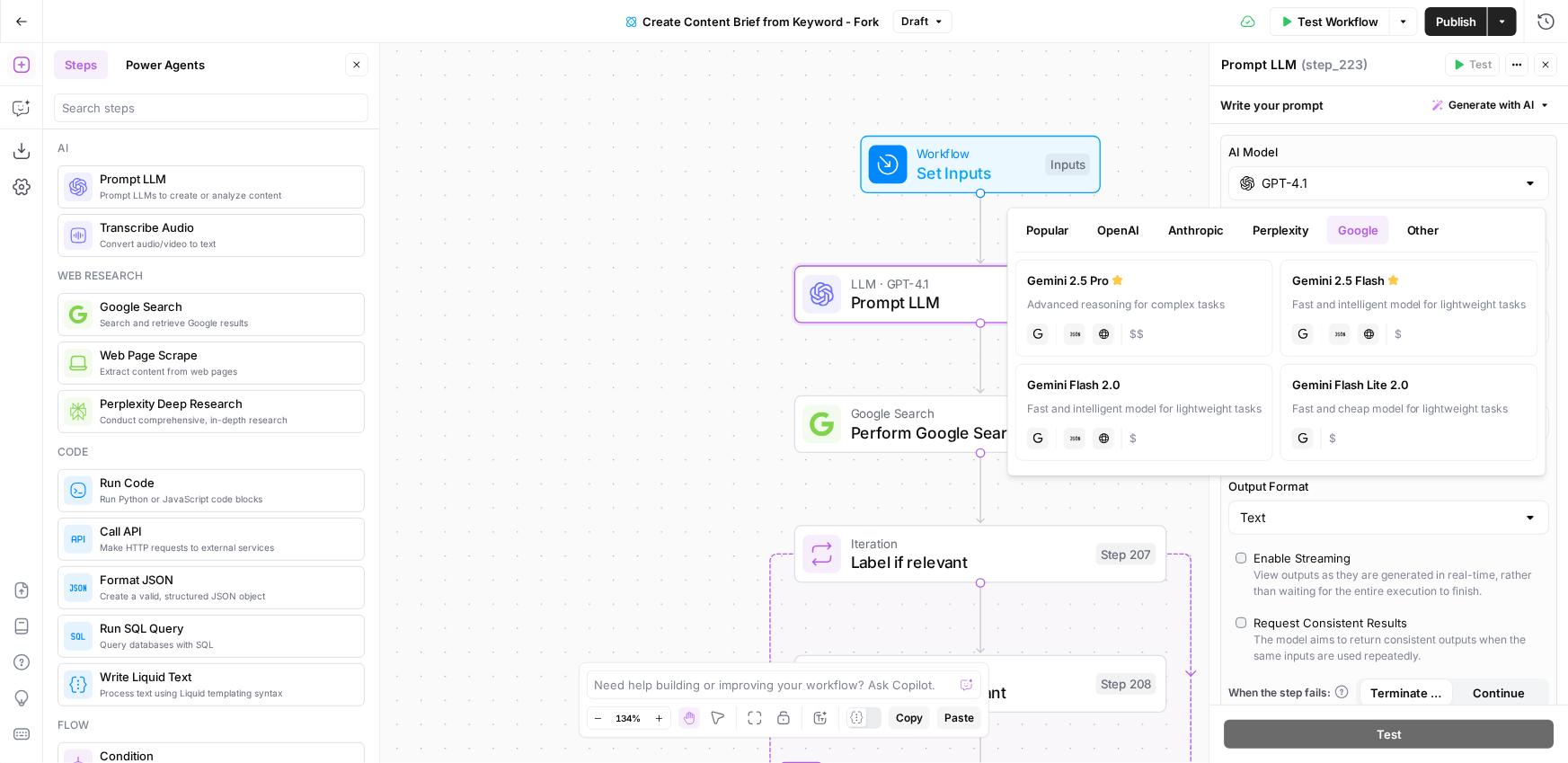 click on "Perplexity" at bounding box center (1280, 230) 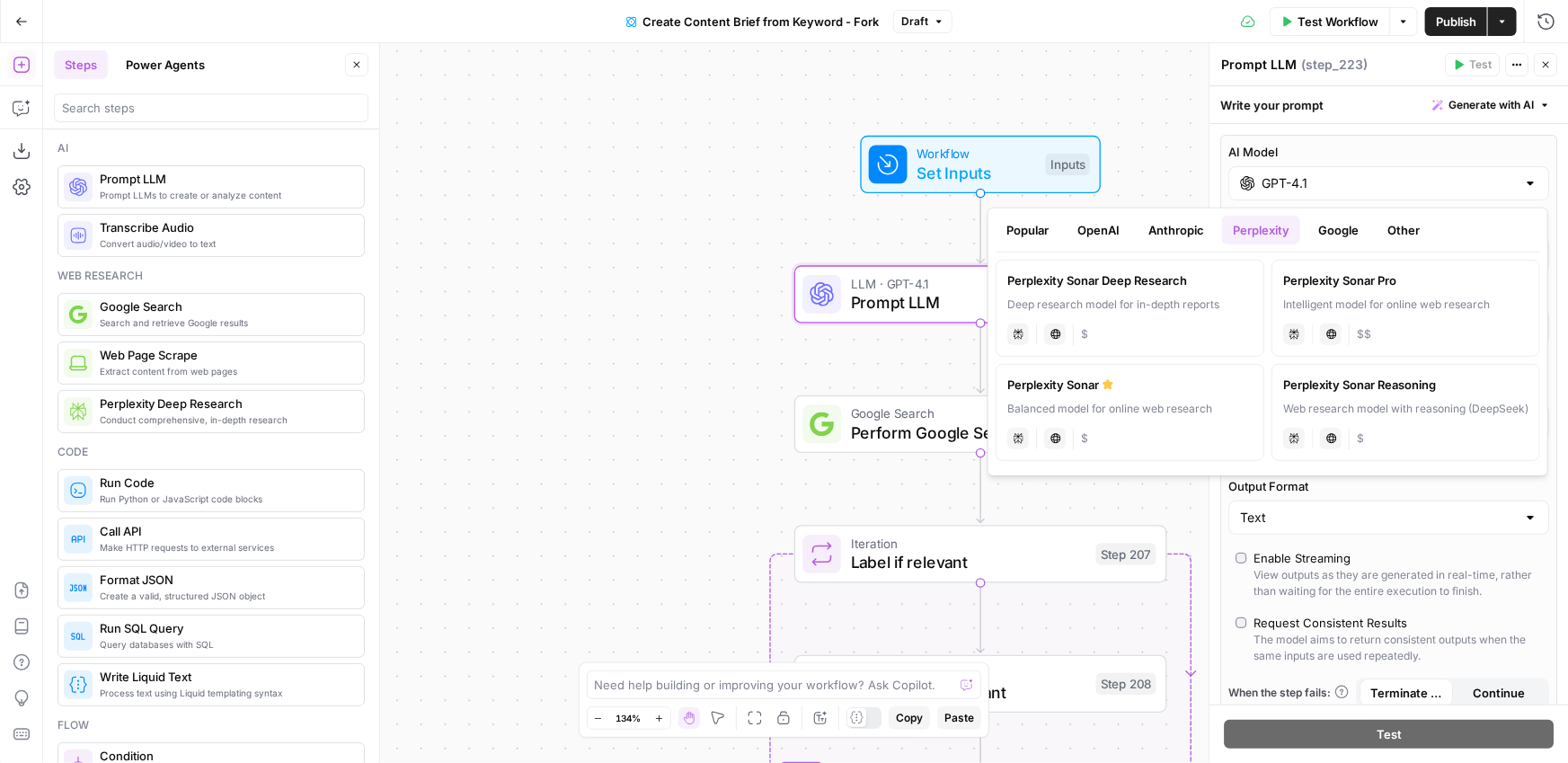 click on "Google" at bounding box center [1338, 230] 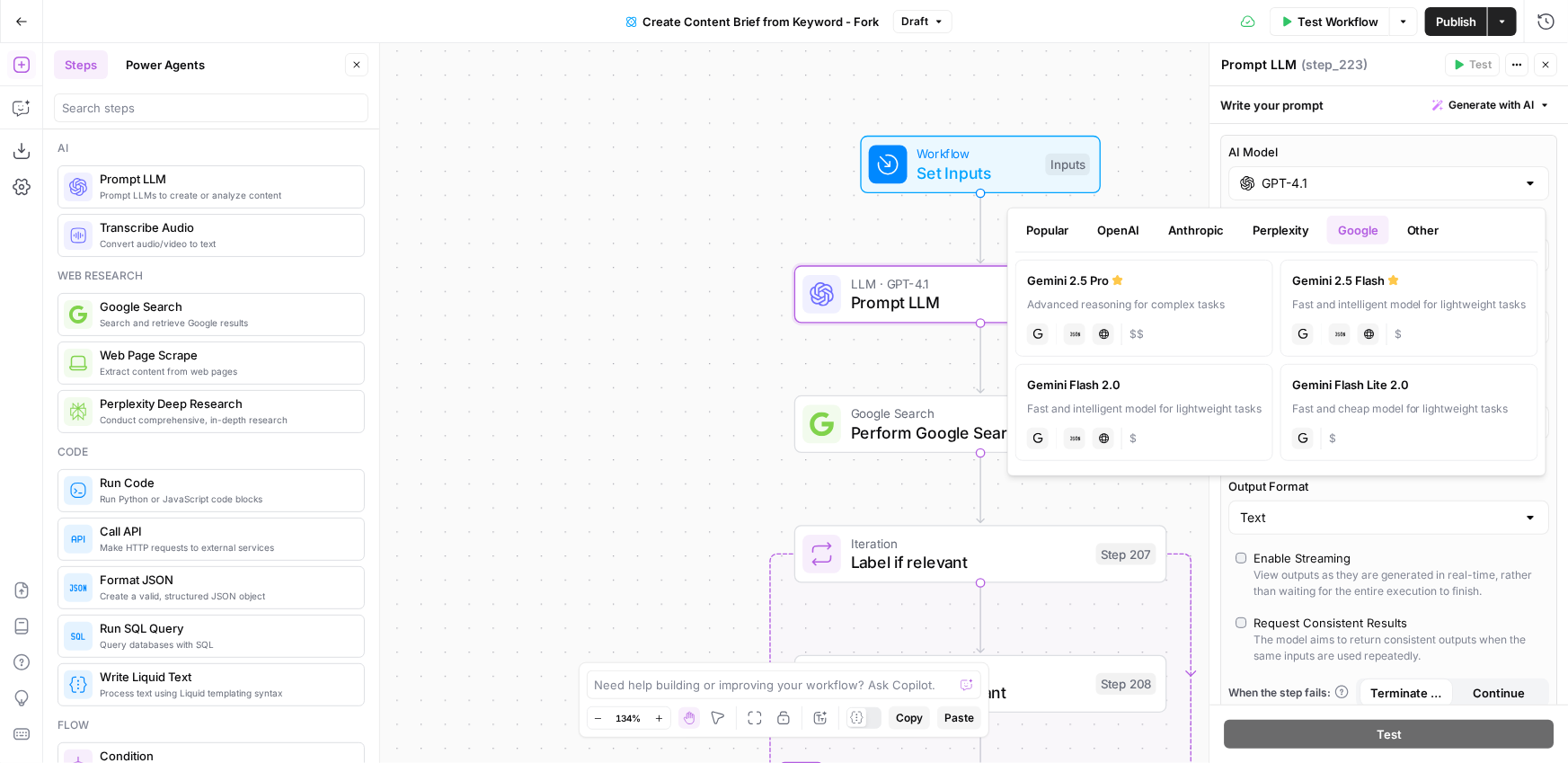 click on "Anthropic" at bounding box center (1196, 230) 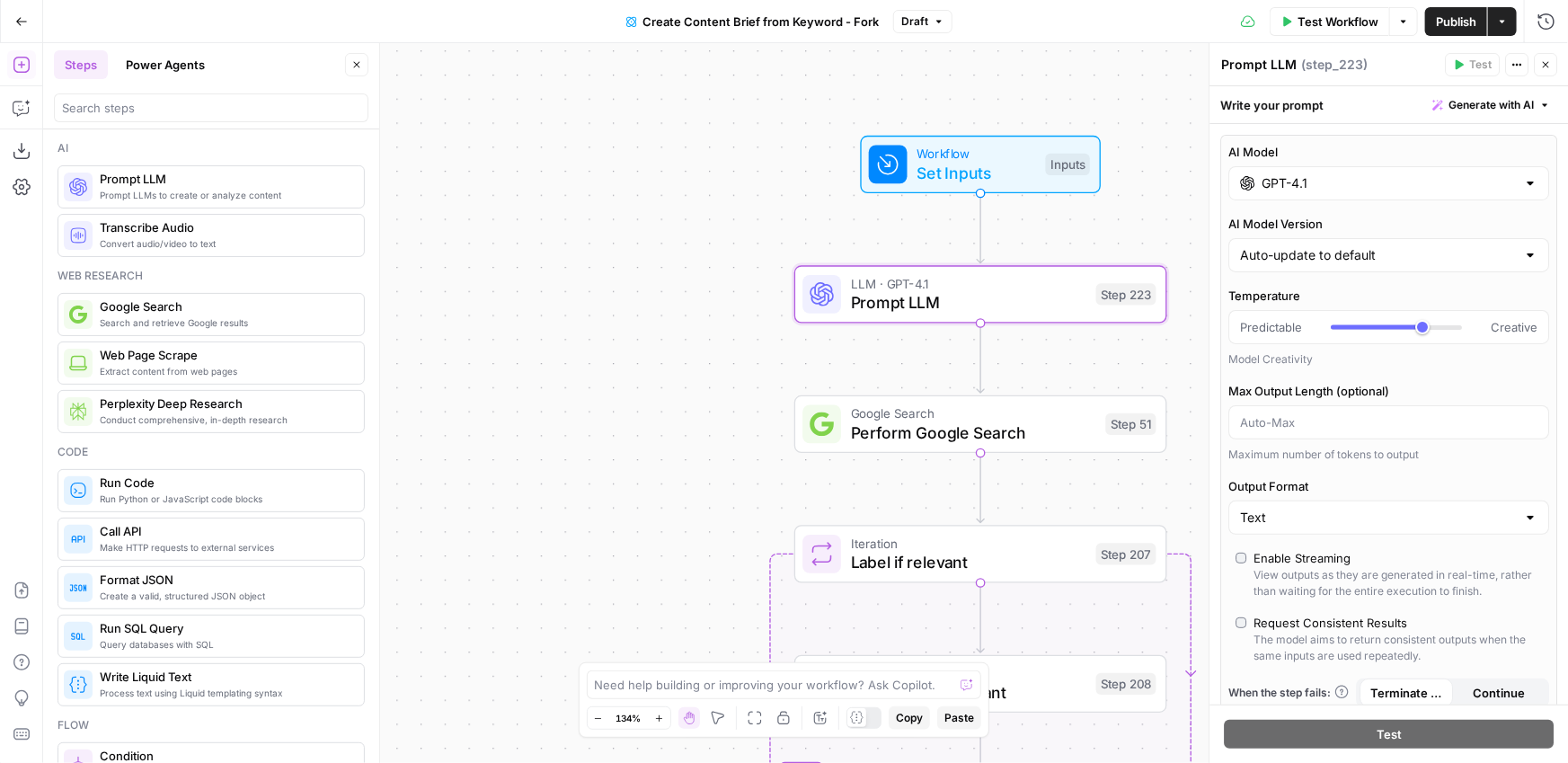 click 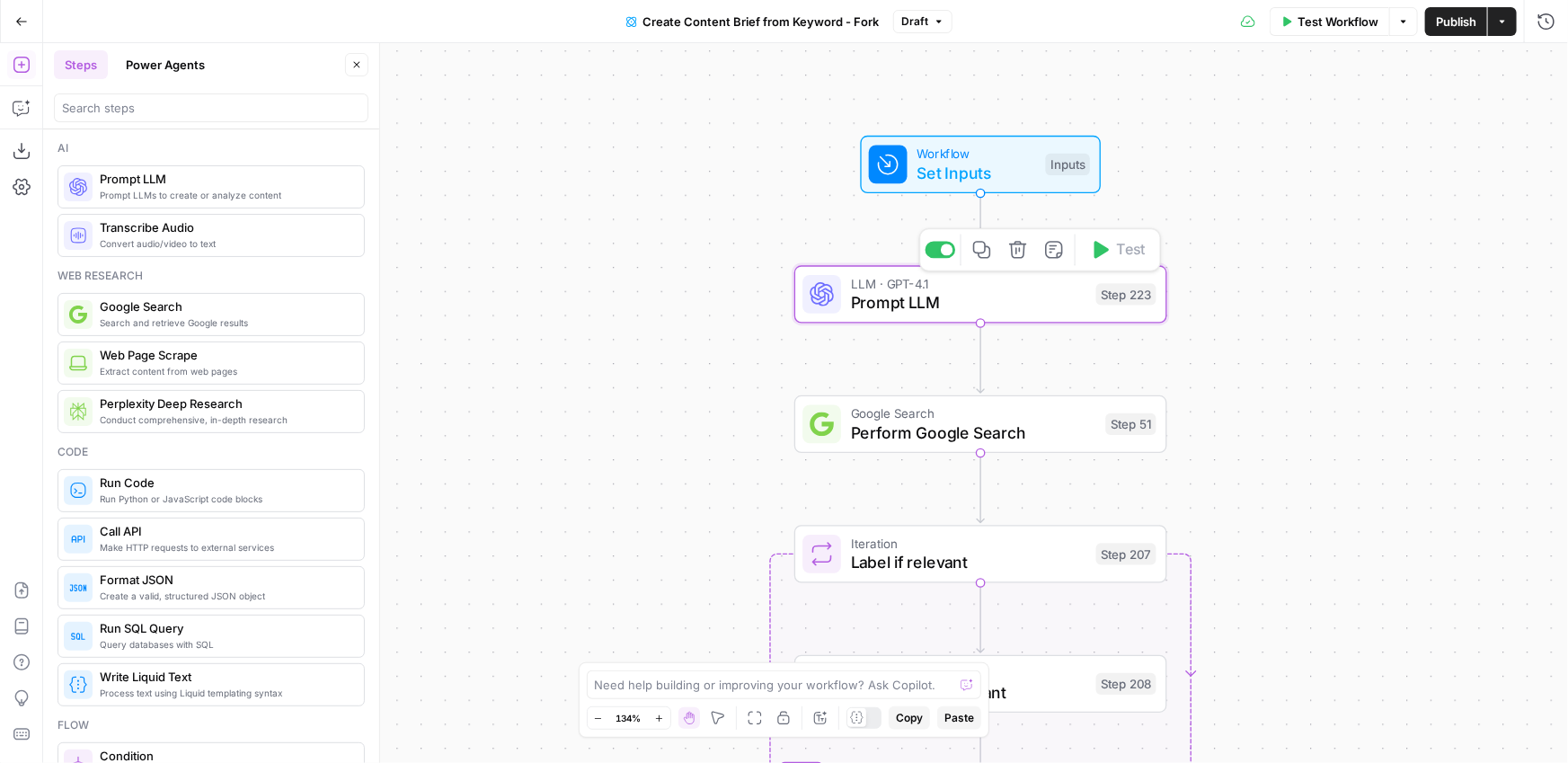 click 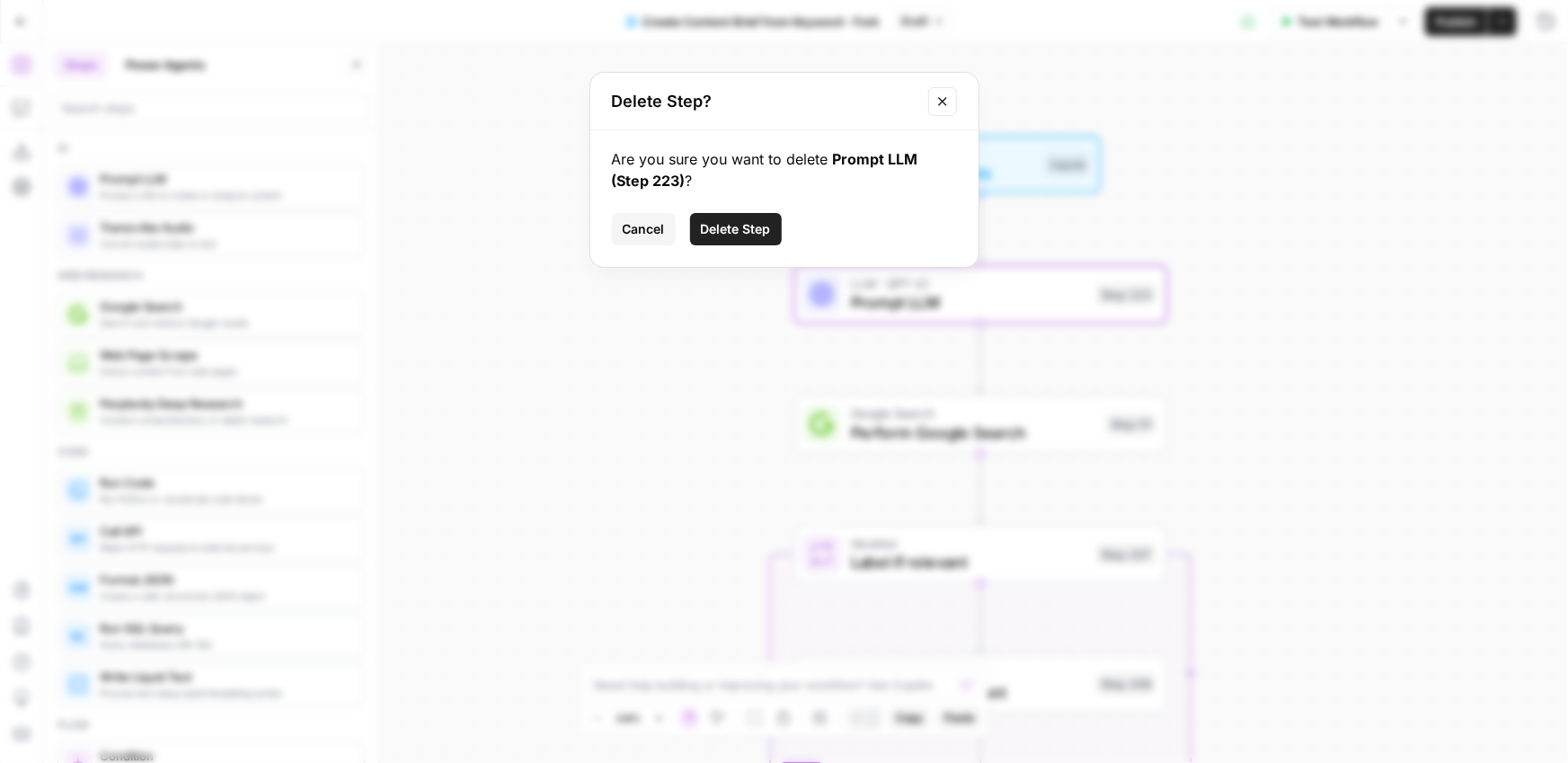 click on "Delete Step" at bounding box center [736, 229] 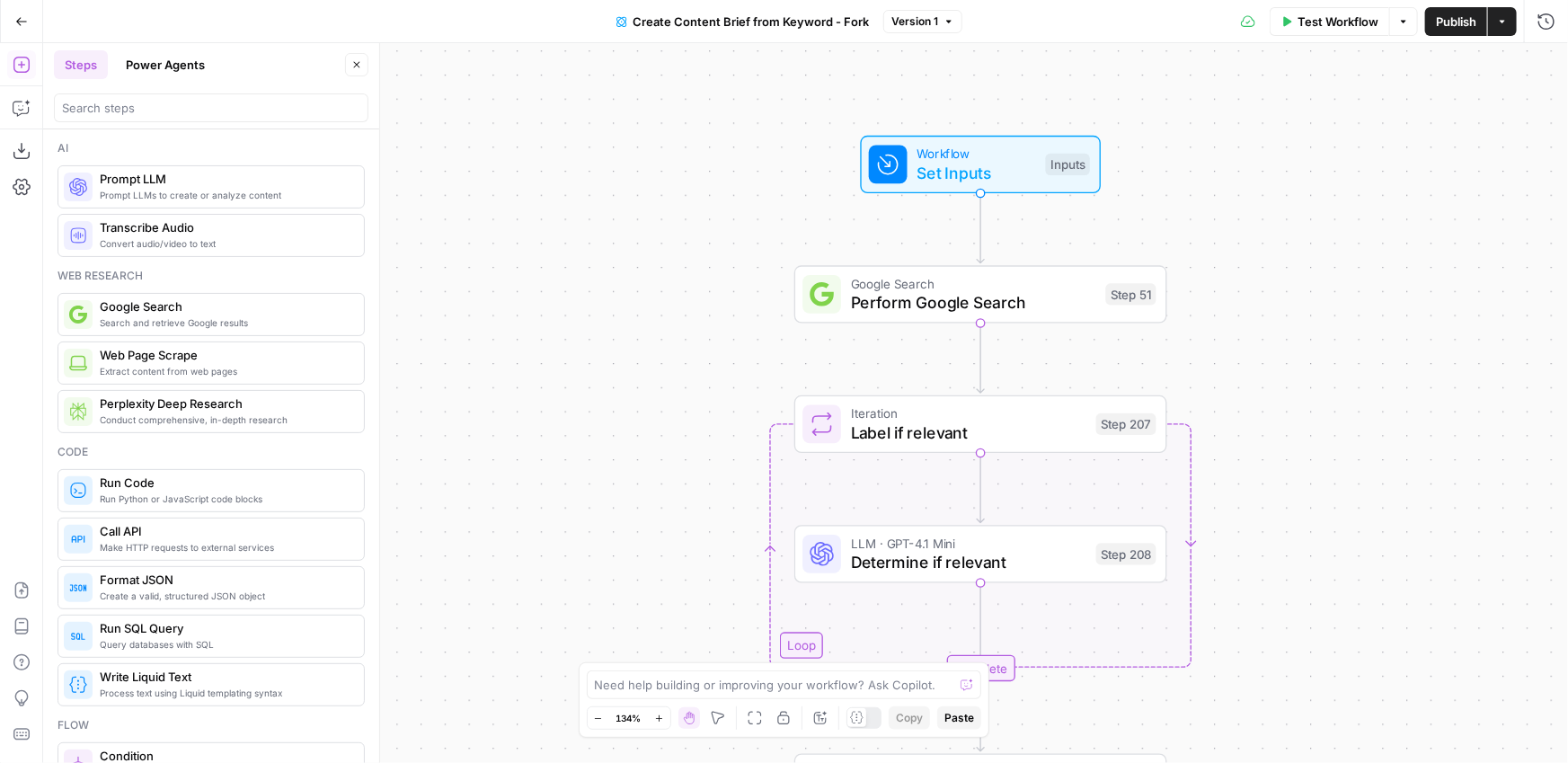 click on "Close" at bounding box center [357, 65] 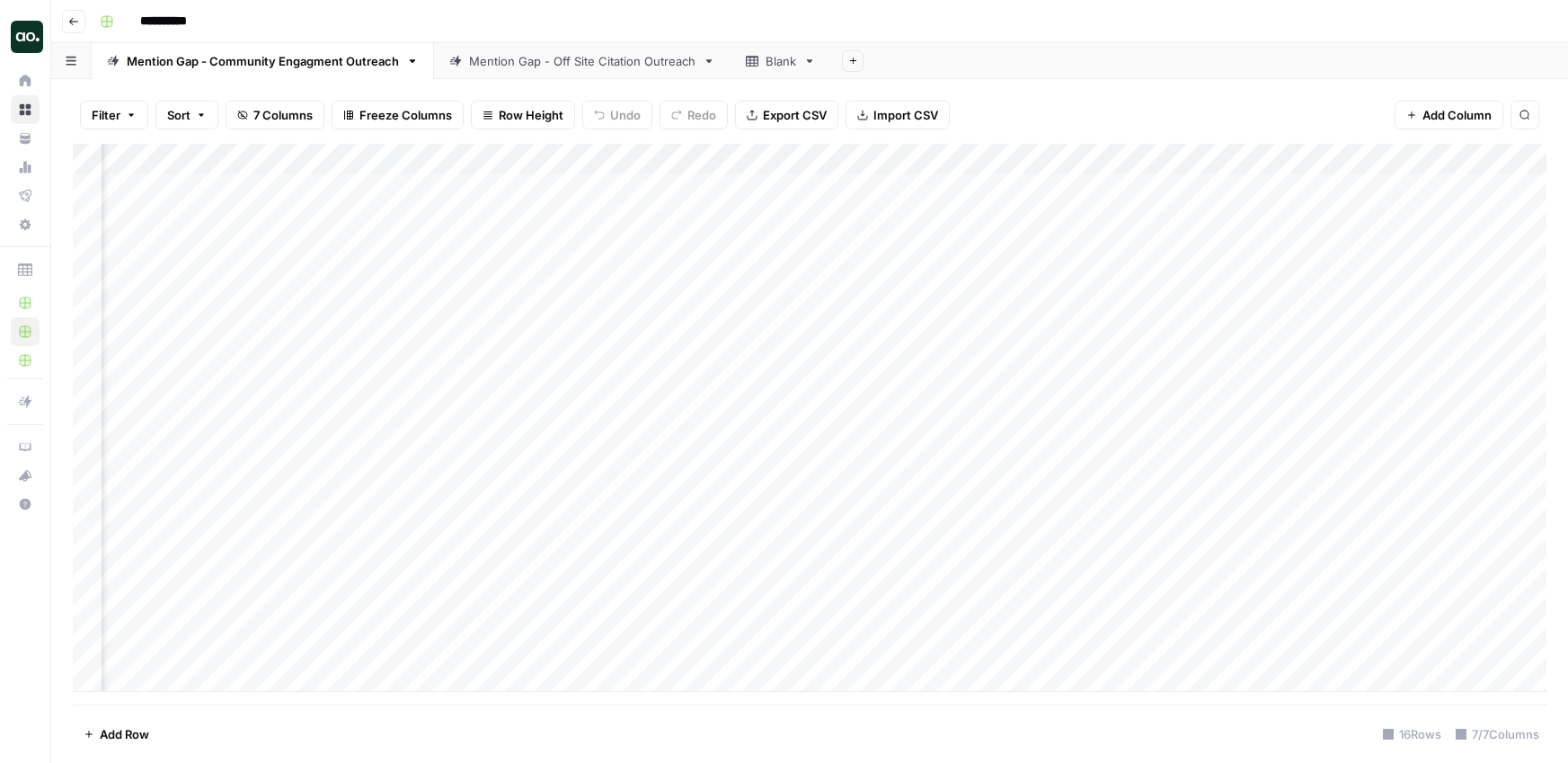 scroll, scrollTop: 0, scrollLeft: 0, axis: both 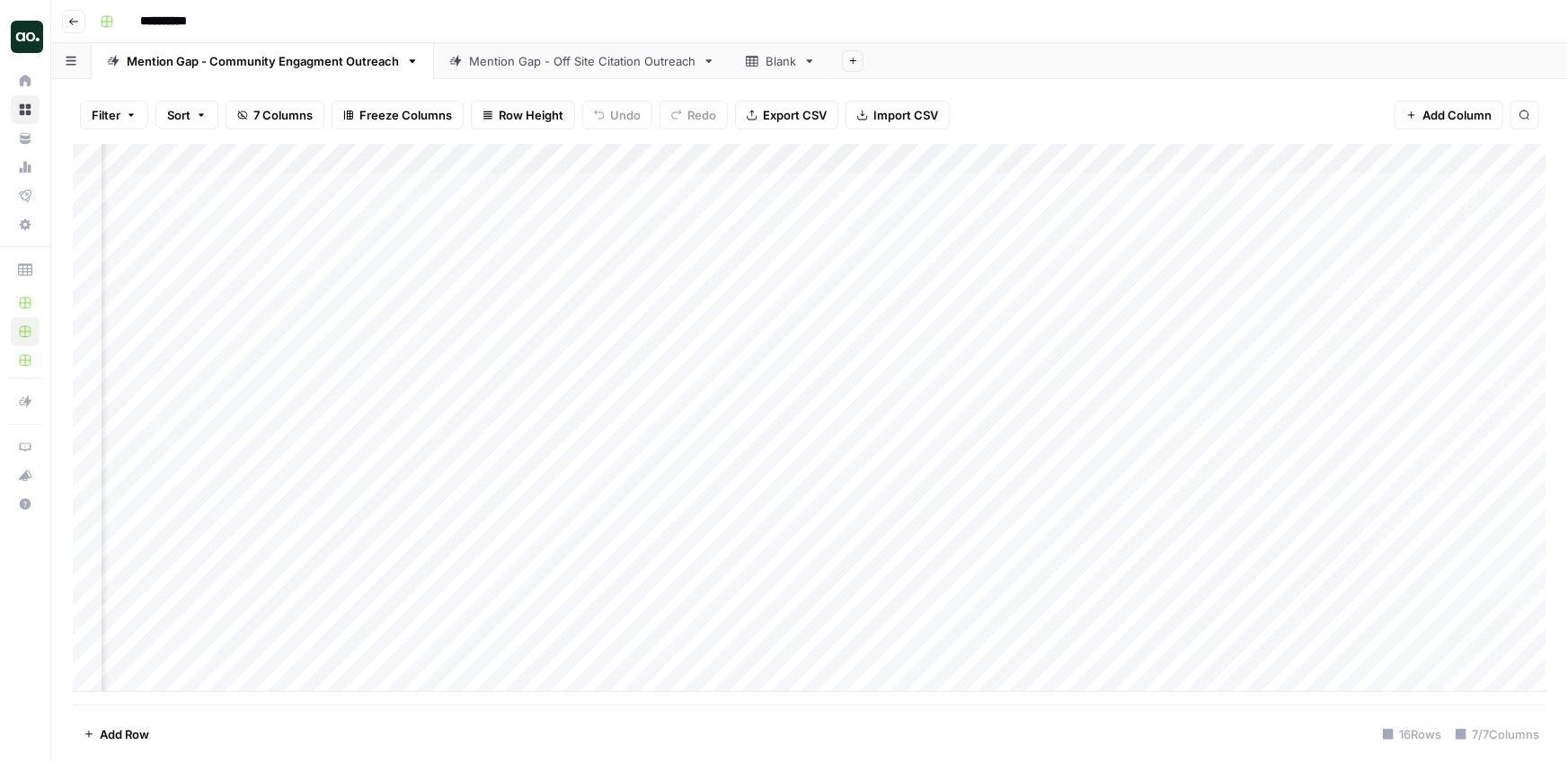 drag, startPoint x: 1238, startPoint y: 196, endPoint x: 1223, endPoint y: 556, distance: 360.3124 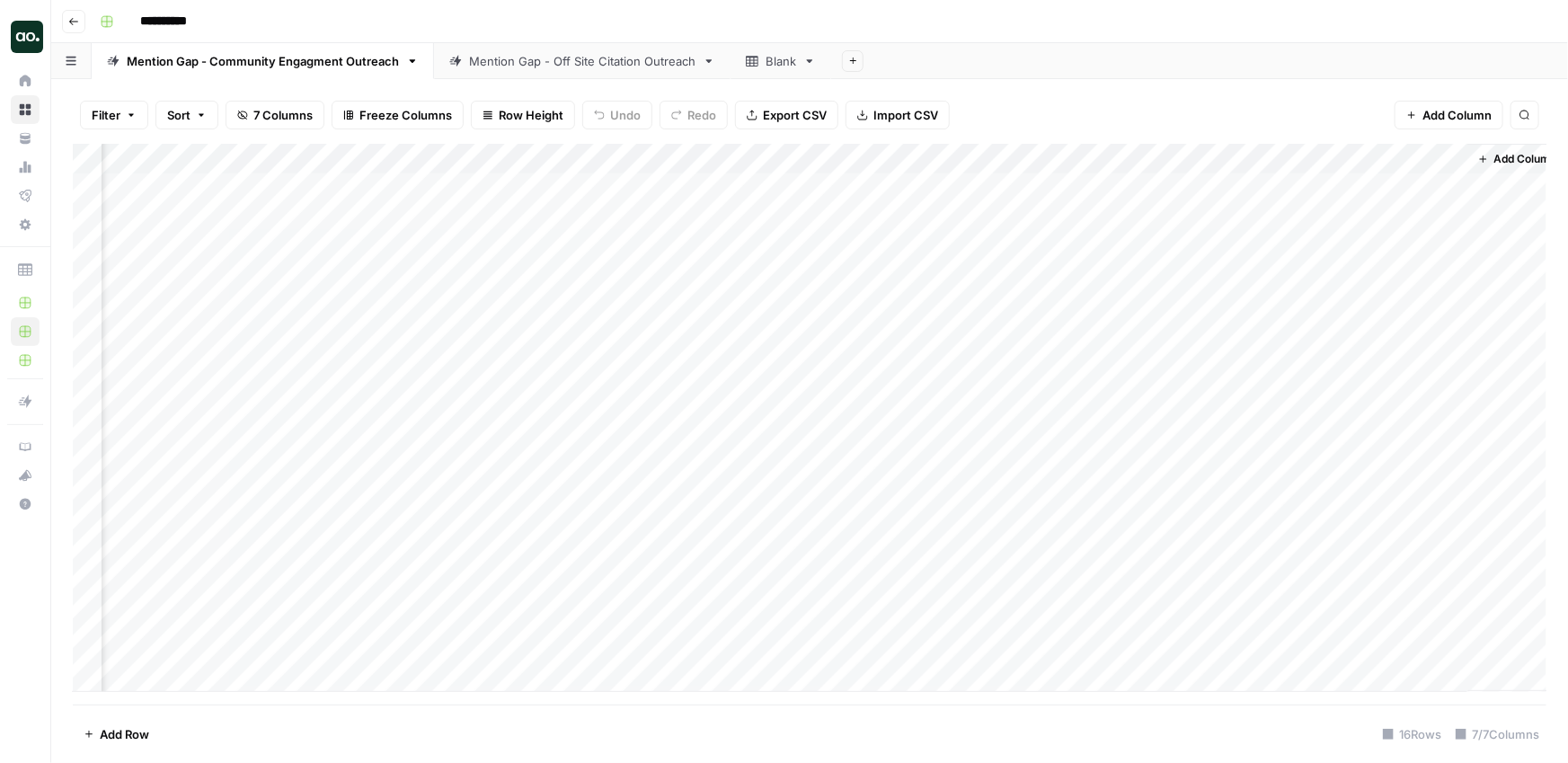 scroll, scrollTop: 0, scrollLeft: 1119, axis: horizontal 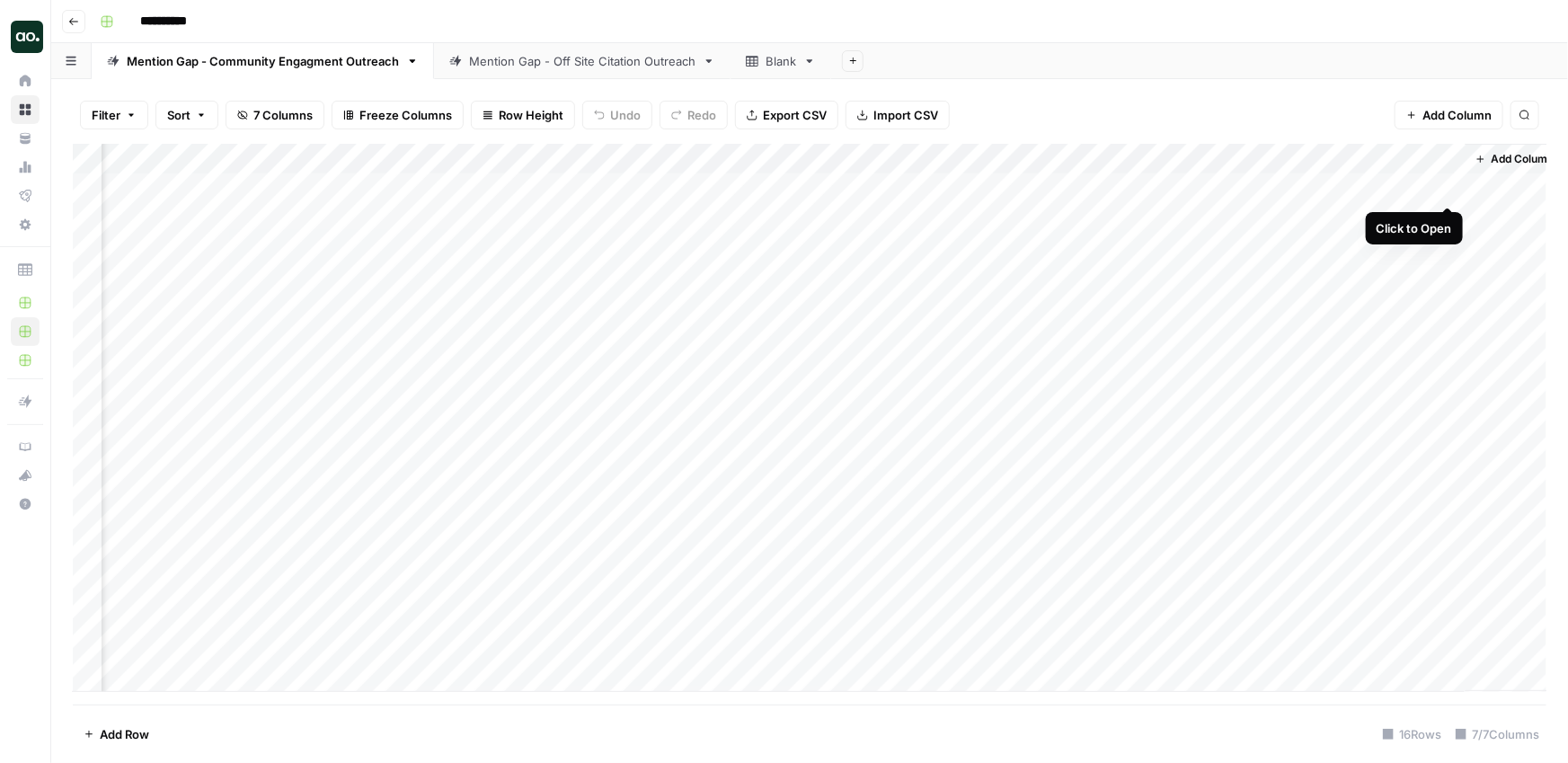click on "Add Column" at bounding box center (810, 418) 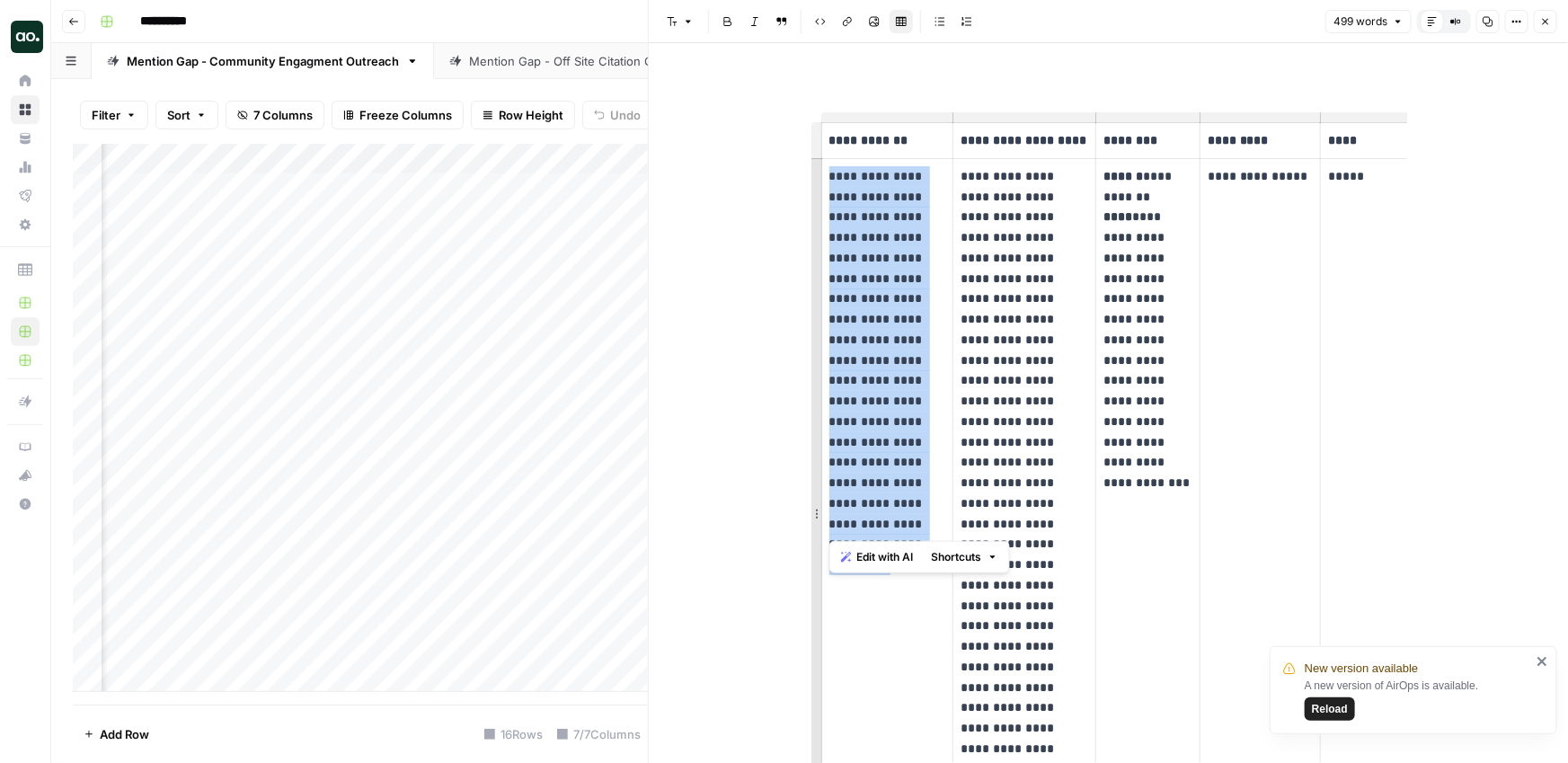 drag, startPoint x: 914, startPoint y: 527, endPoint x: 819, endPoint y: 170, distance: 369.42388 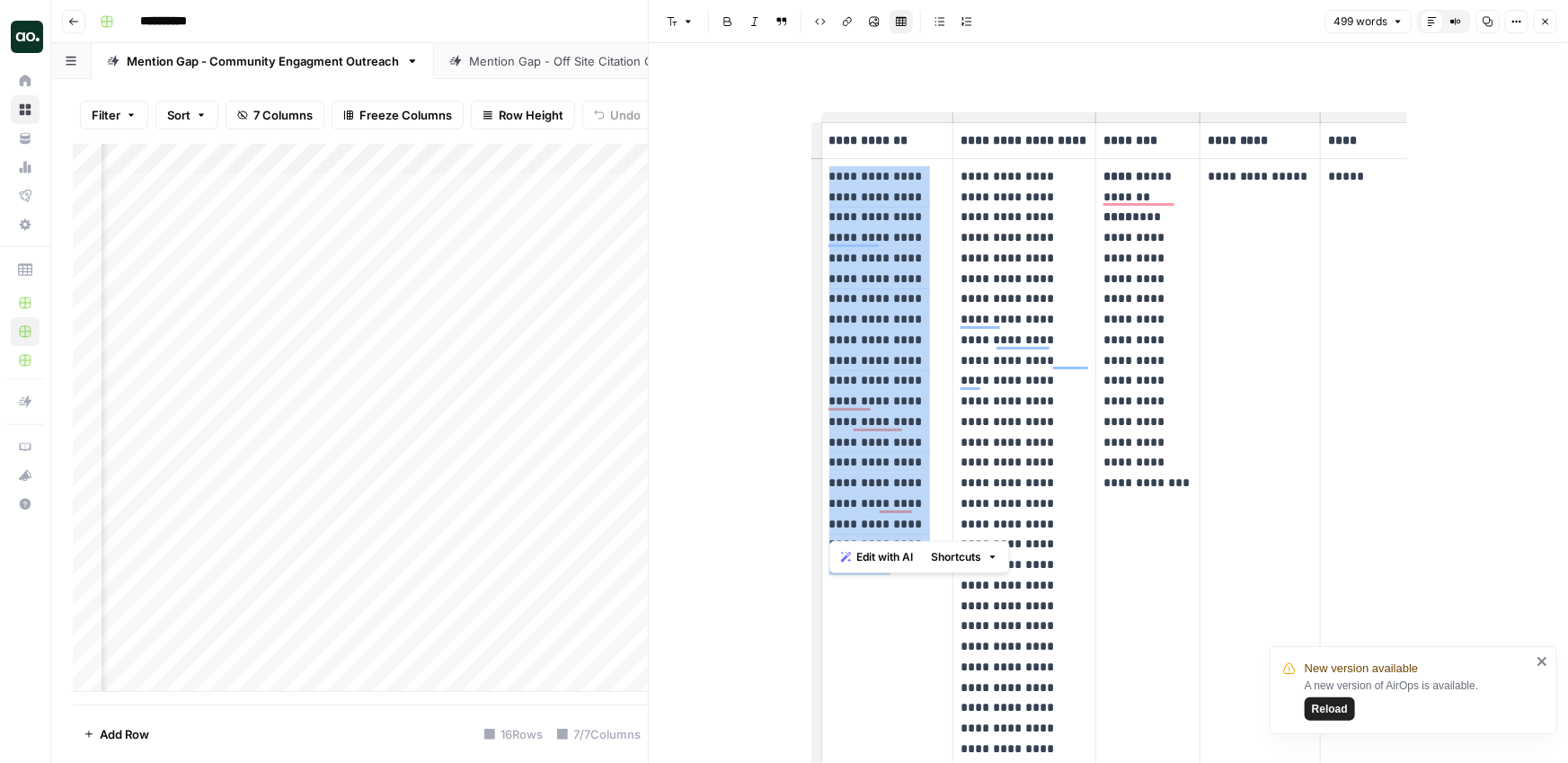 click on "**********" at bounding box center [1024, 514] 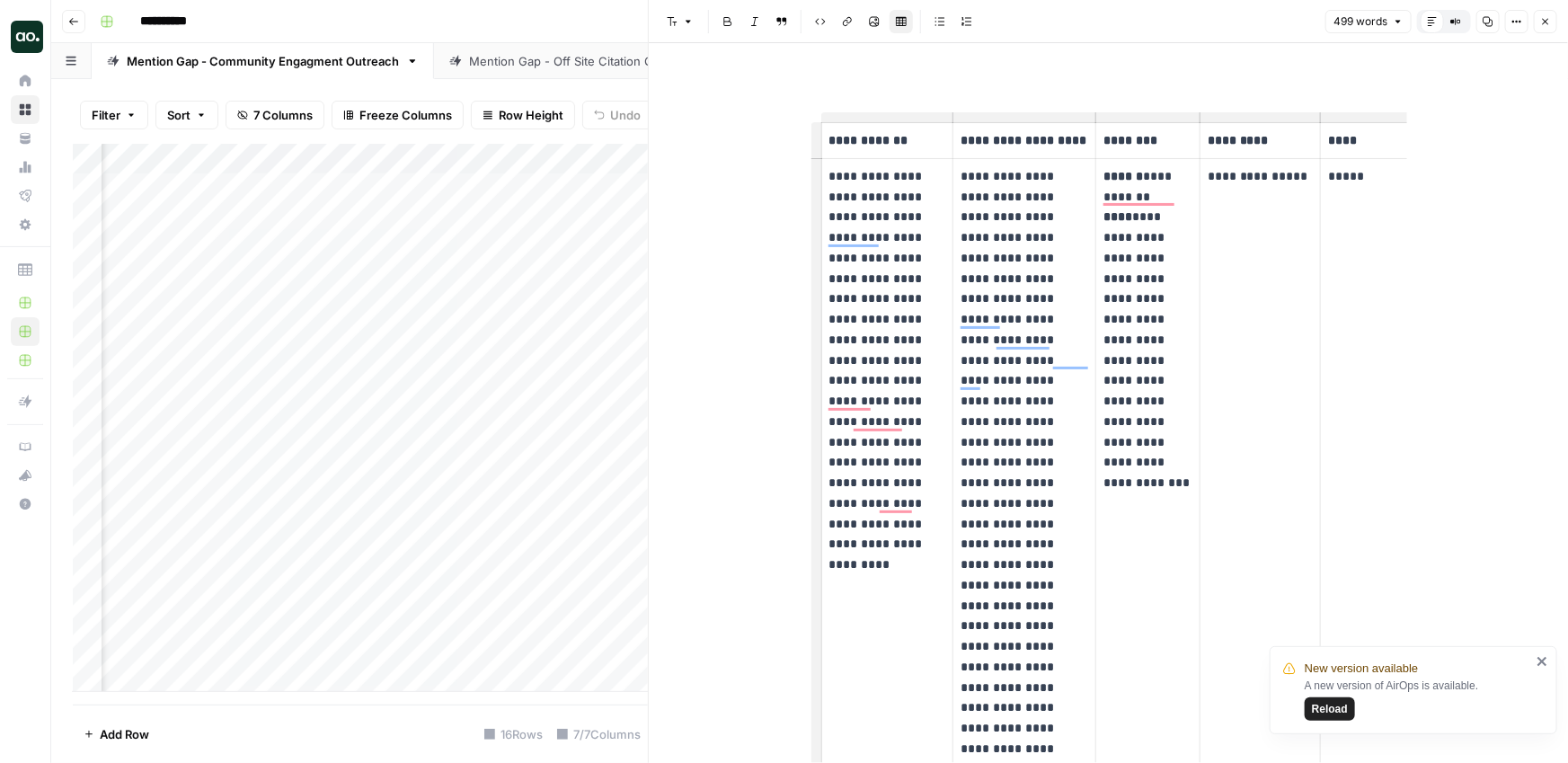 click on "**********" at bounding box center [888, 350] 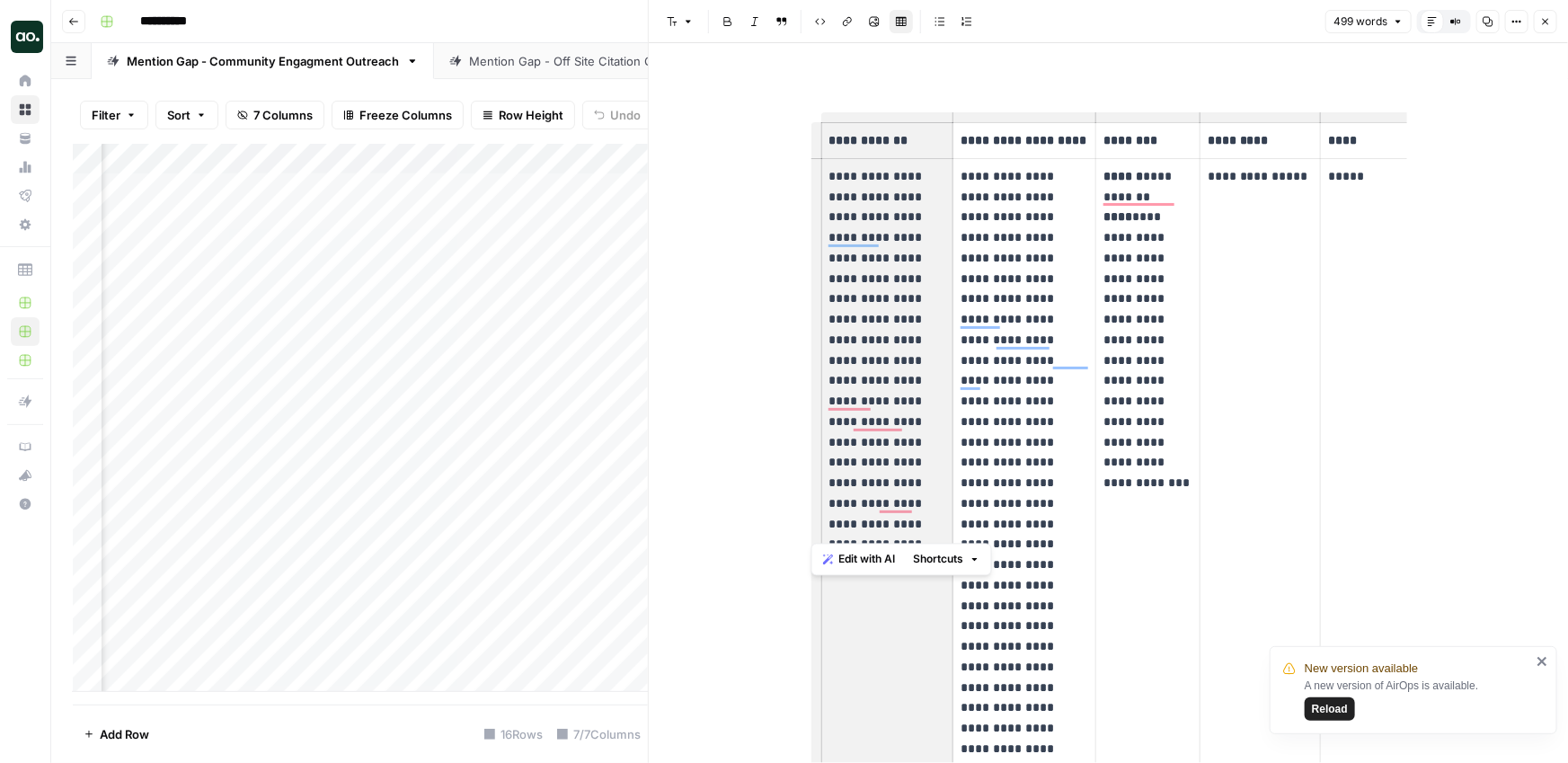click 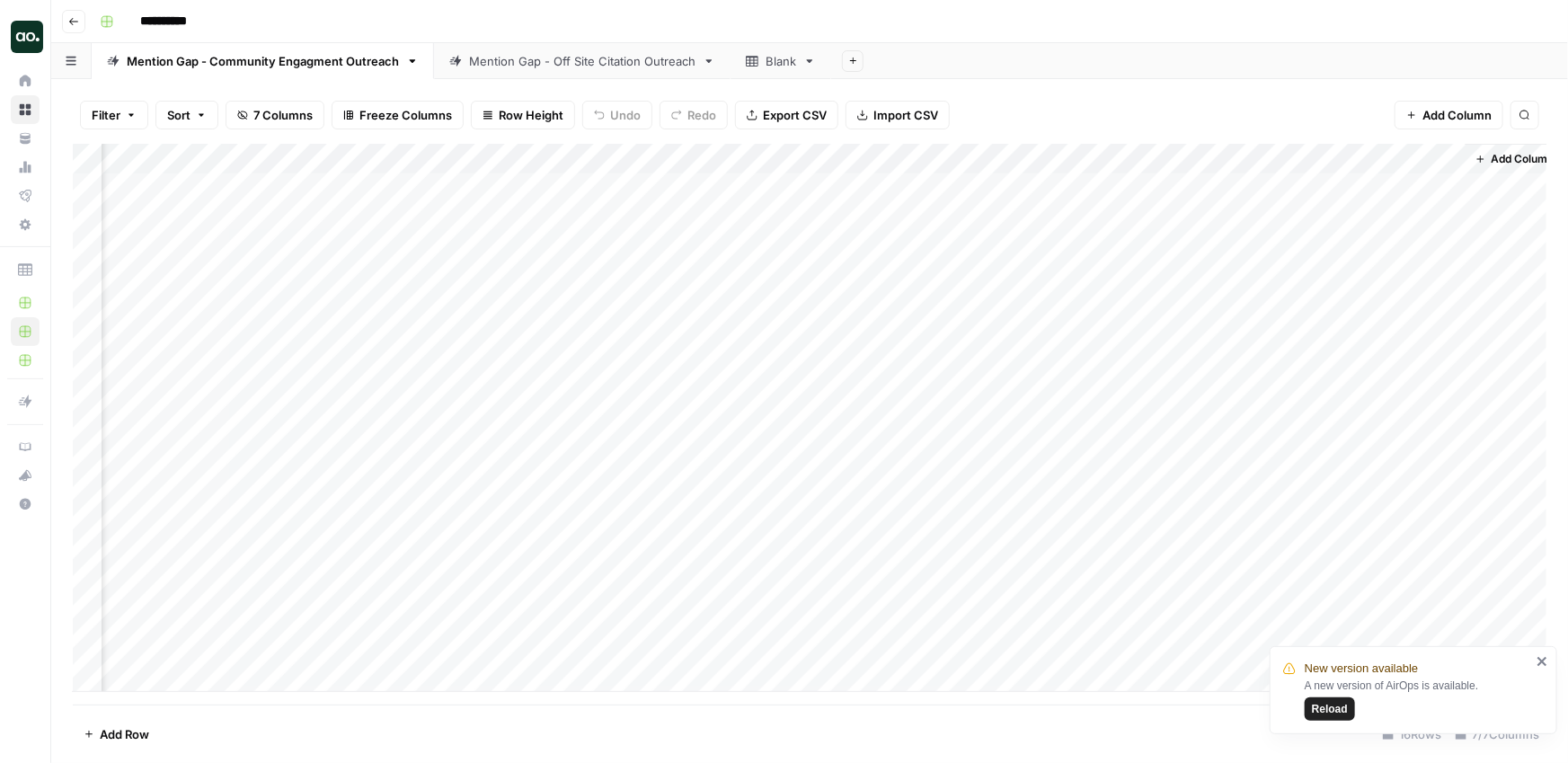 scroll, scrollTop: 0, scrollLeft: 1115, axis: horizontal 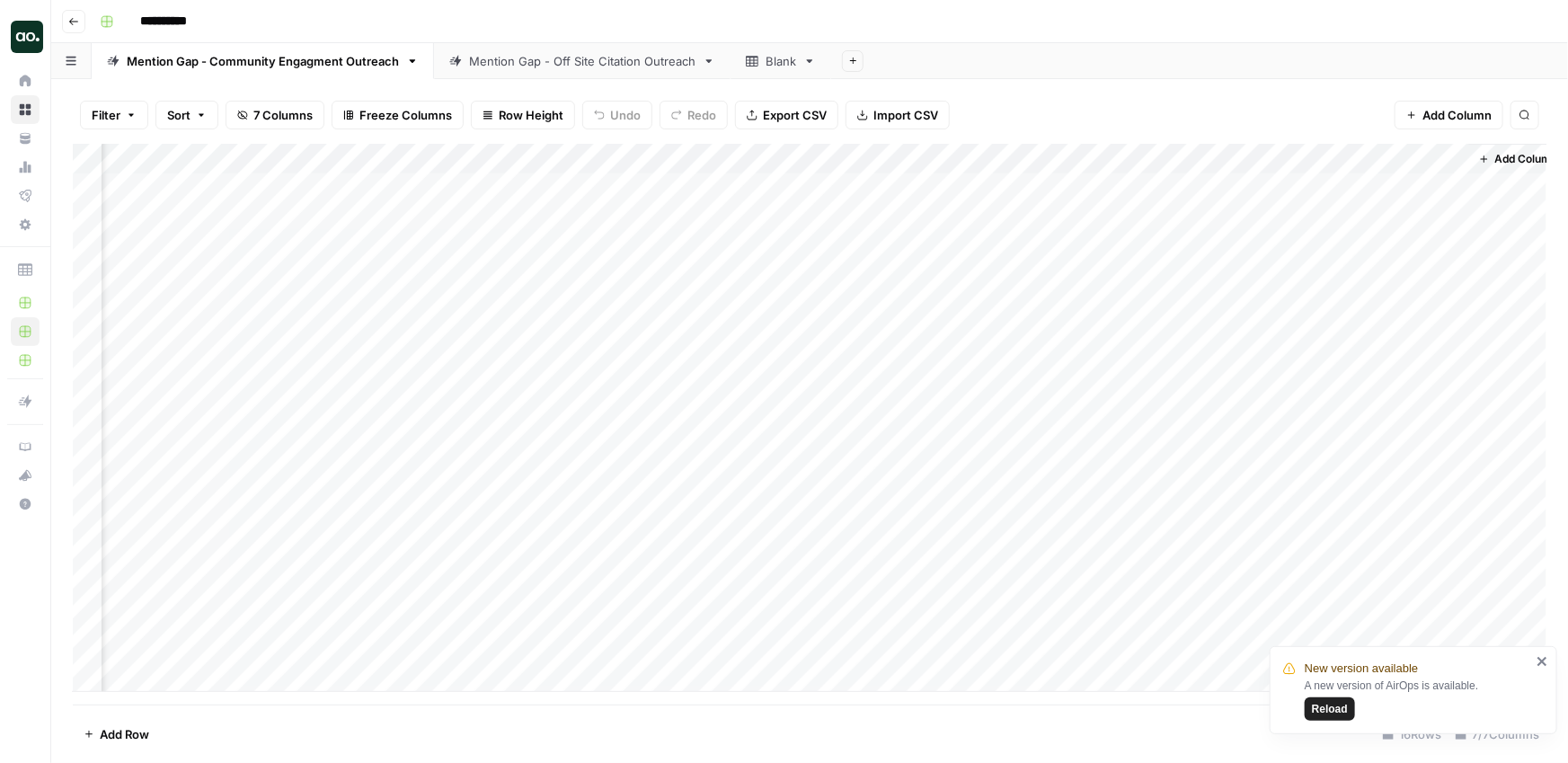 click on "Add Sheet" at bounding box center [1200, 61] 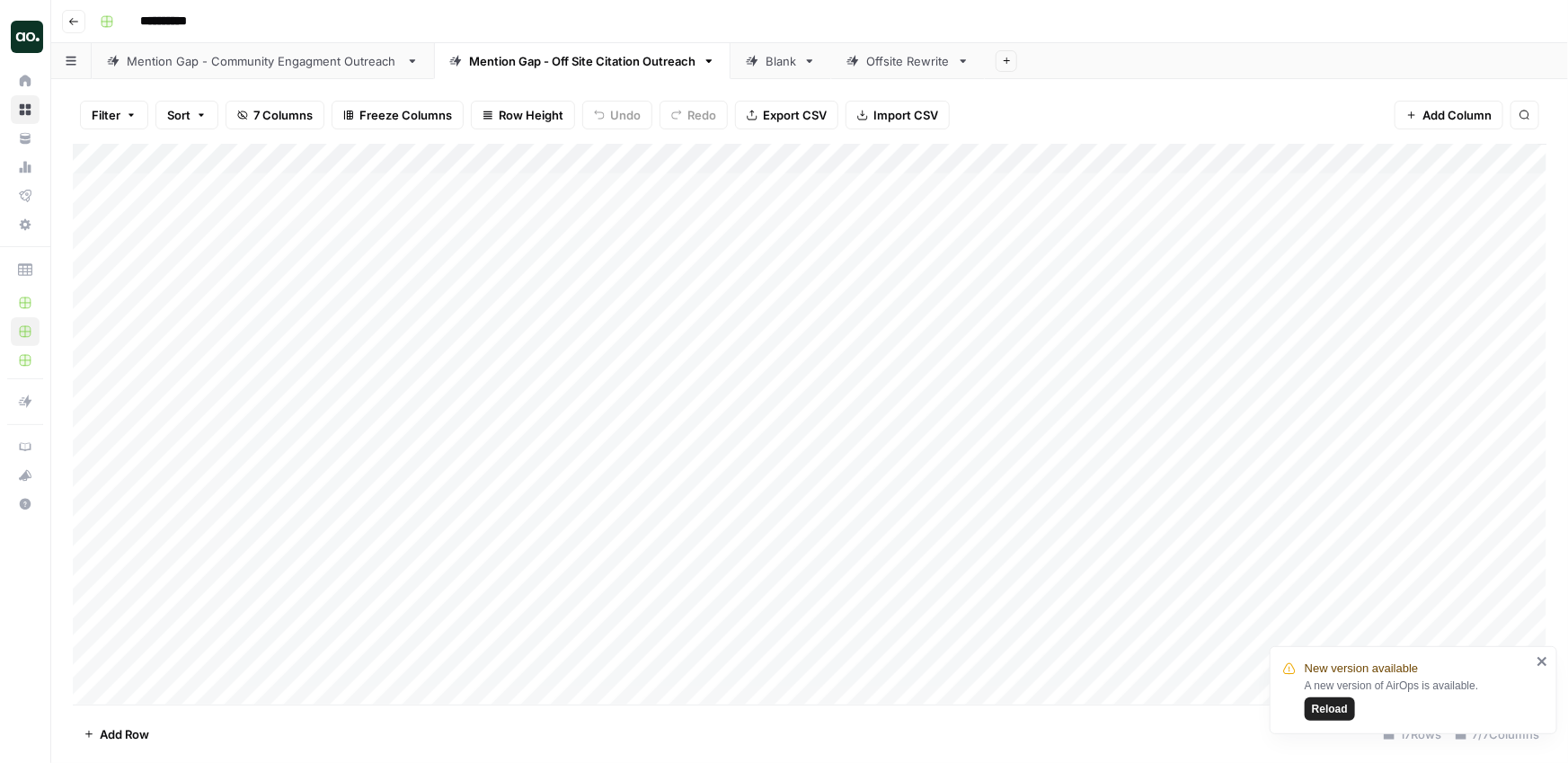click on "Add Column" at bounding box center (810, 424) 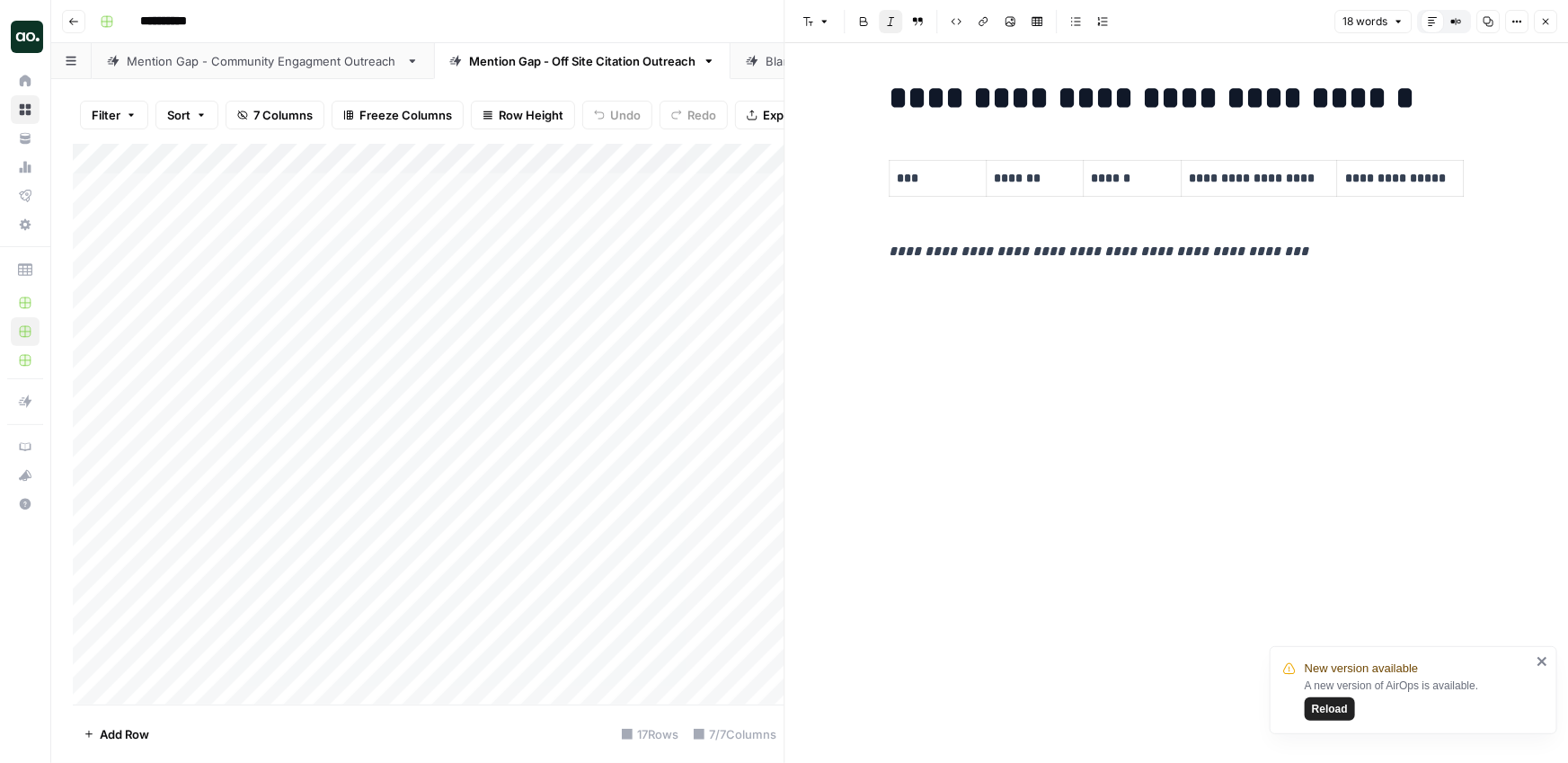 click 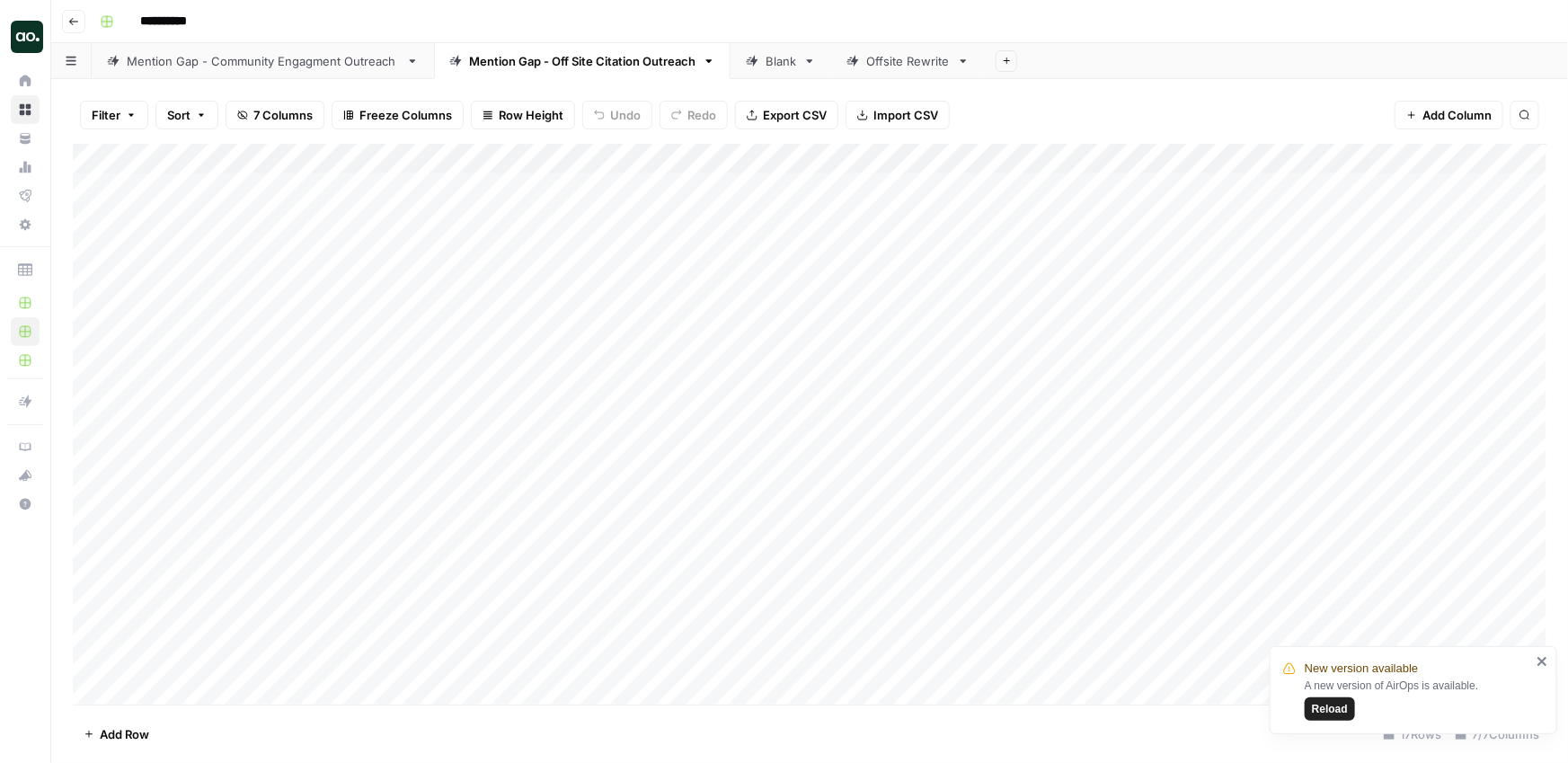 drag, startPoint x: 1166, startPoint y: 187, endPoint x: 1164, endPoint y: 762, distance: 575.003 